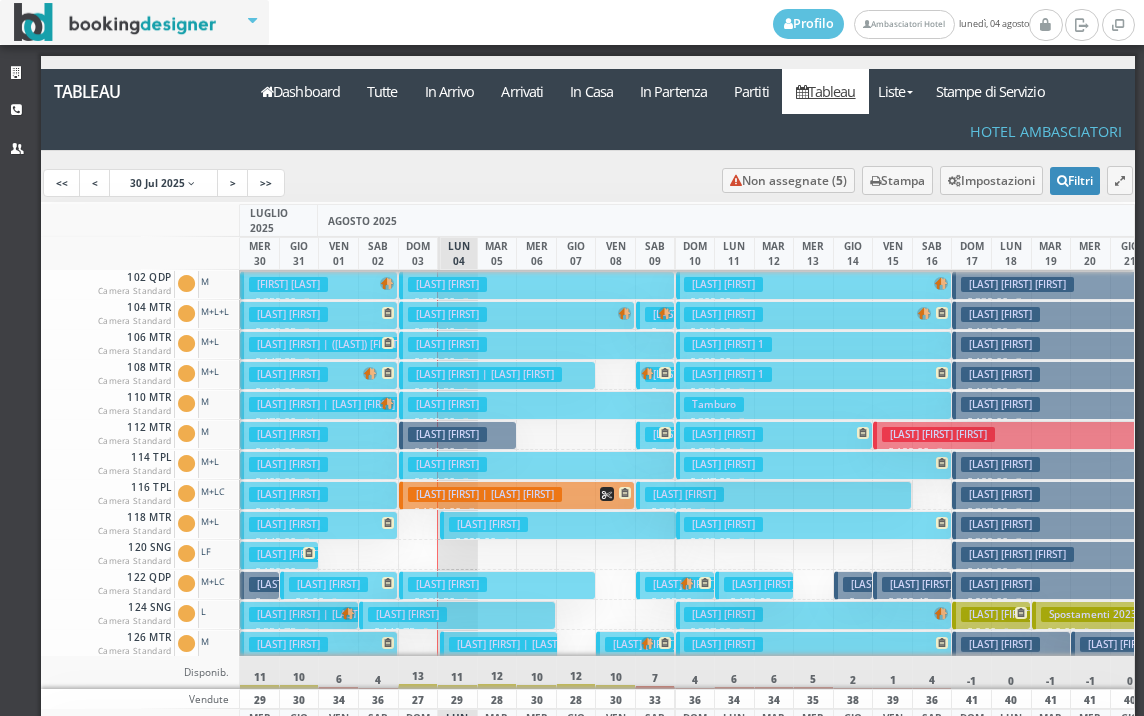 scroll, scrollTop: 0, scrollLeft: 0, axis: both 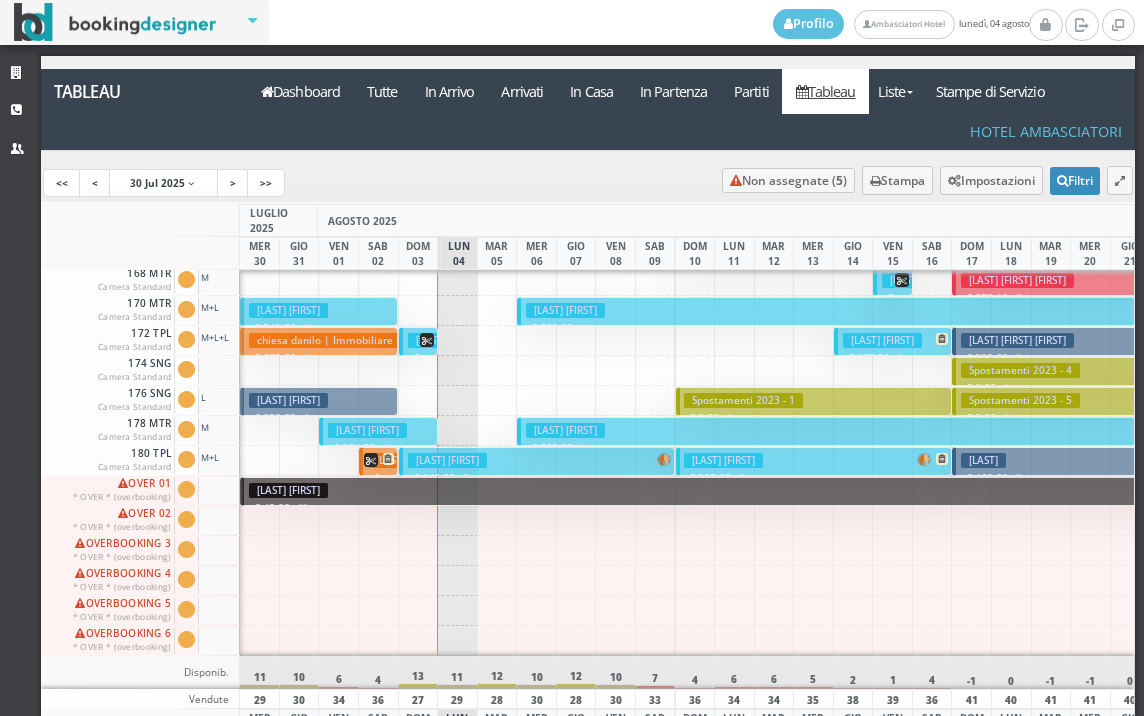 click on "€ 264.90         3 notti" at bounding box center [379, 448] 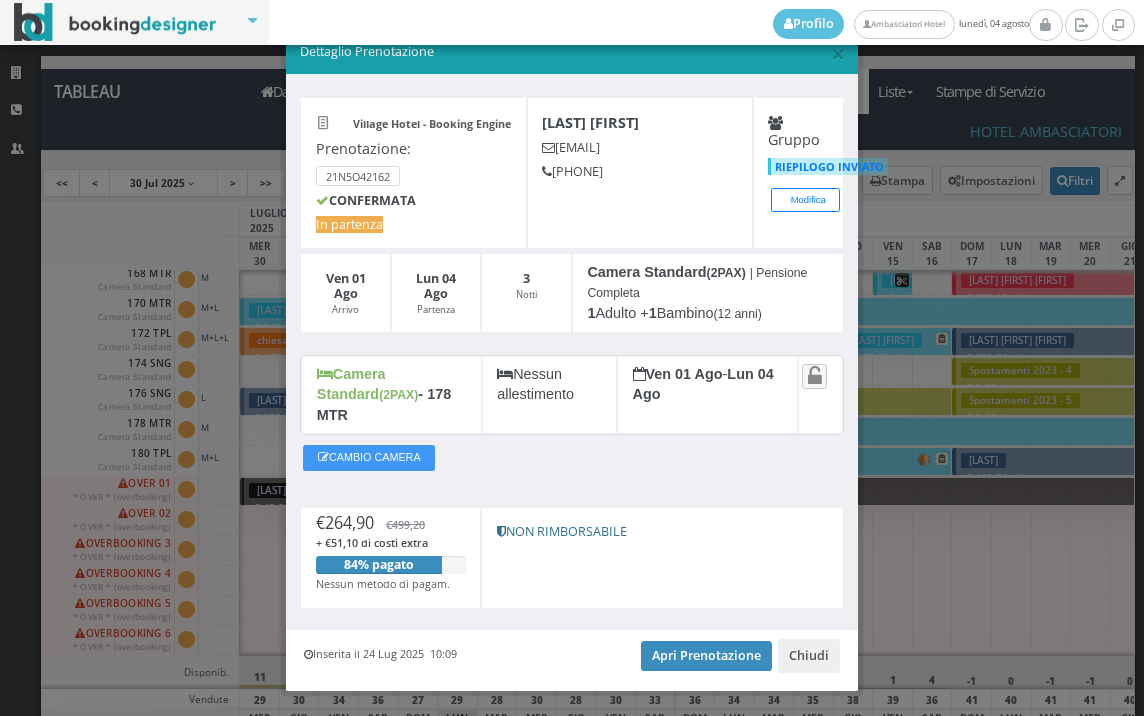 scroll, scrollTop: 57, scrollLeft: 0, axis: vertical 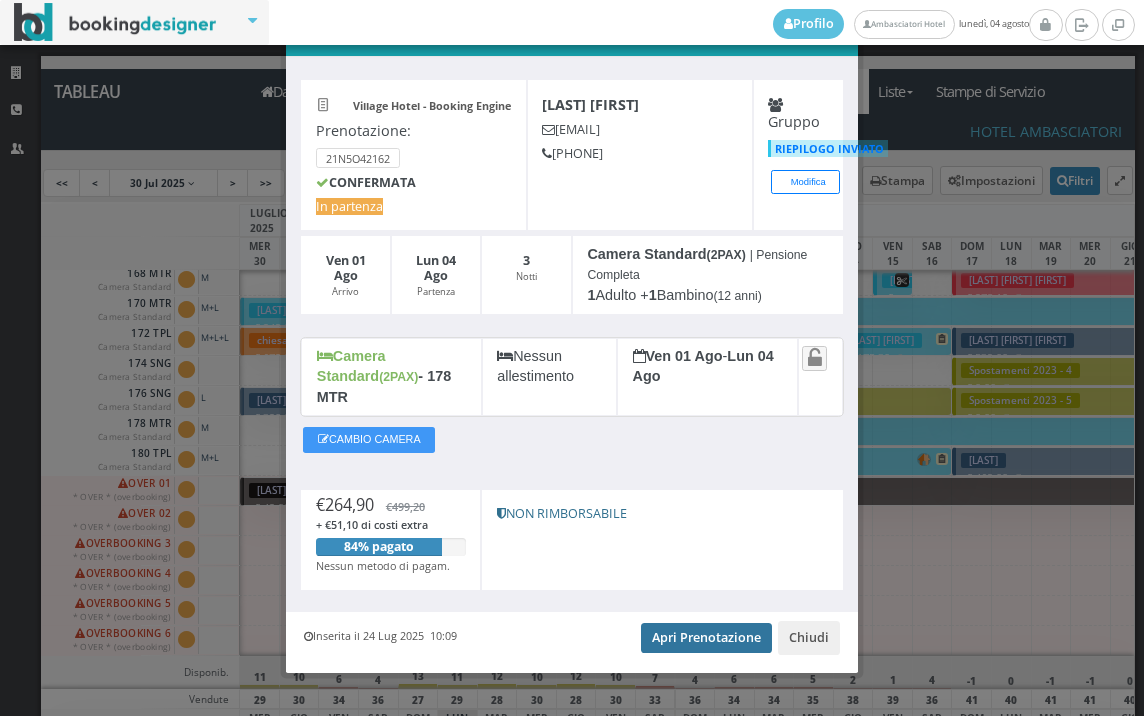 click on "Apri Prenotazione" at bounding box center [706, 638] 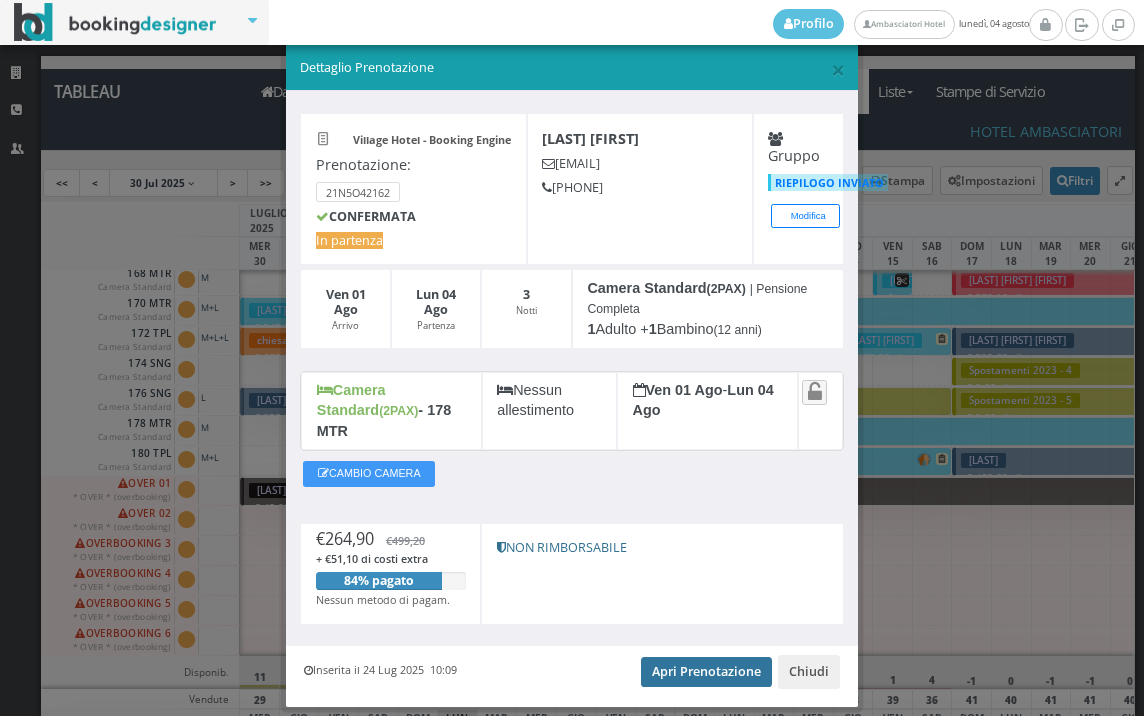 scroll, scrollTop: 0, scrollLeft: 0, axis: both 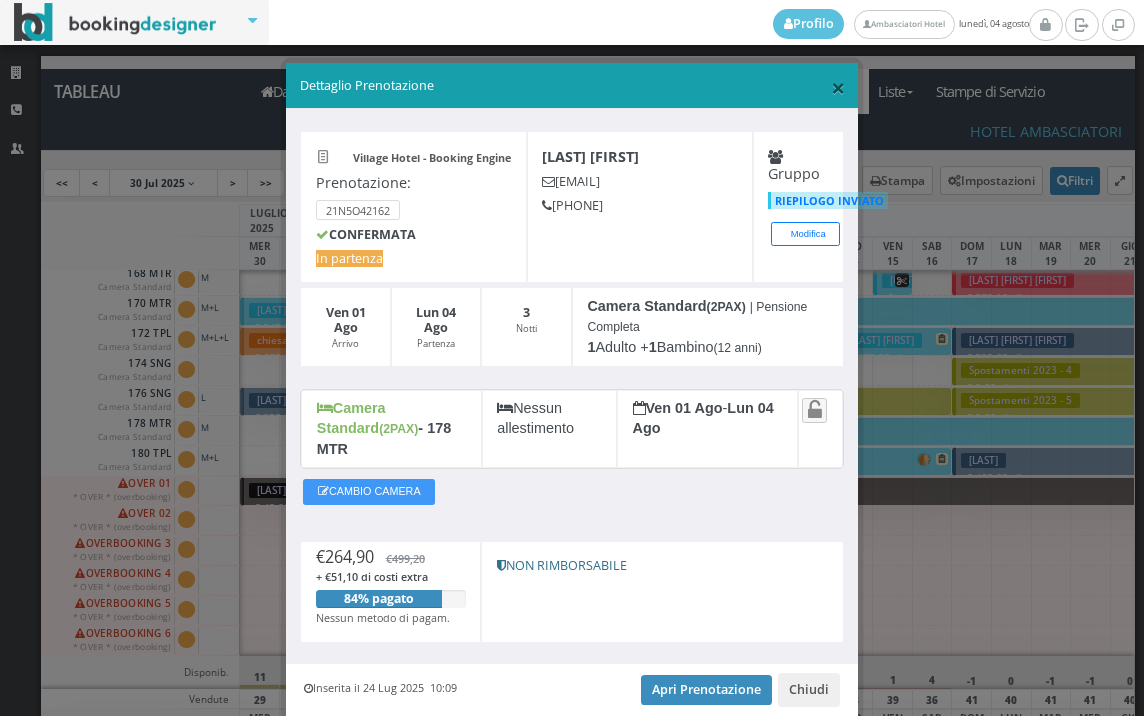 click on "×" at bounding box center [838, 87] 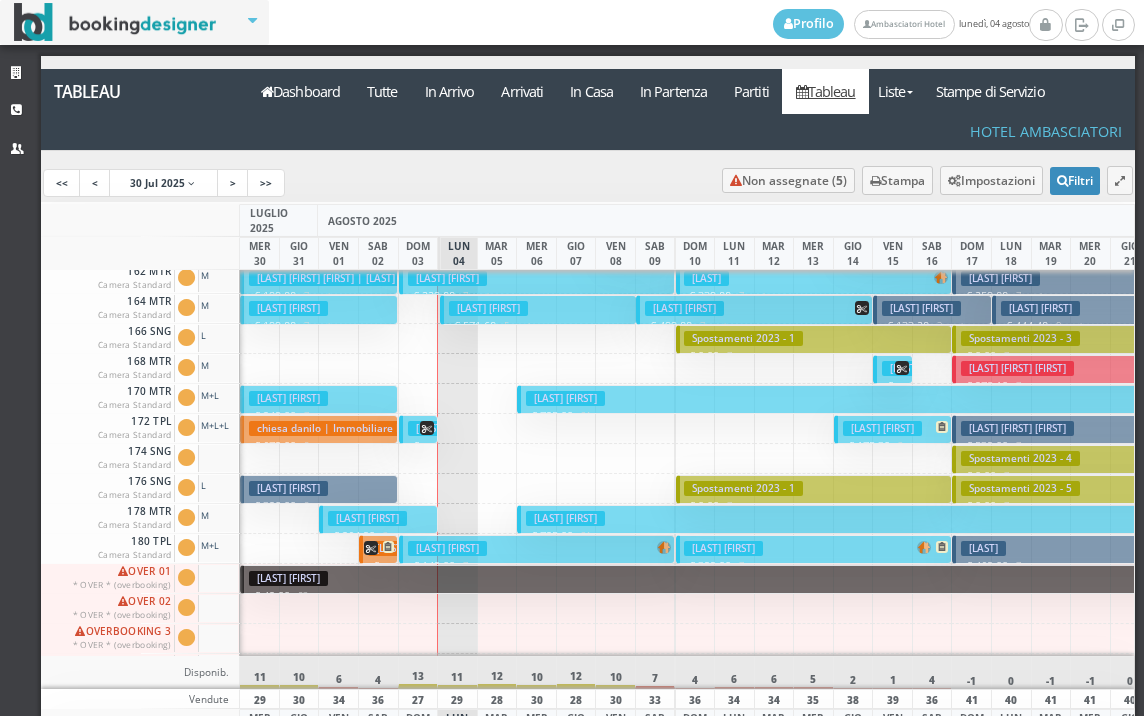 scroll, scrollTop: 700, scrollLeft: 0, axis: vertical 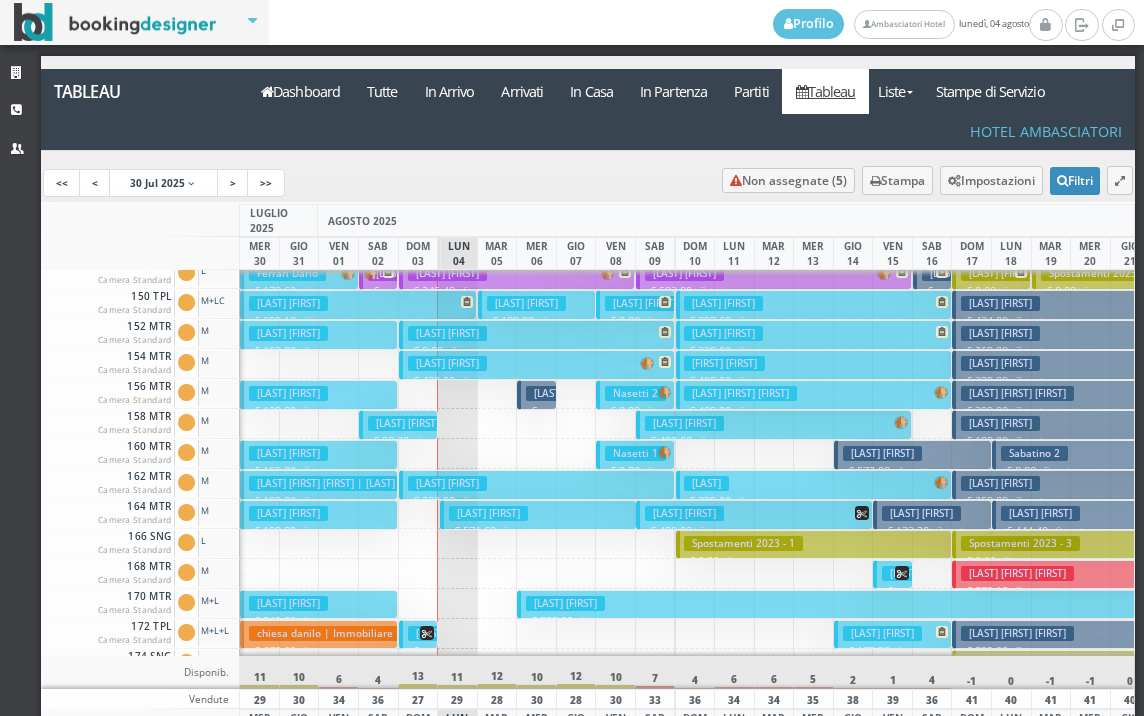 click on "[LAST] [FIRST]" at bounding box center (407, 423) 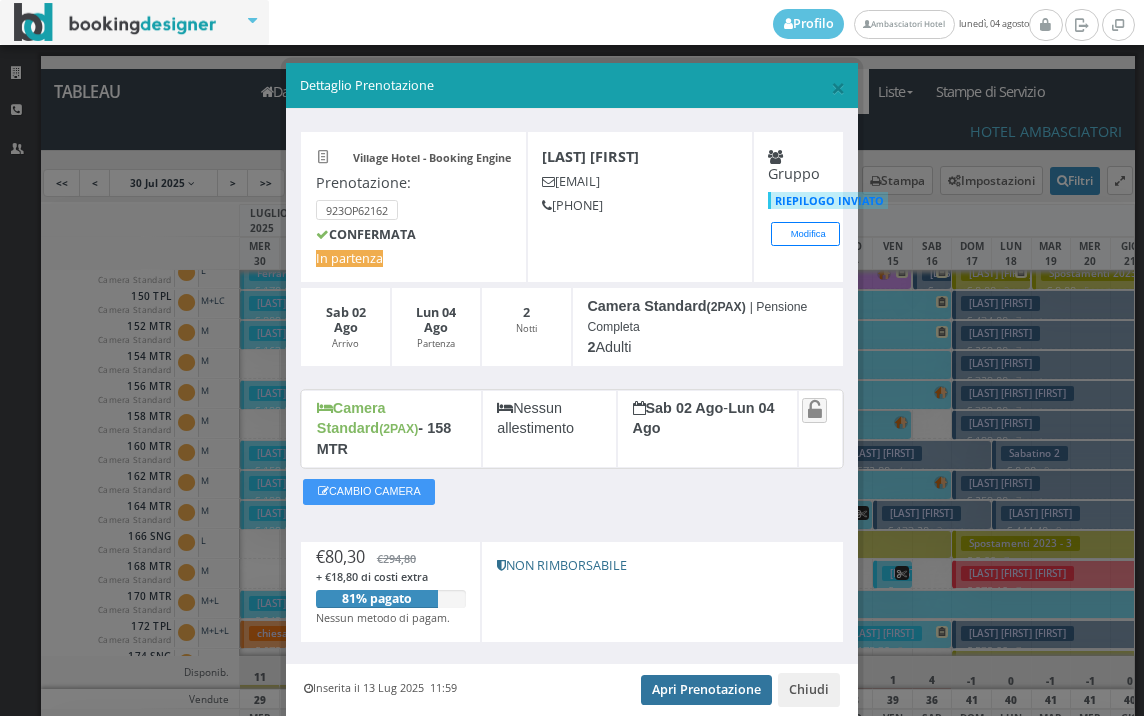click on "Apri Prenotazione" at bounding box center (706, 690) 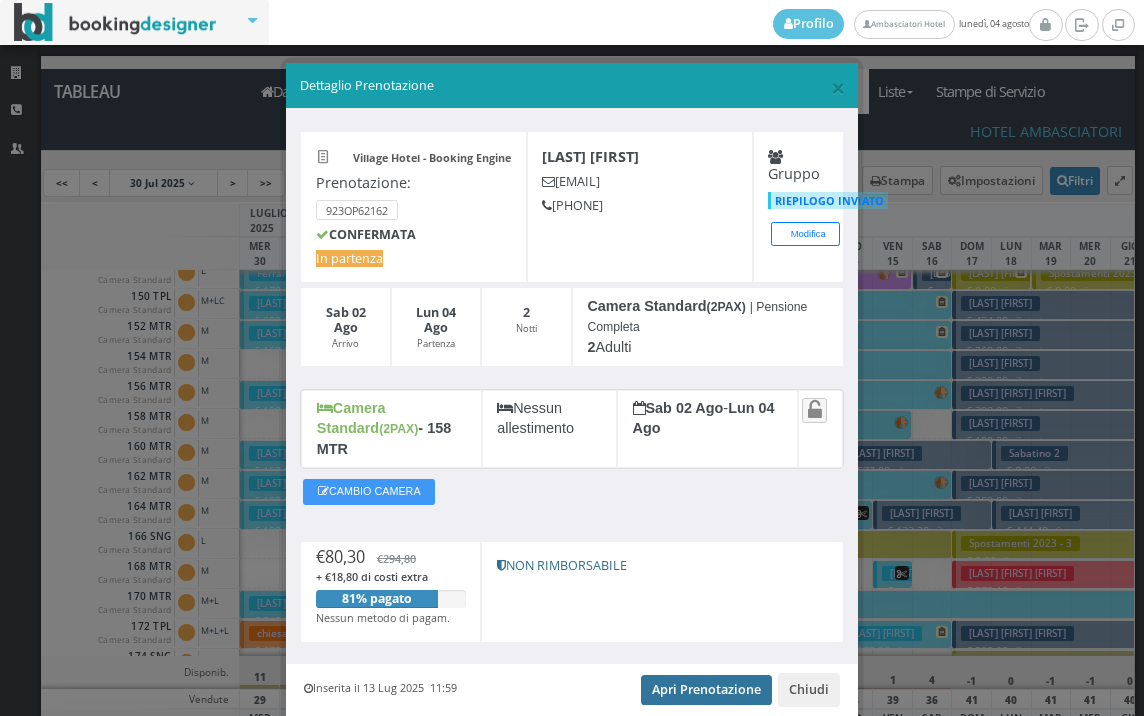 click on "Apri Prenotazione" at bounding box center [706, 690] 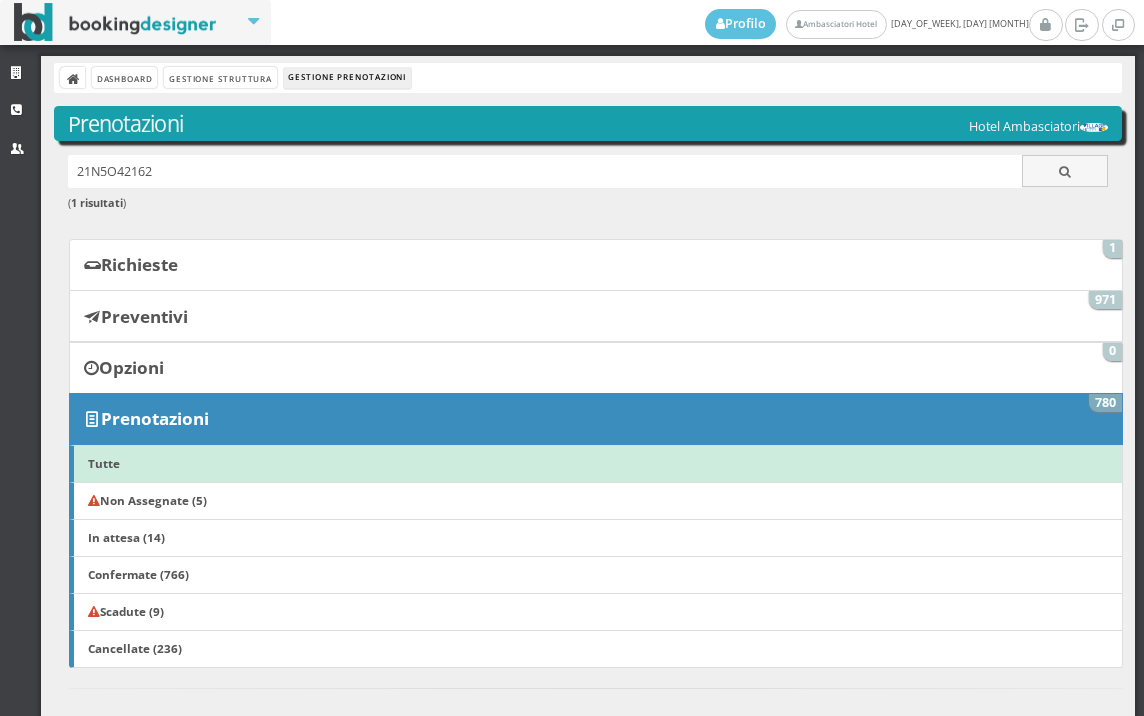scroll, scrollTop: 0, scrollLeft: 0, axis: both 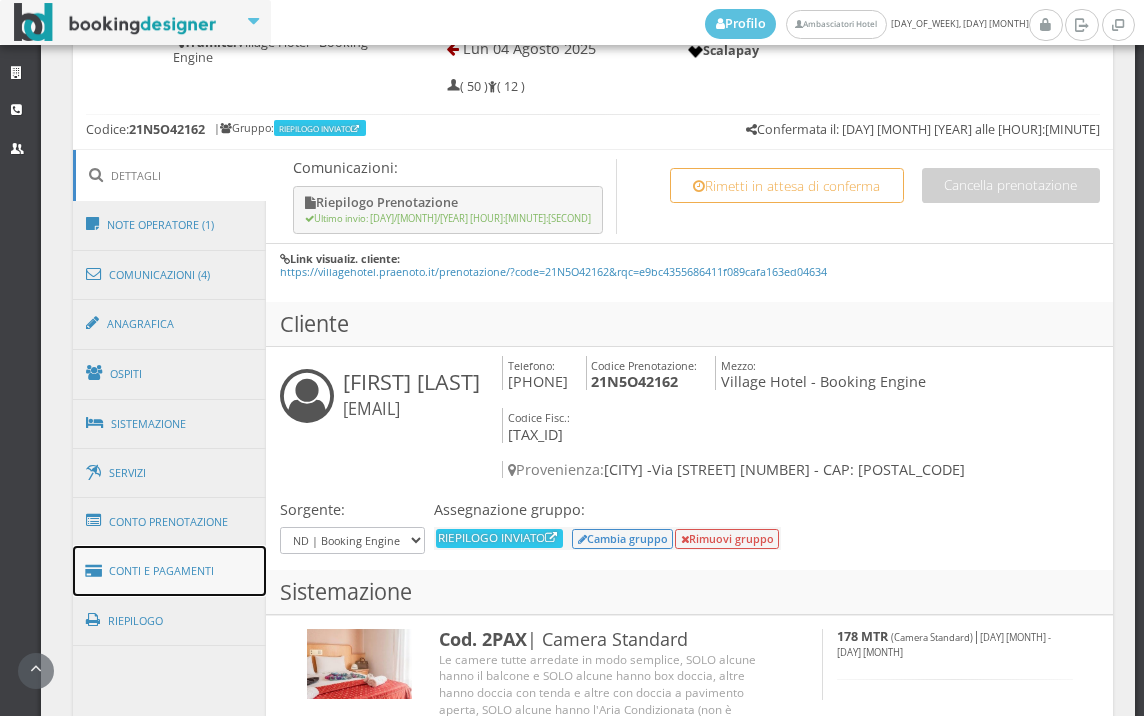 click on "Conti e Pagamenti" at bounding box center (170, 571) 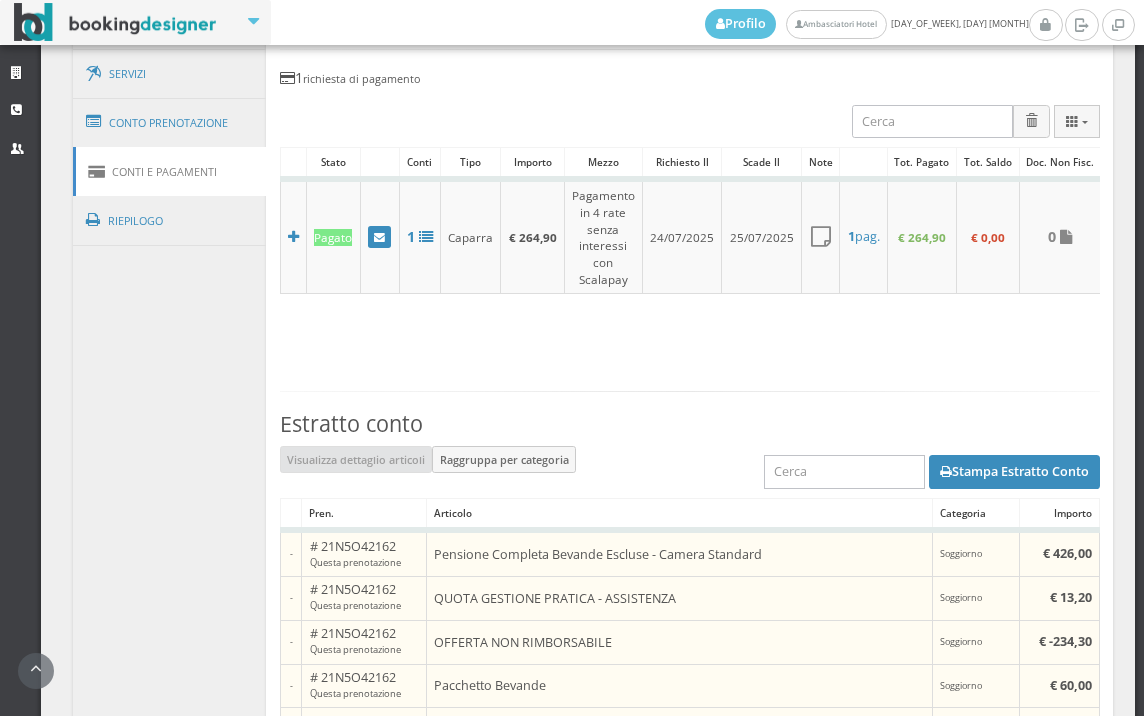 scroll, scrollTop: 1000, scrollLeft: 0, axis: vertical 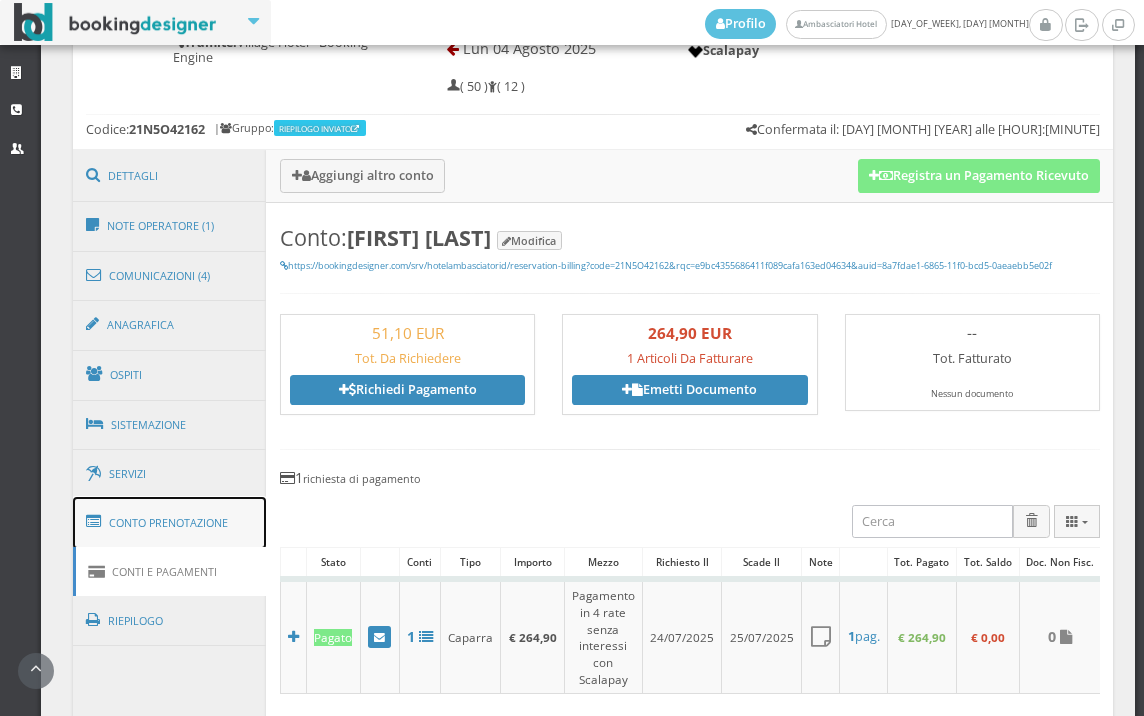 click on "Conto Prenotazione" at bounding box center (170, 523) 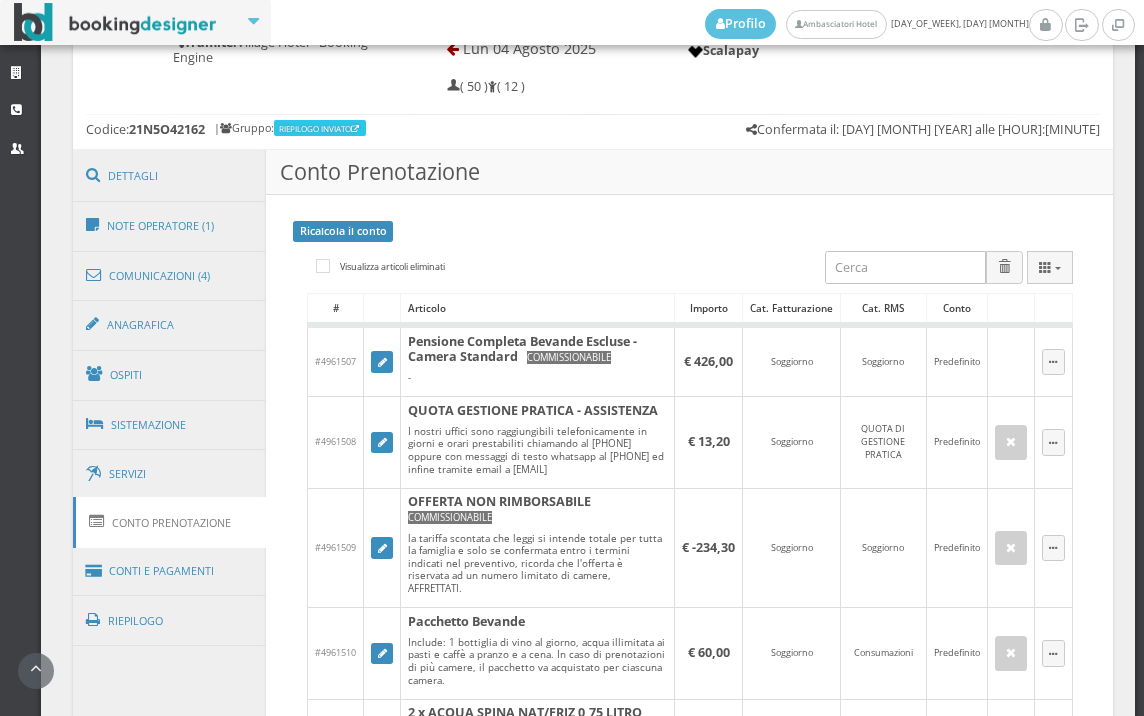 scroll, scrollTop: 1444, scrollLeft: 0, axis: vertical 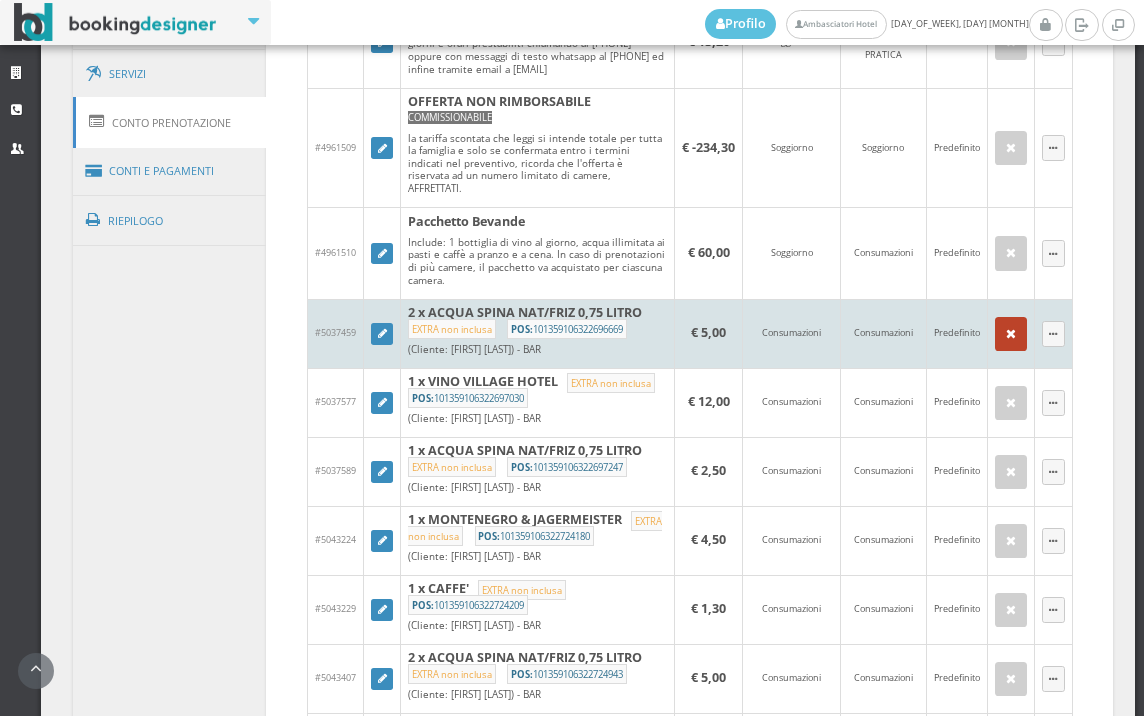 click at bounding box center (1011, 334) 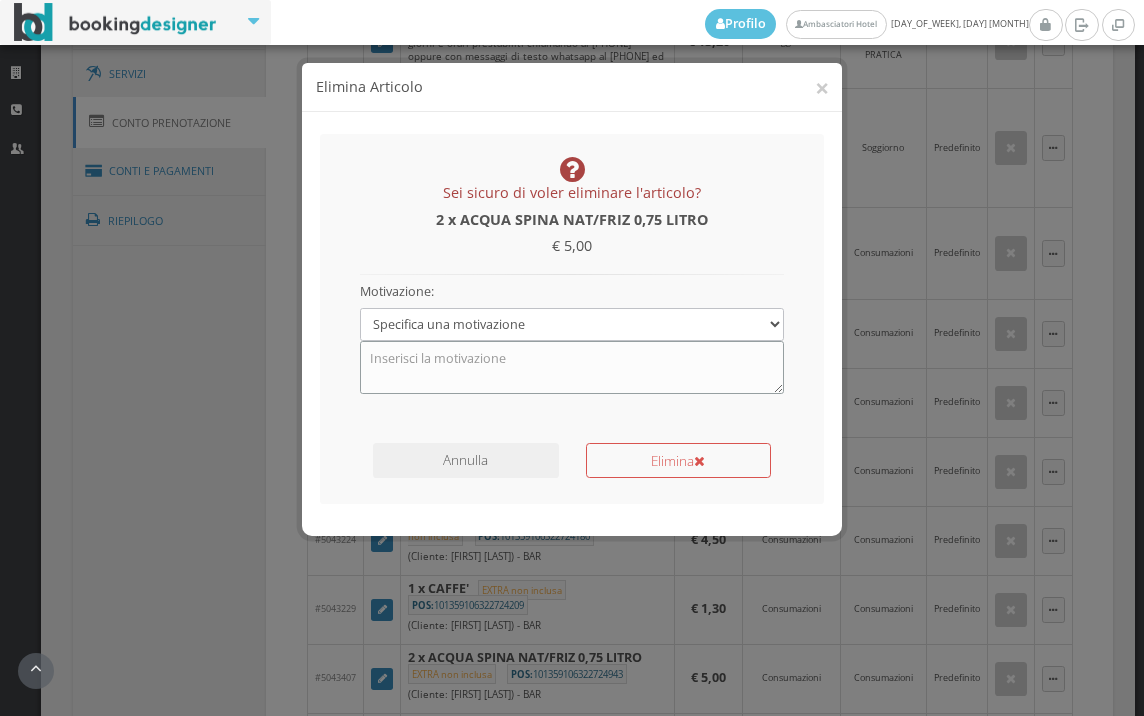 click at bounding box center [572, 367] 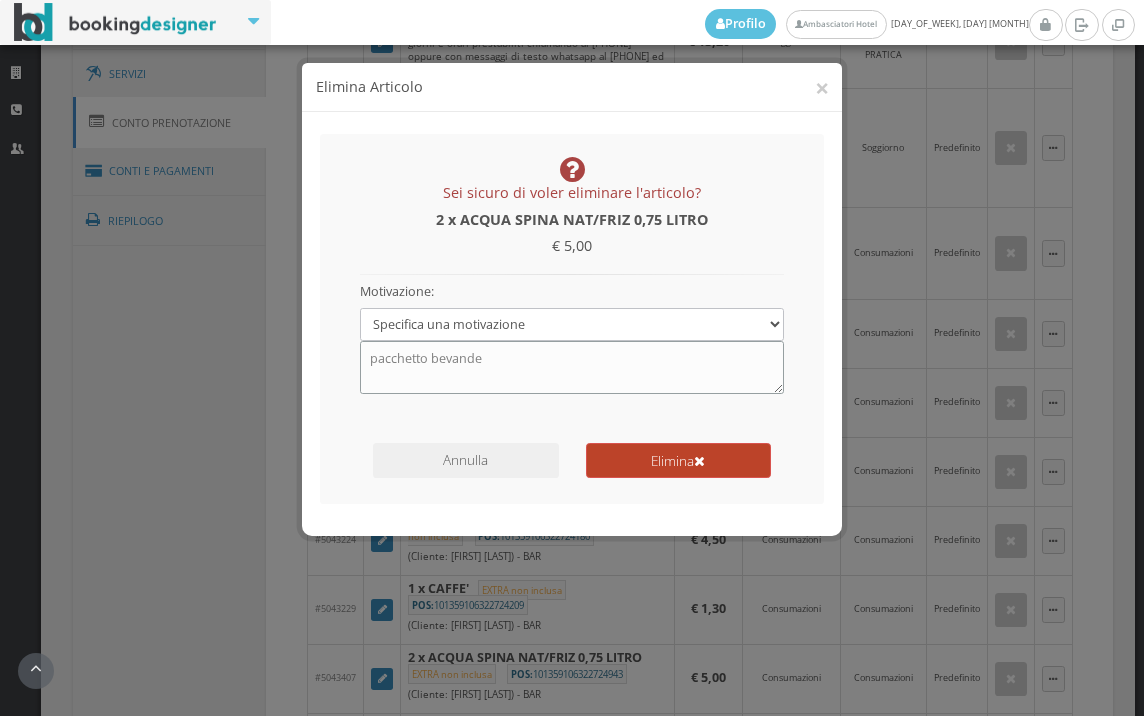 type on "pacchetto bevande" 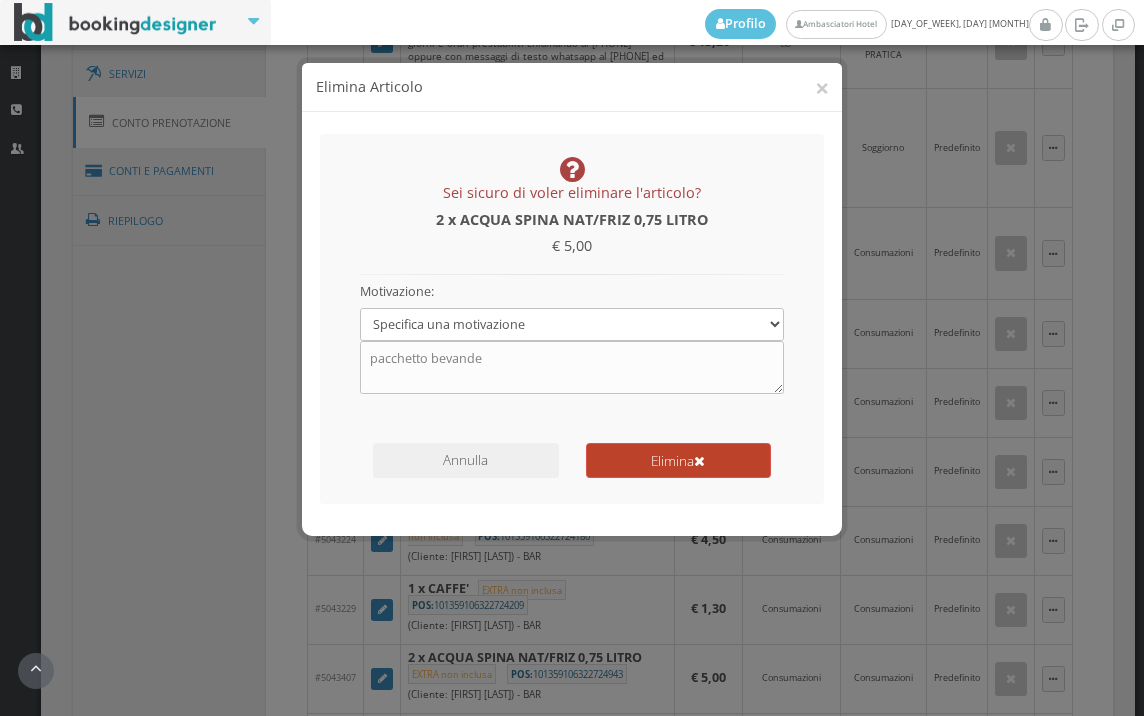 click on "Elimina" at bounding box center (678, 460) 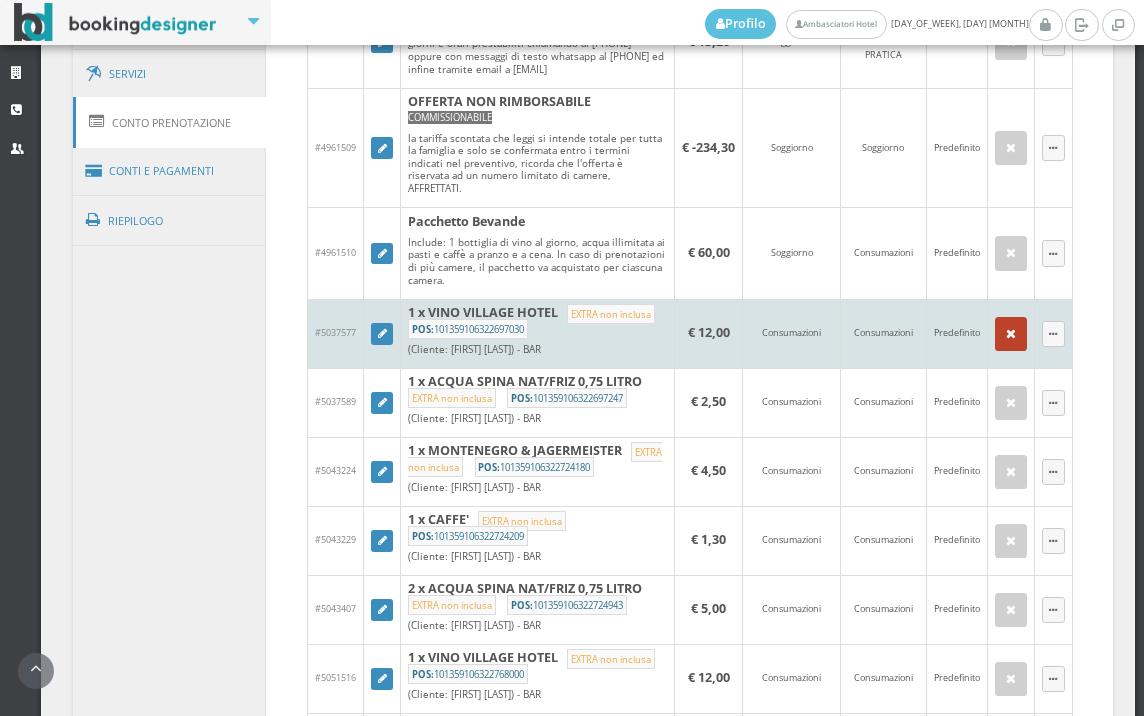 click at bounding box center [1011, 334] 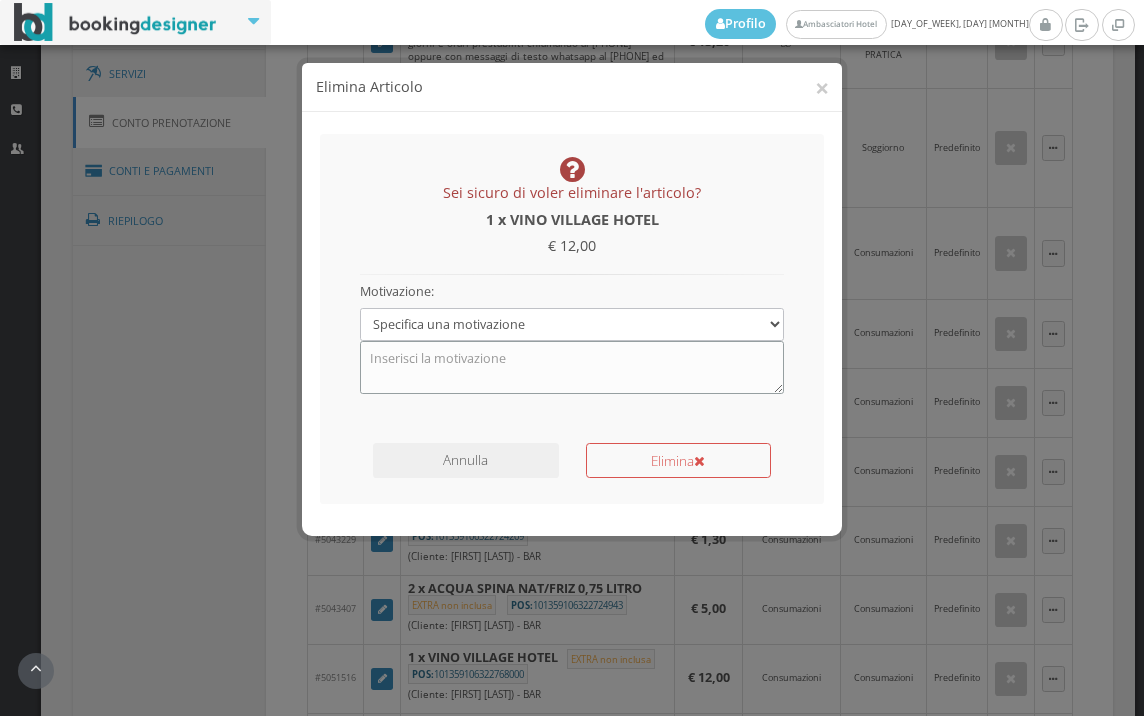 click at bounding box center (572, 367) 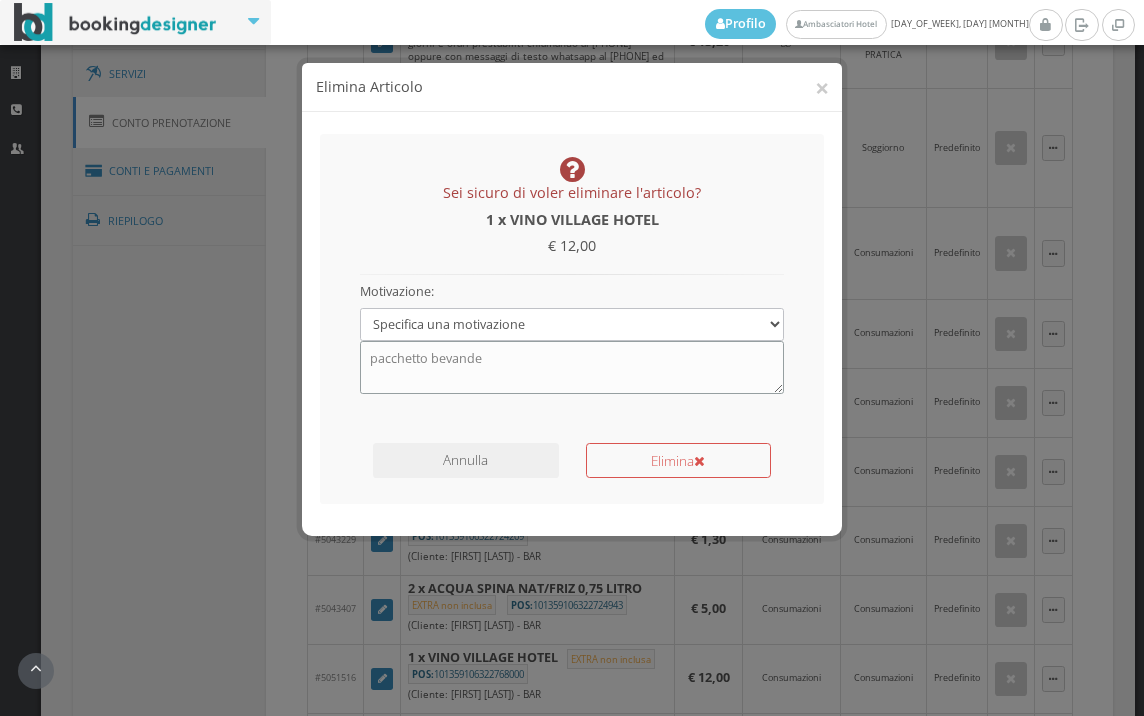 type on "pacchetto bevande" 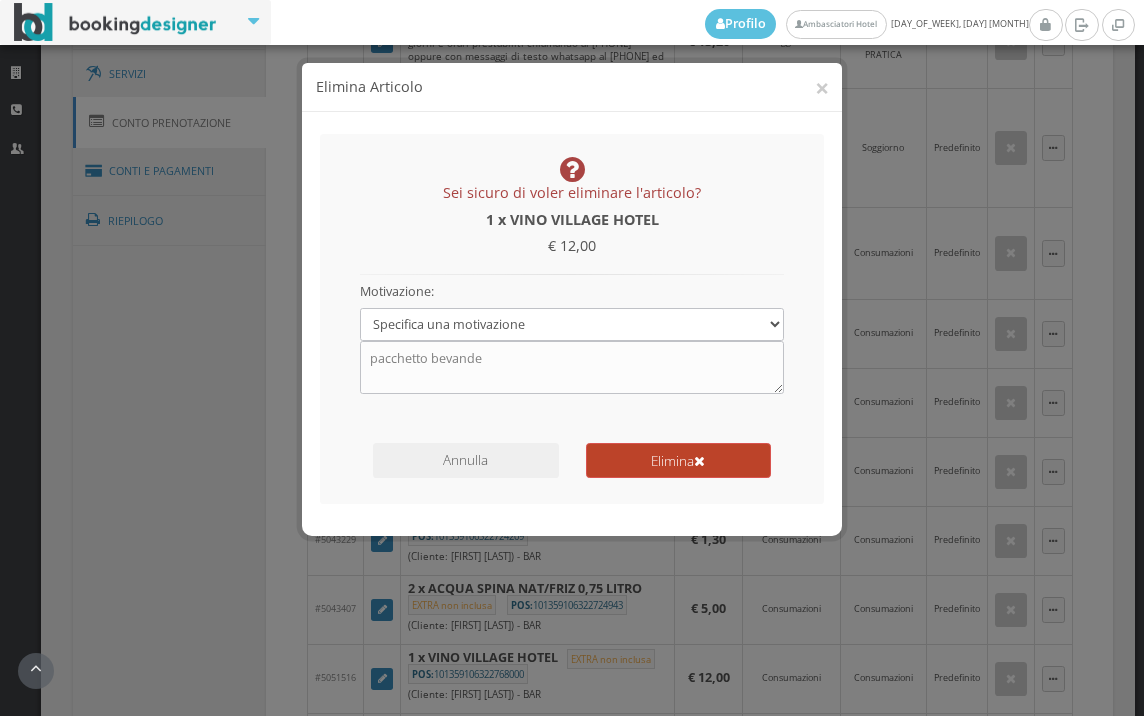 click on "Elimina" at bounding box center (678, 460) 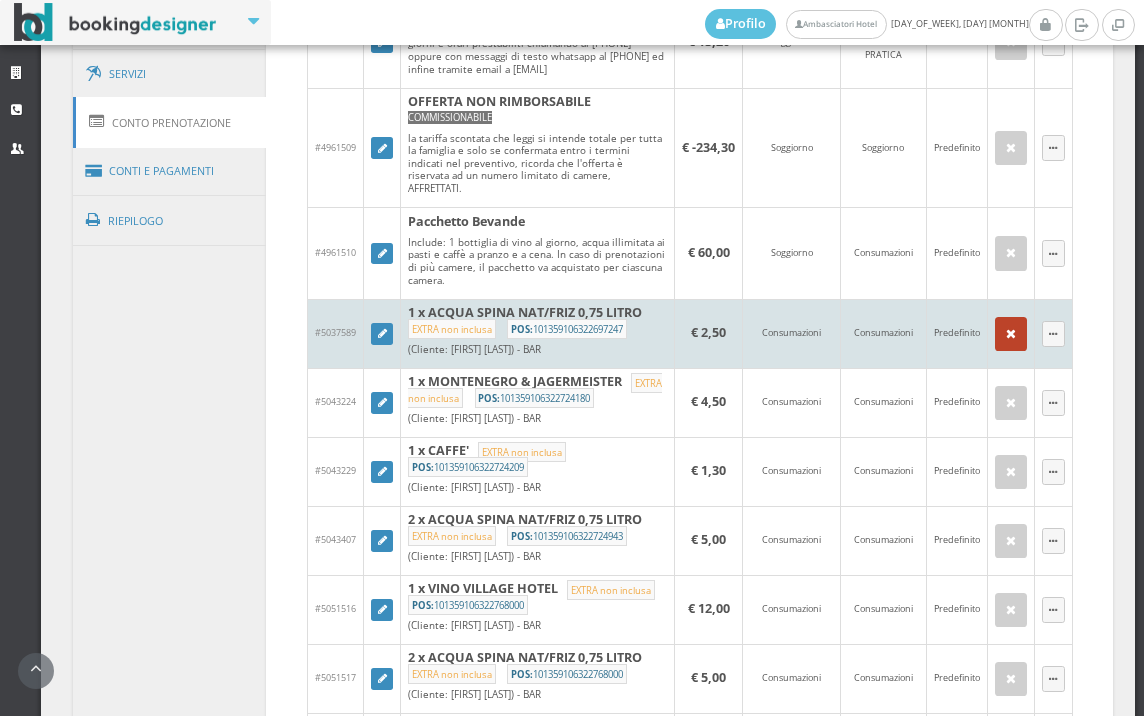 click at bounding box center [1011, 334] 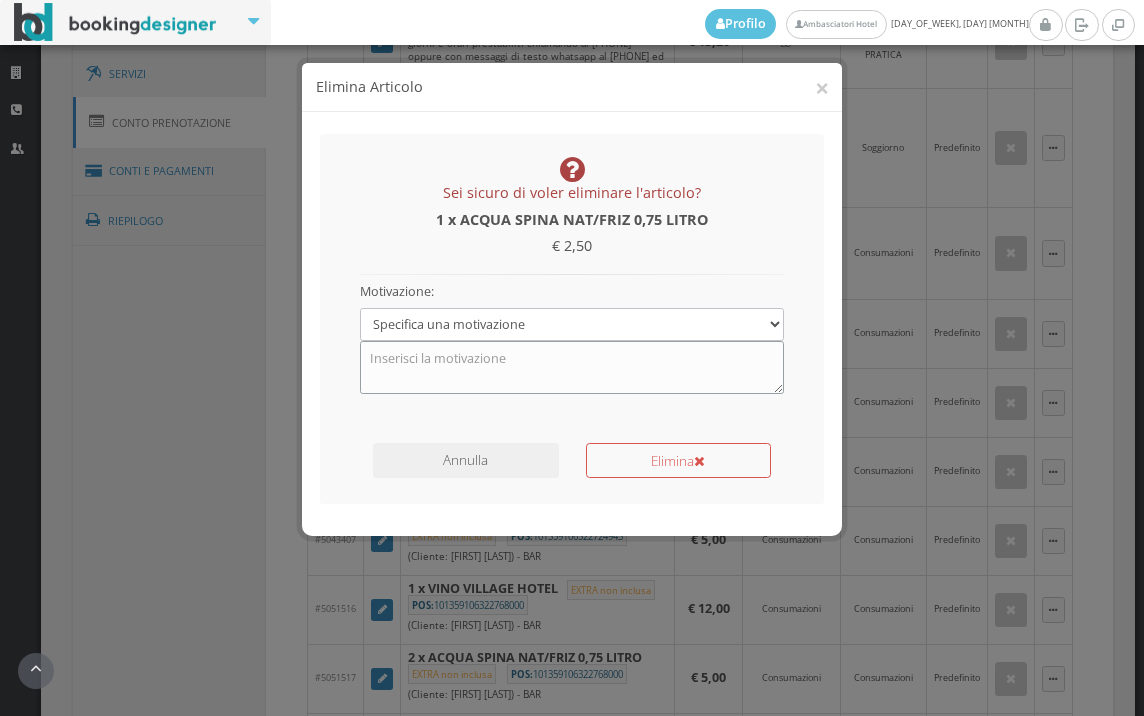 click at bounding box center (572, 367) 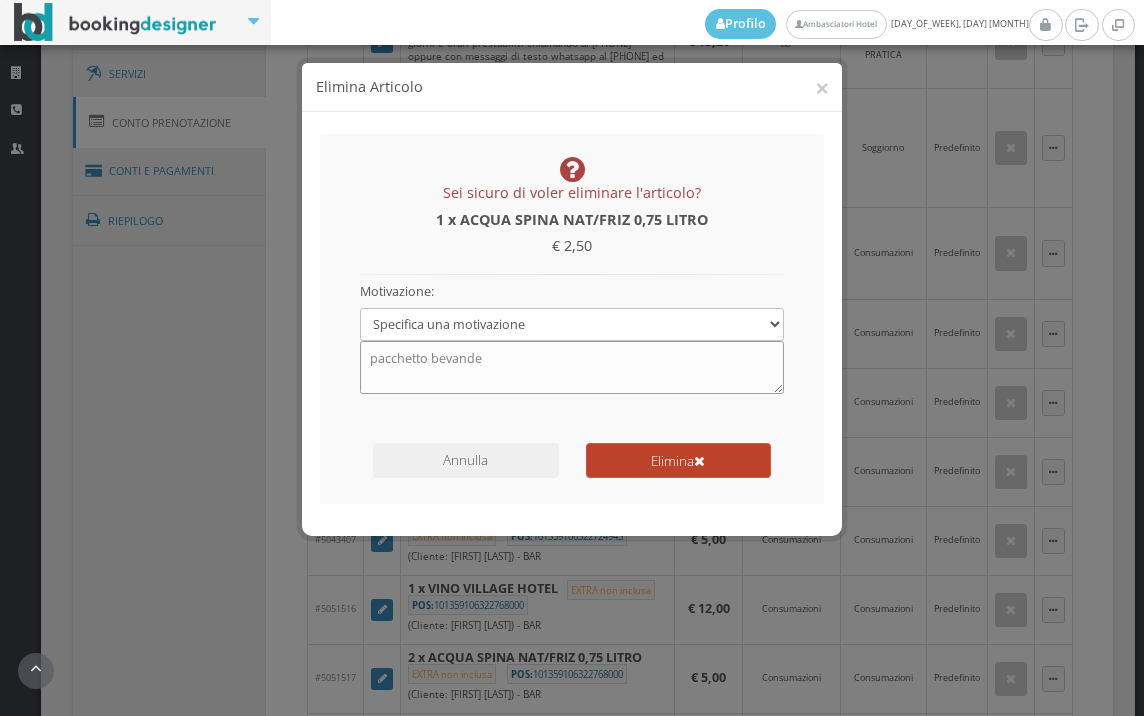 type on "pacchetto bevande" 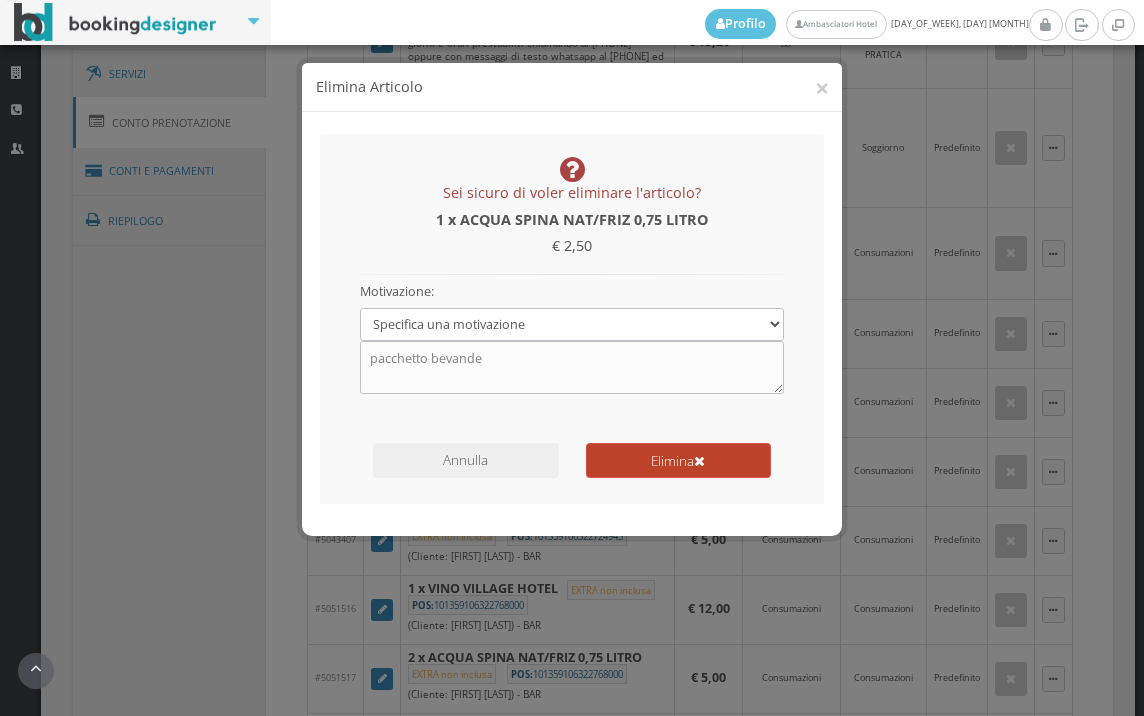 click on "Elimina" at bounding box center [678, 460] 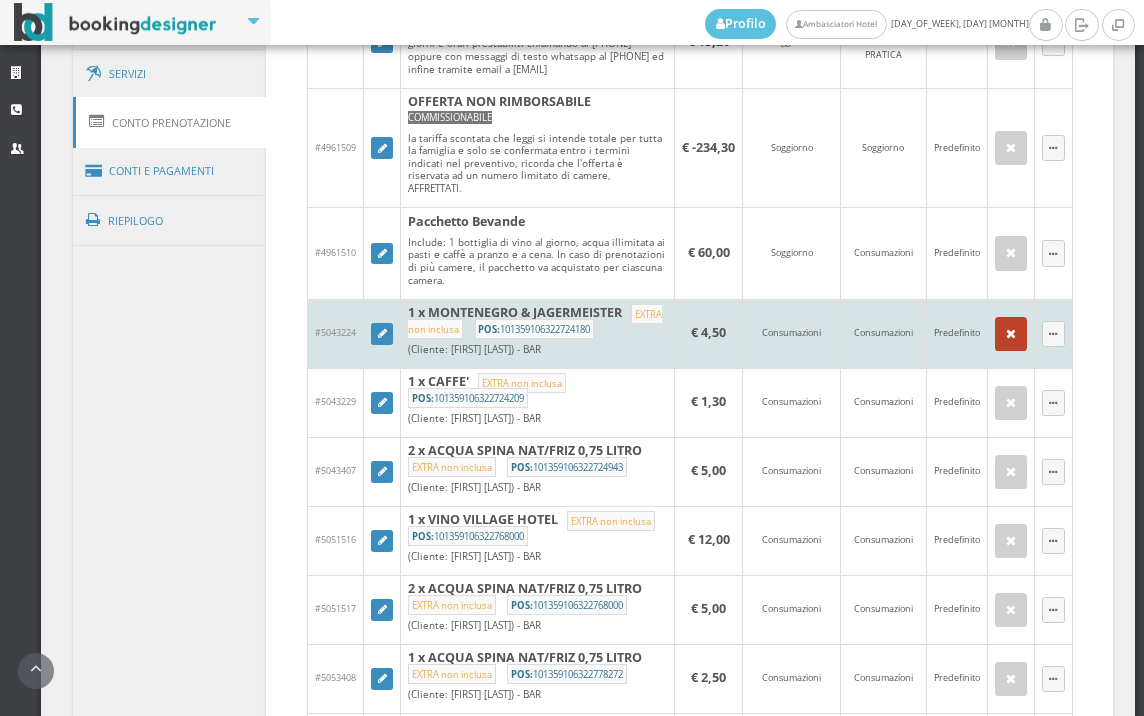 click at bounding box center (1011, 334) 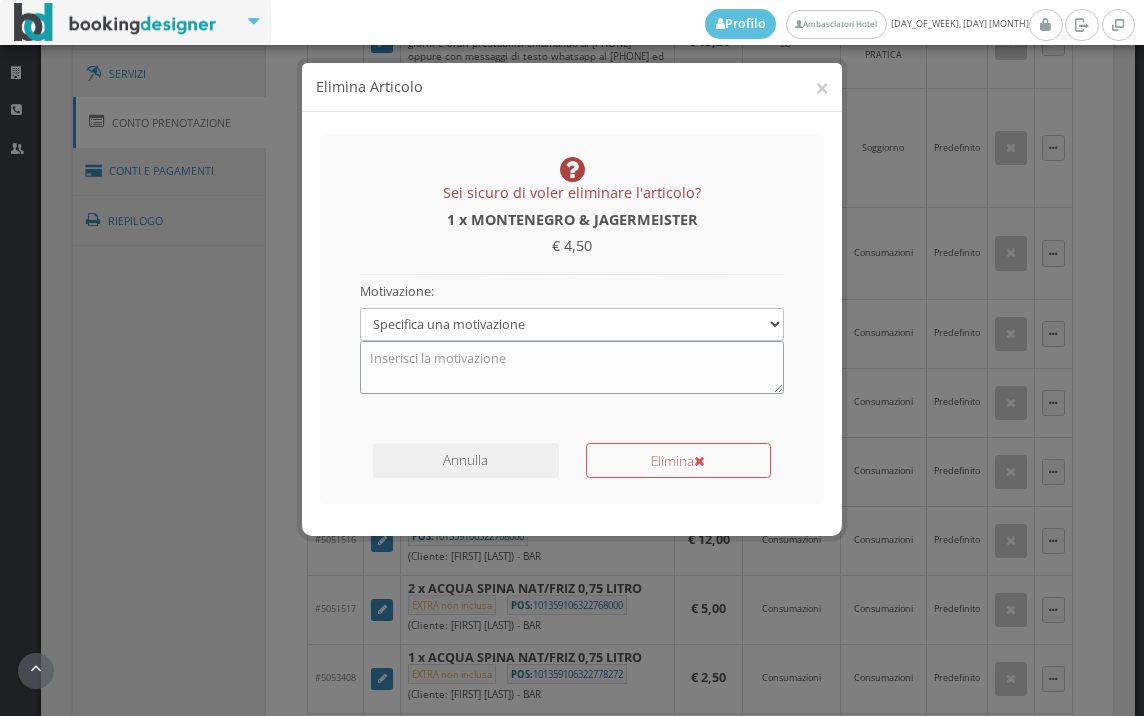 click at bounding box center (572, 367) 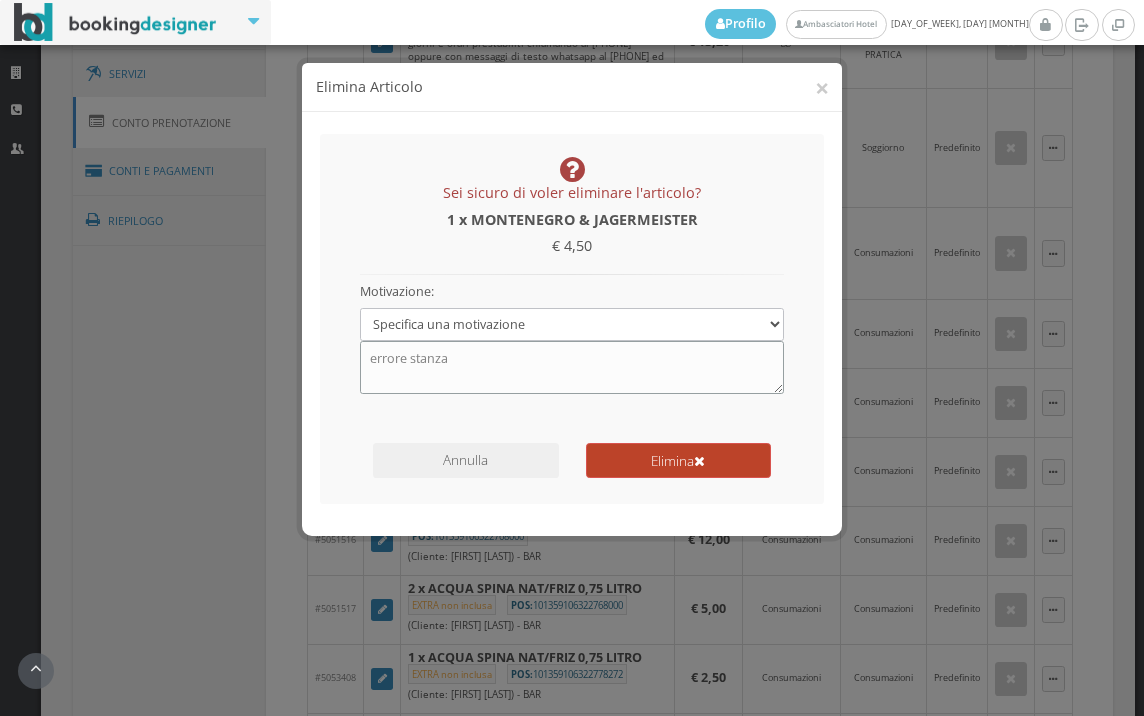 type on "errore stanza" 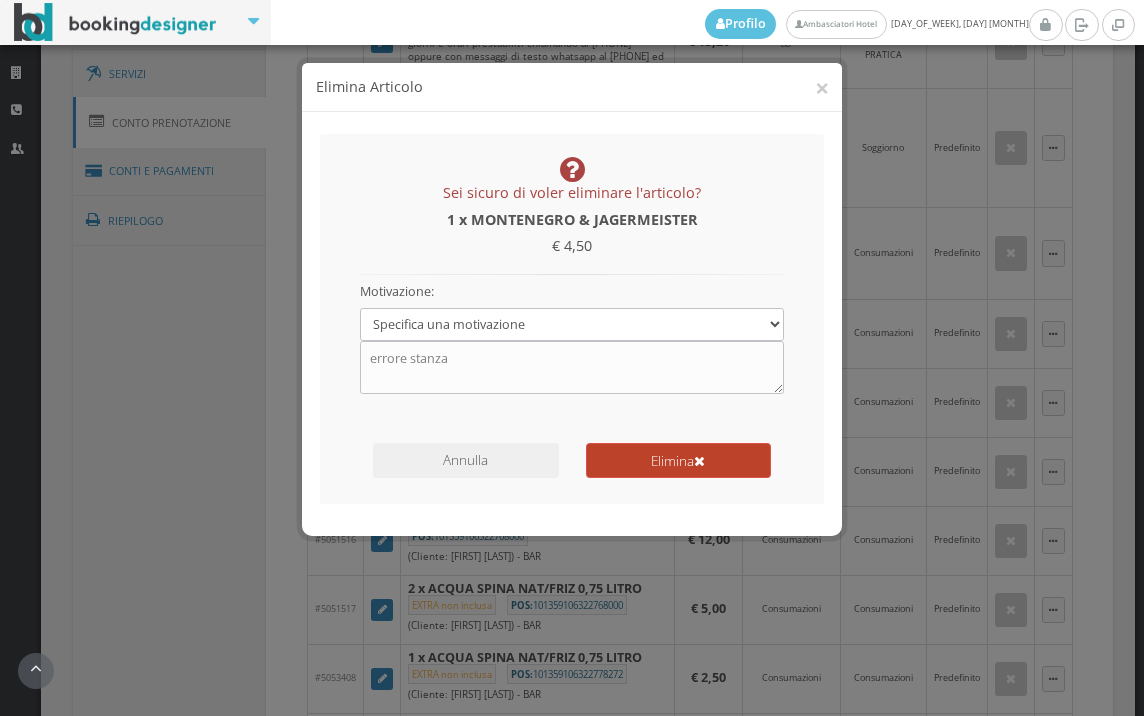click on "Elimina" at bounding box center [678, 460] 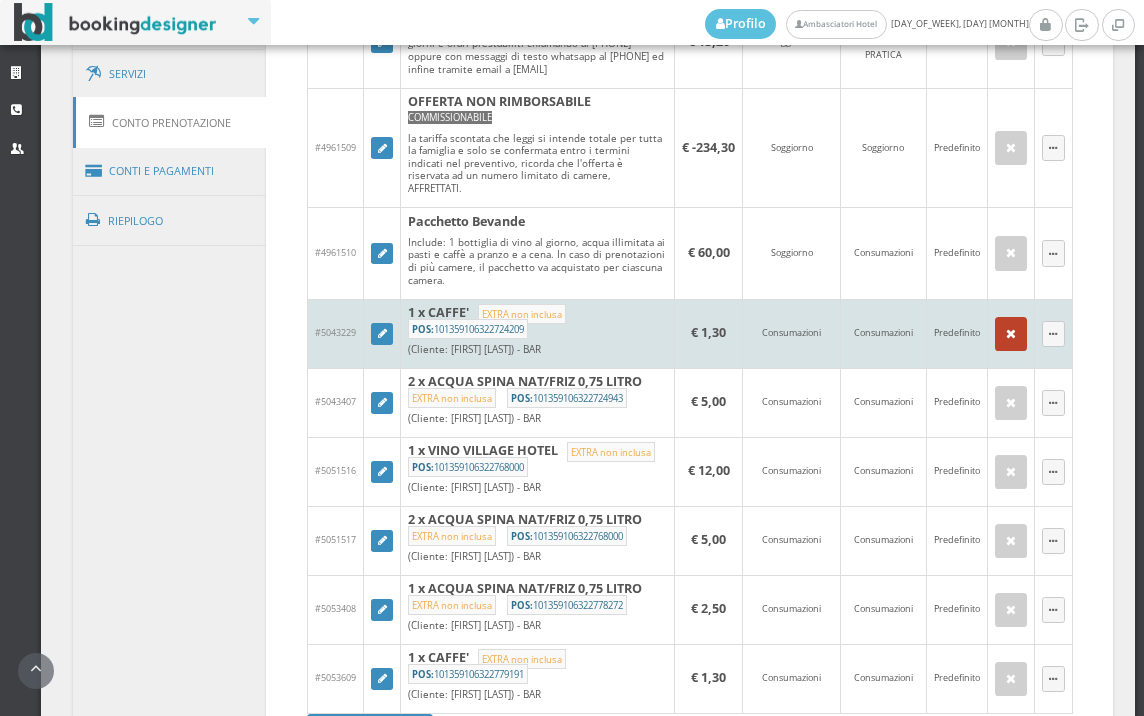 click at bounding box center (1011, 334) 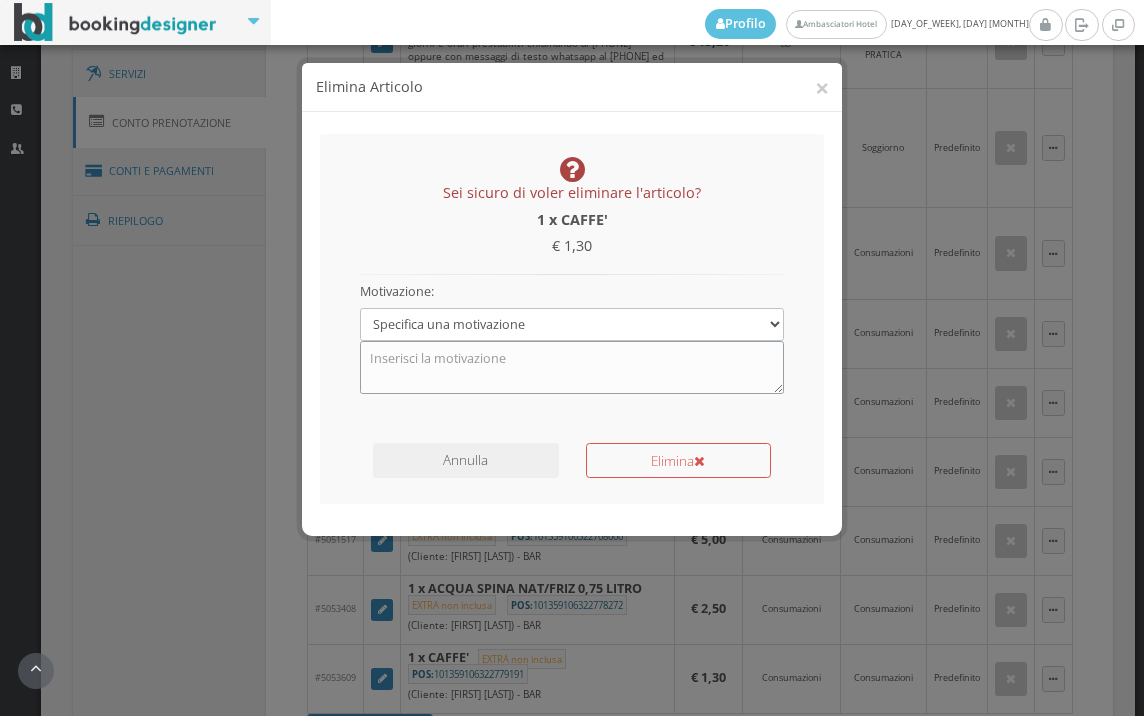 click at bounding box center (572, 367) 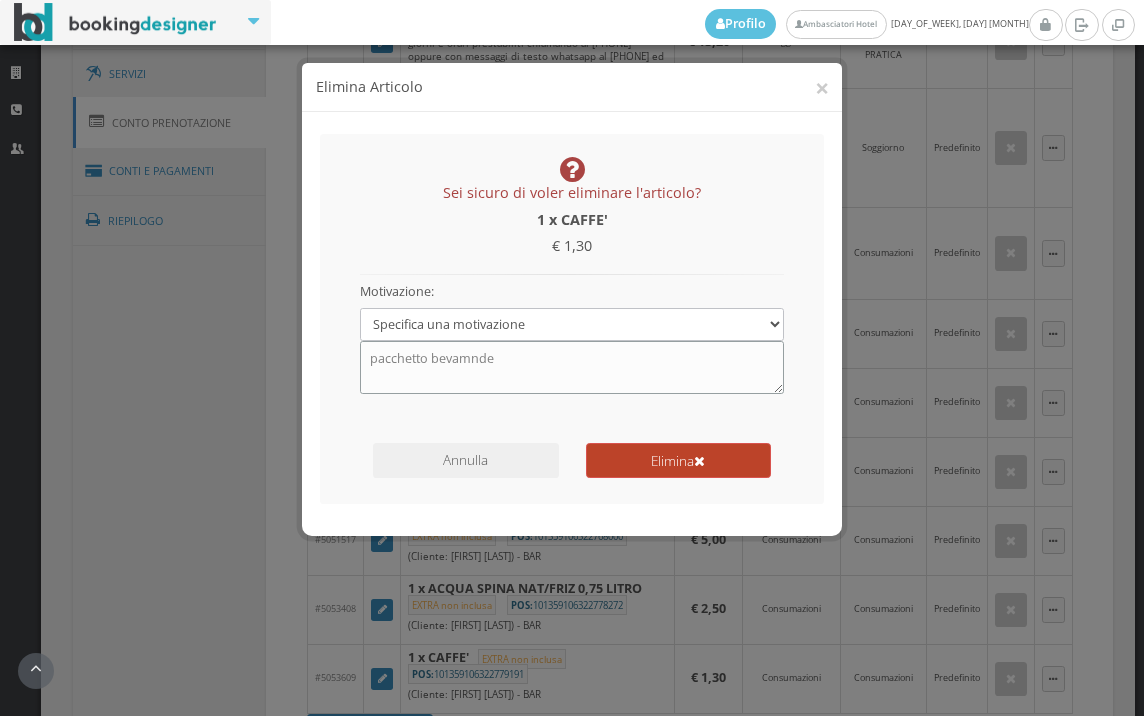 type on "pacchetto bevamnde" 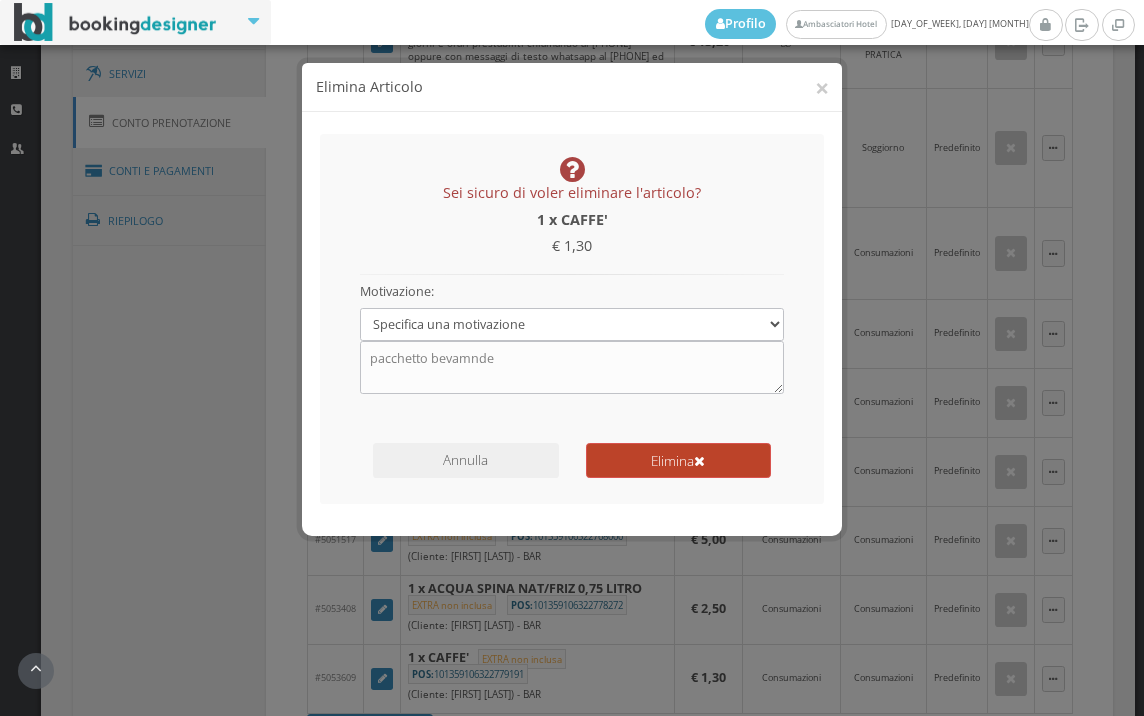 click on "Elimina" at bounding box center (678, 460) 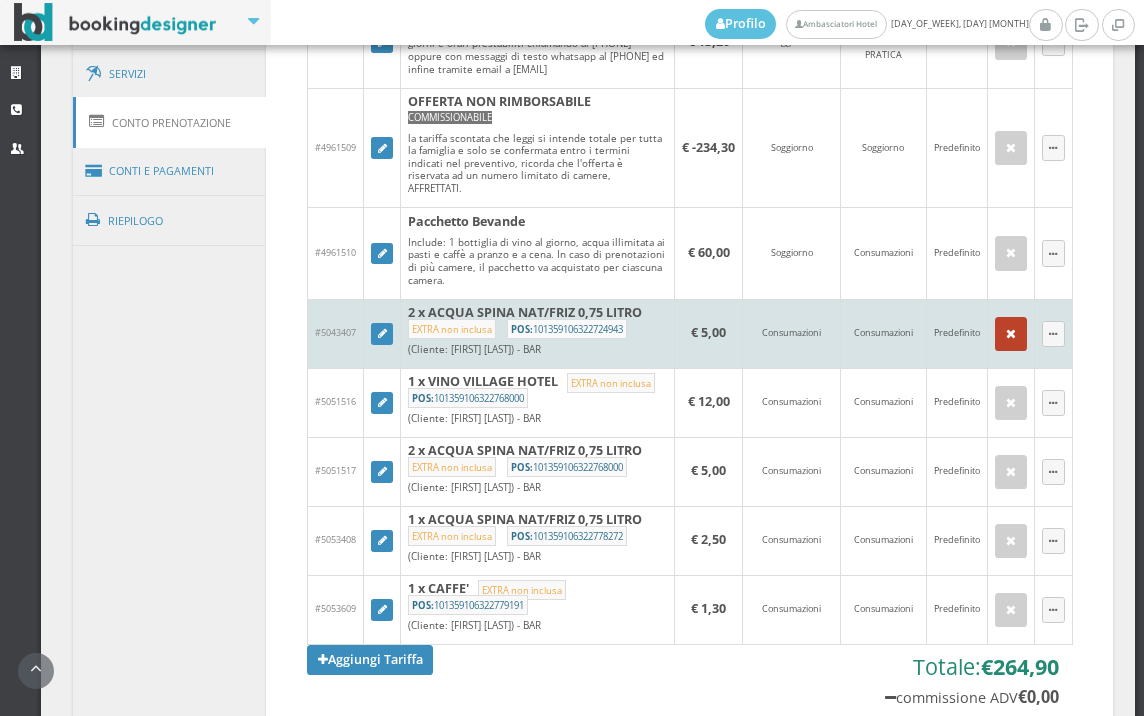 click at bounding box center [1011, 334] 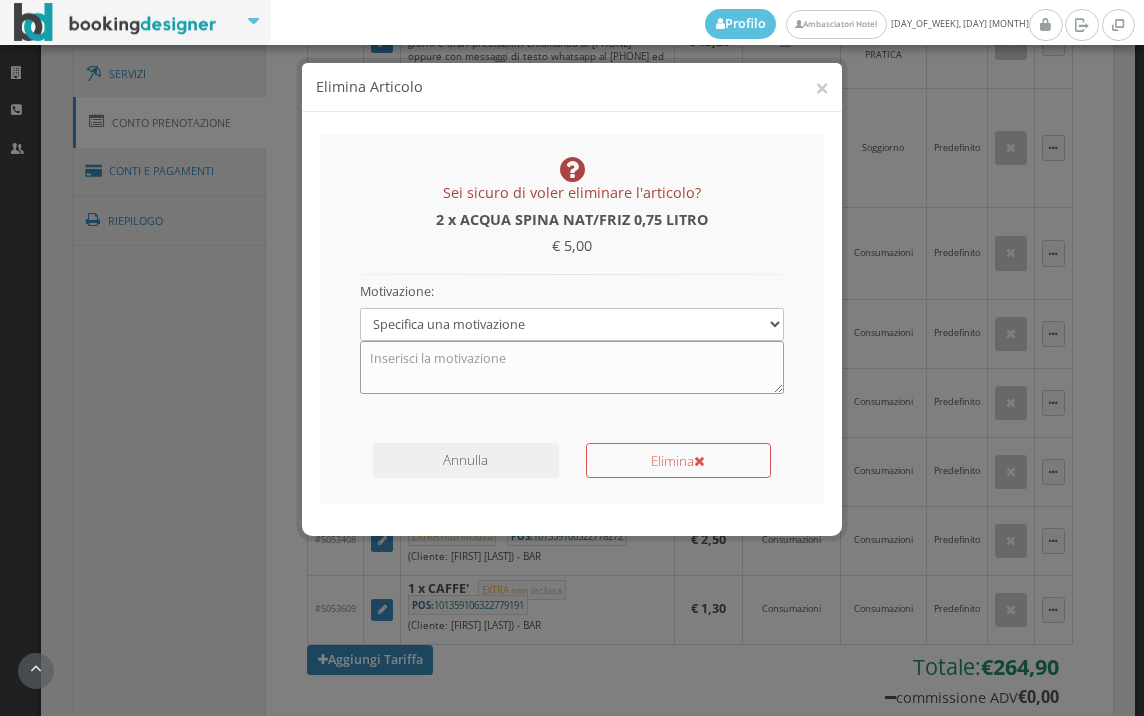 click at bounding box center (572, 367) 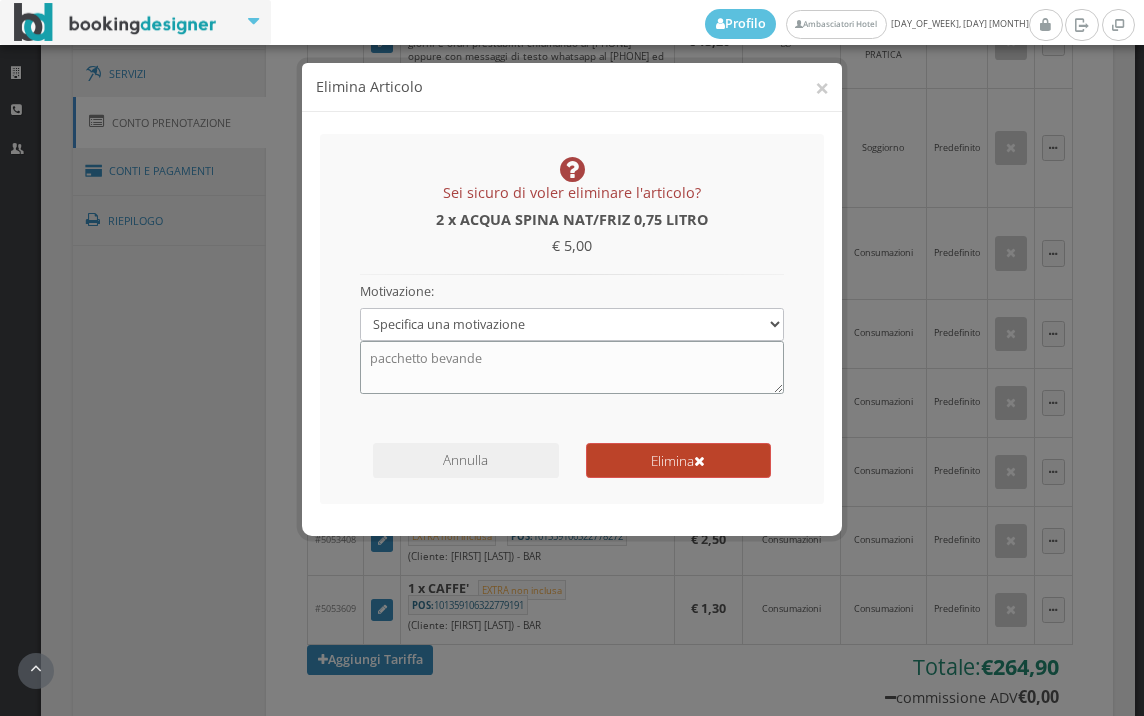 type on "pacchetto bevande" 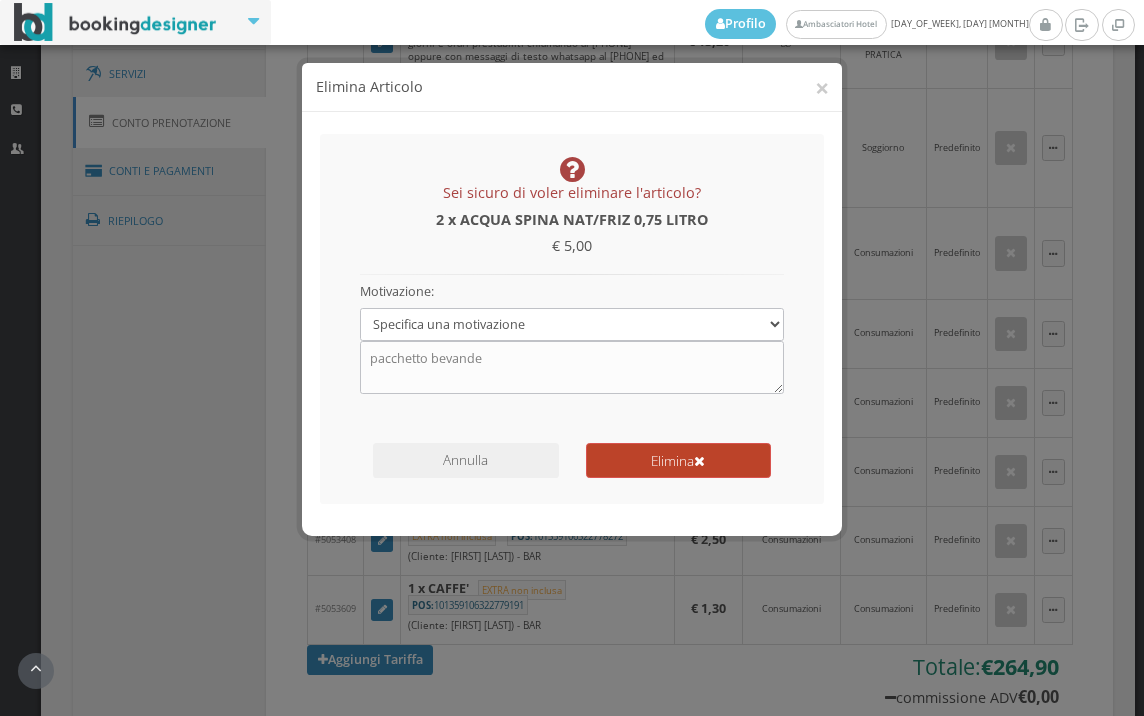 click on "Elimina" at bounding box center (678, 460) 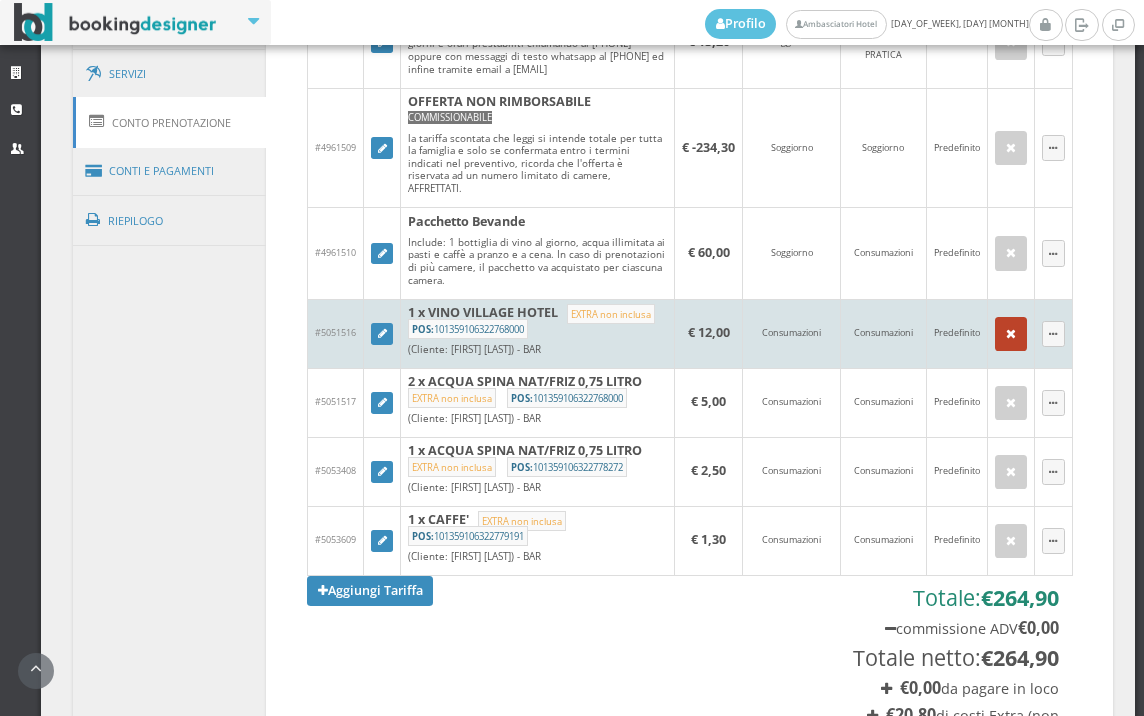 click at bounding box center (1011, 334) 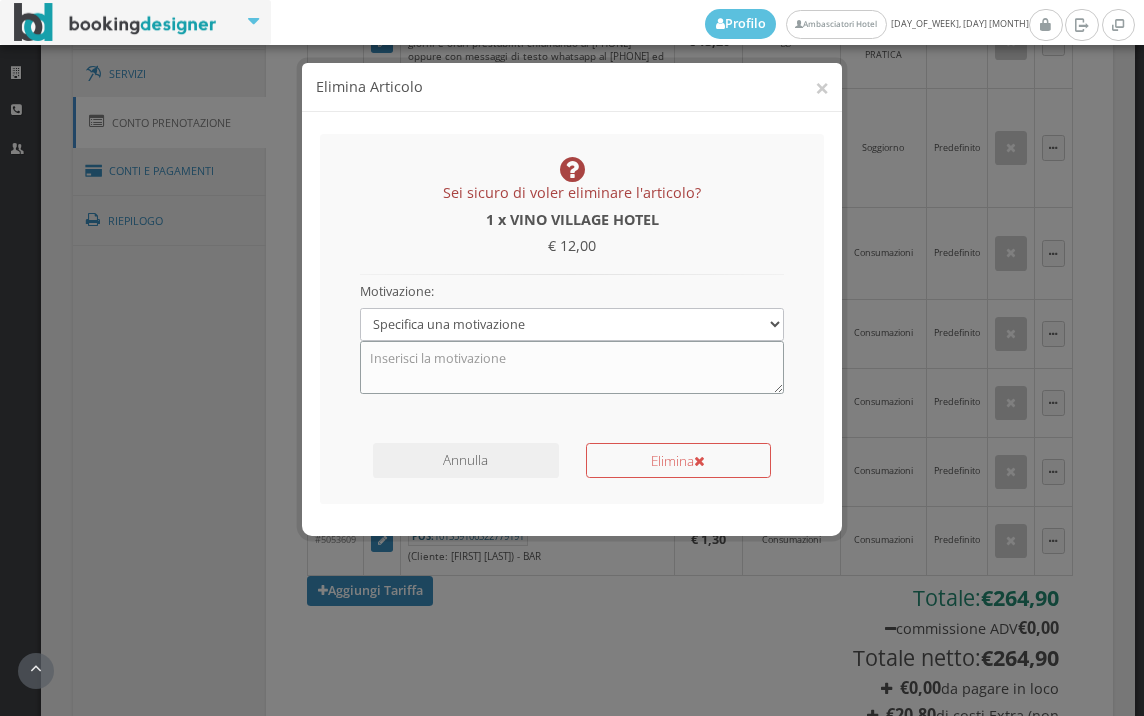 click at bounding box center [572, 367] 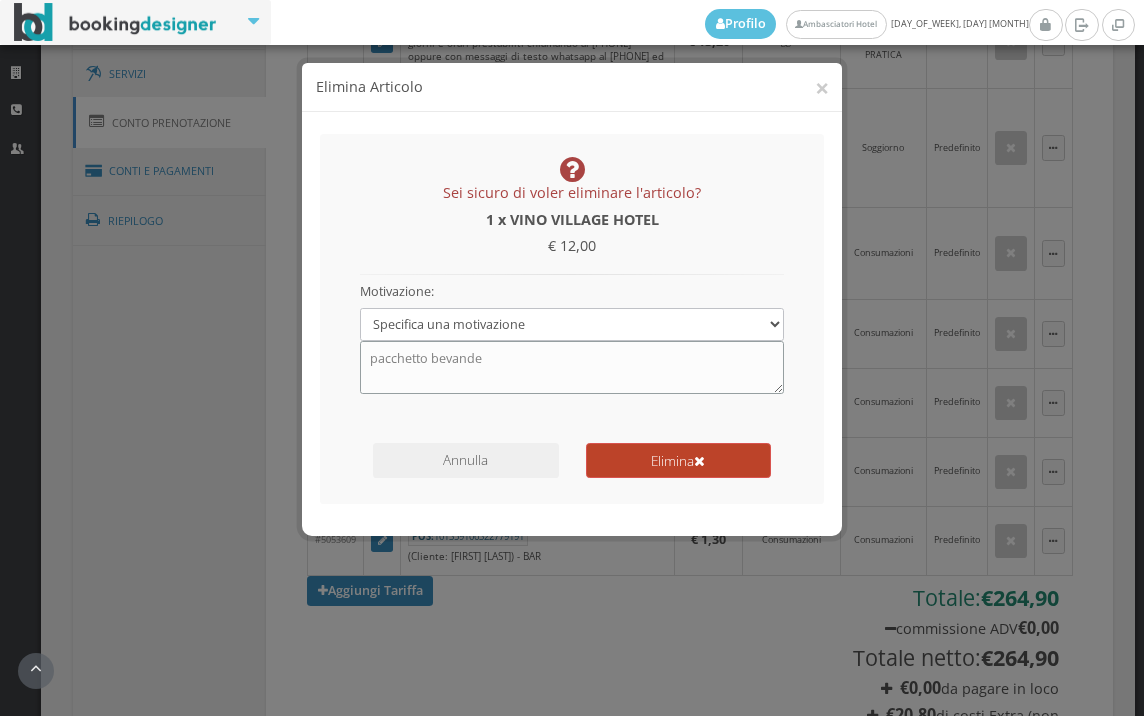 type on "pacchetto bevande" 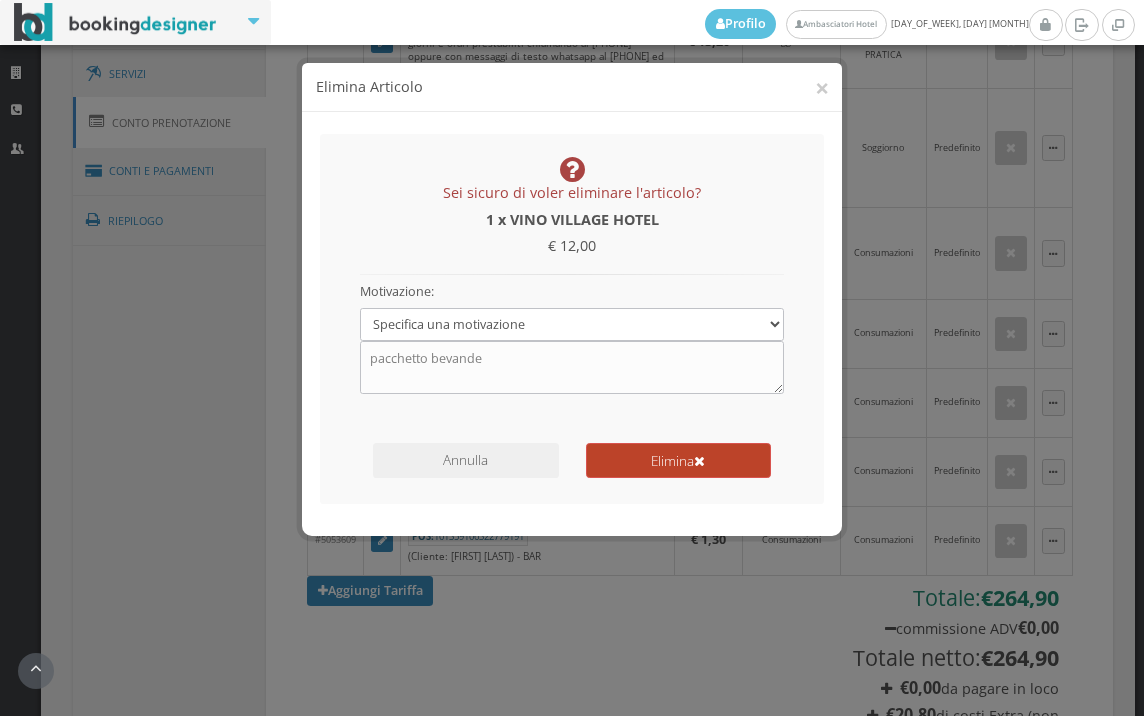 click on "Elimina" at bounding box center (678, 460) 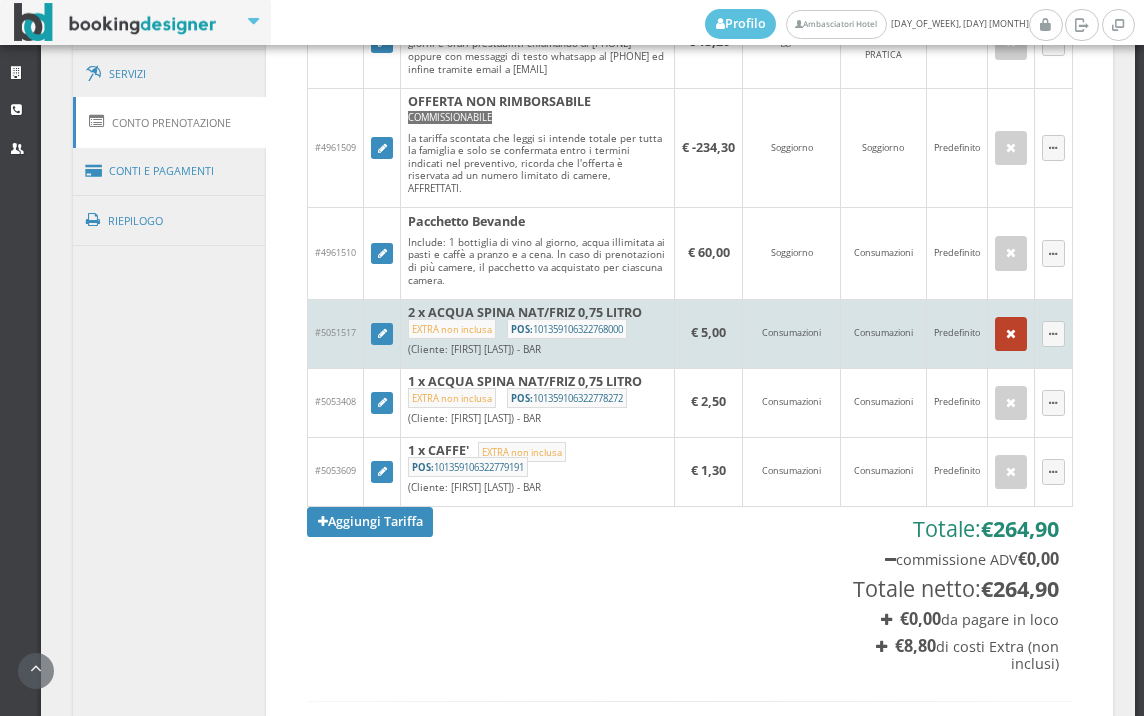 click at bounding box center (1011, 334) 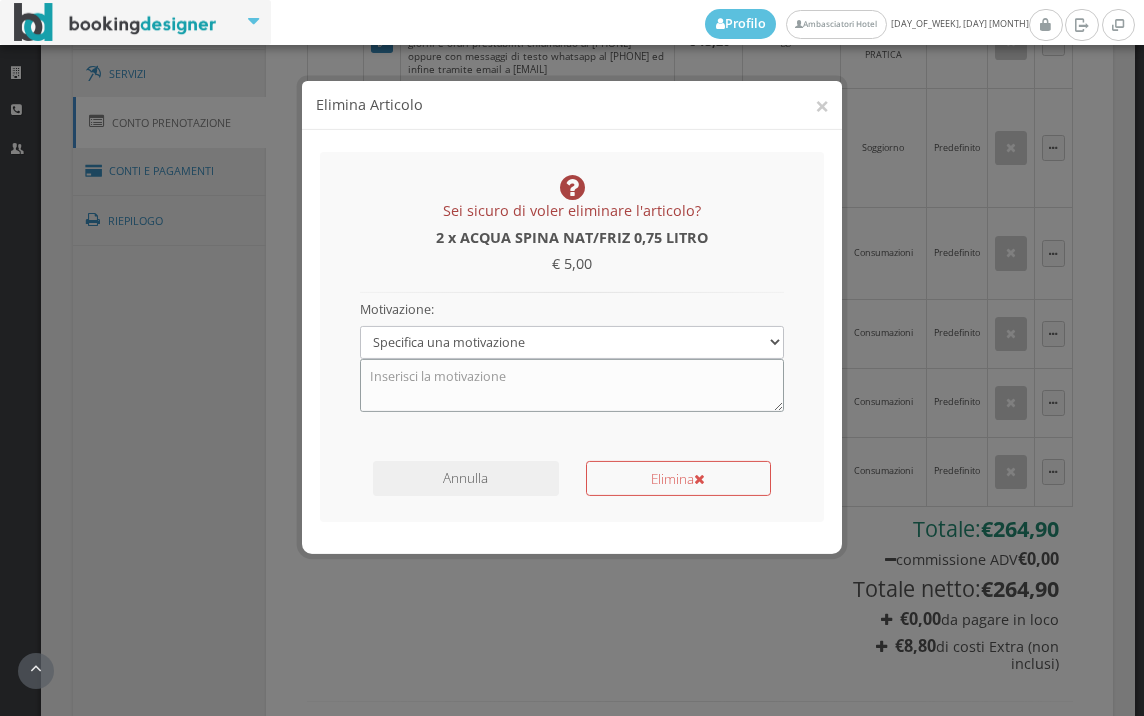 click at bounding box center [572, 367] 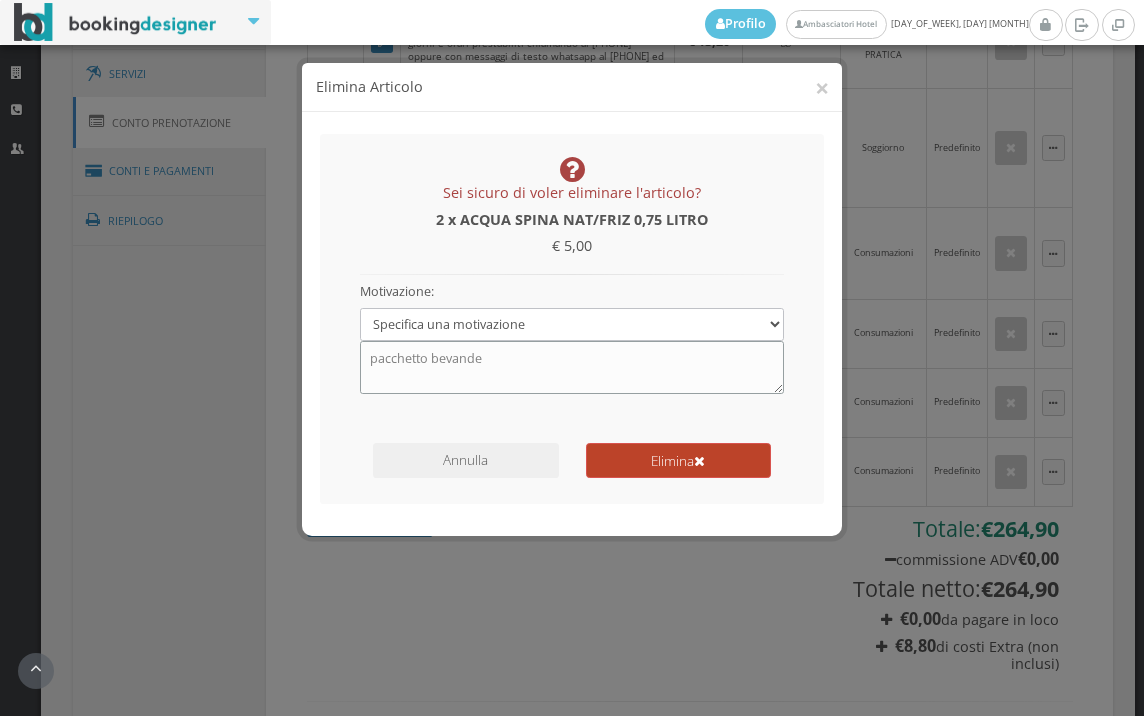 type on "pacchetto bevande" 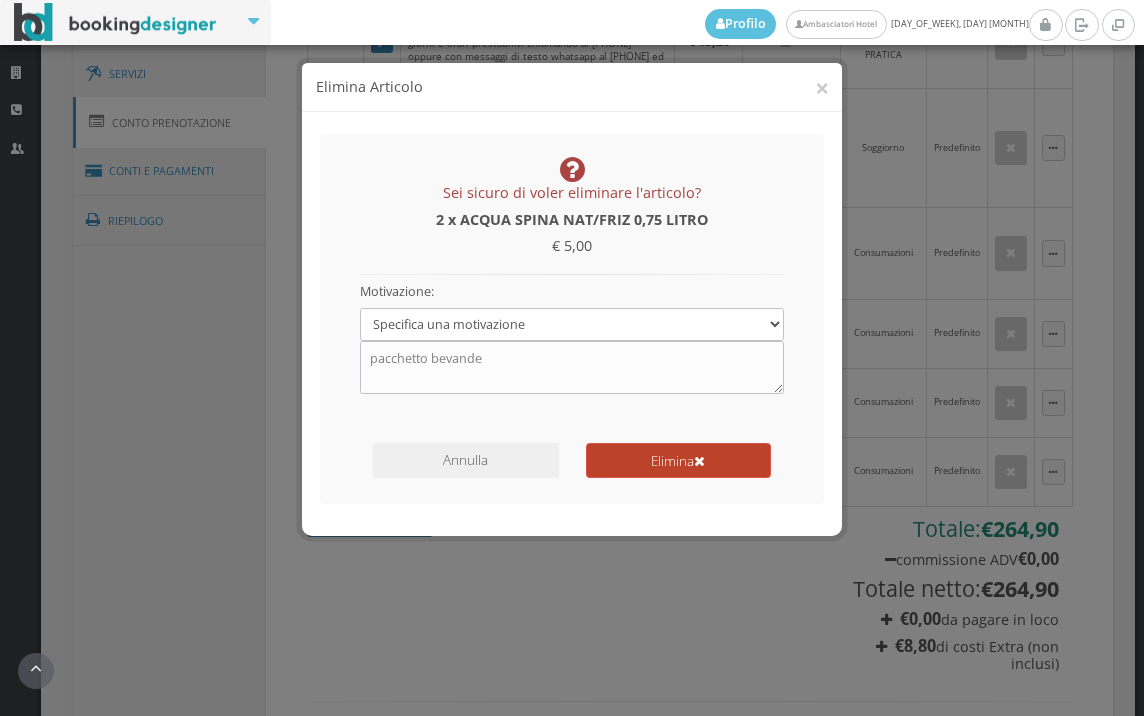 click on "Elimina" at bounding box center [678, 460] 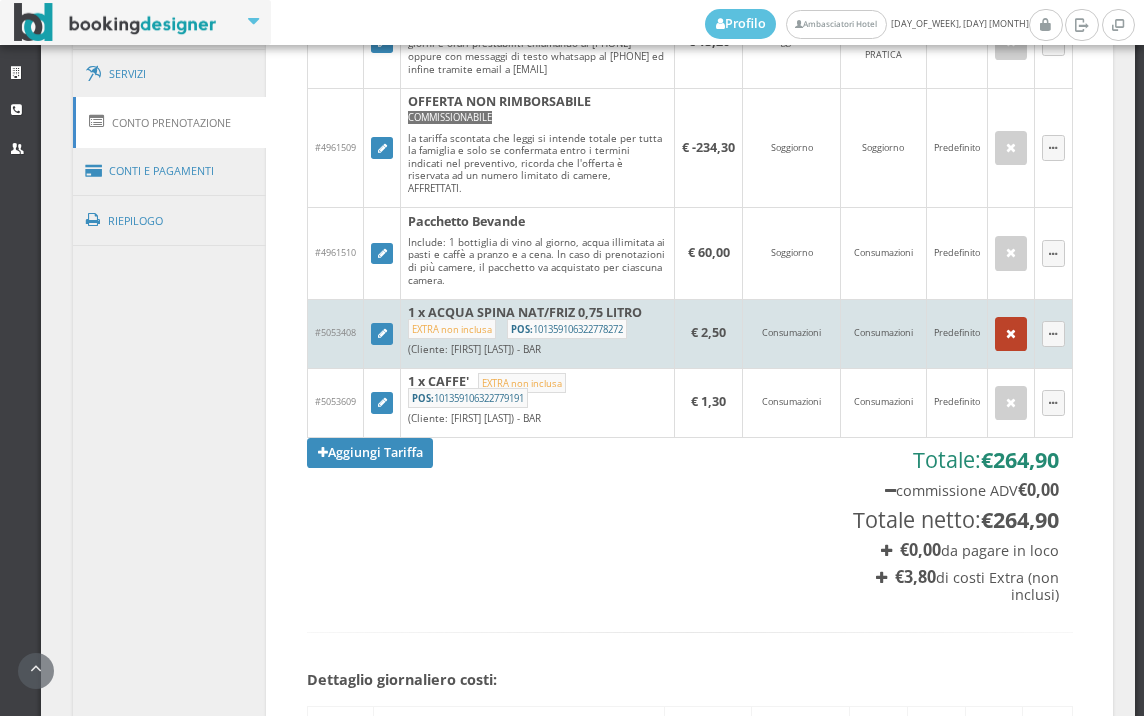 click at bounding box center [1011, 334] 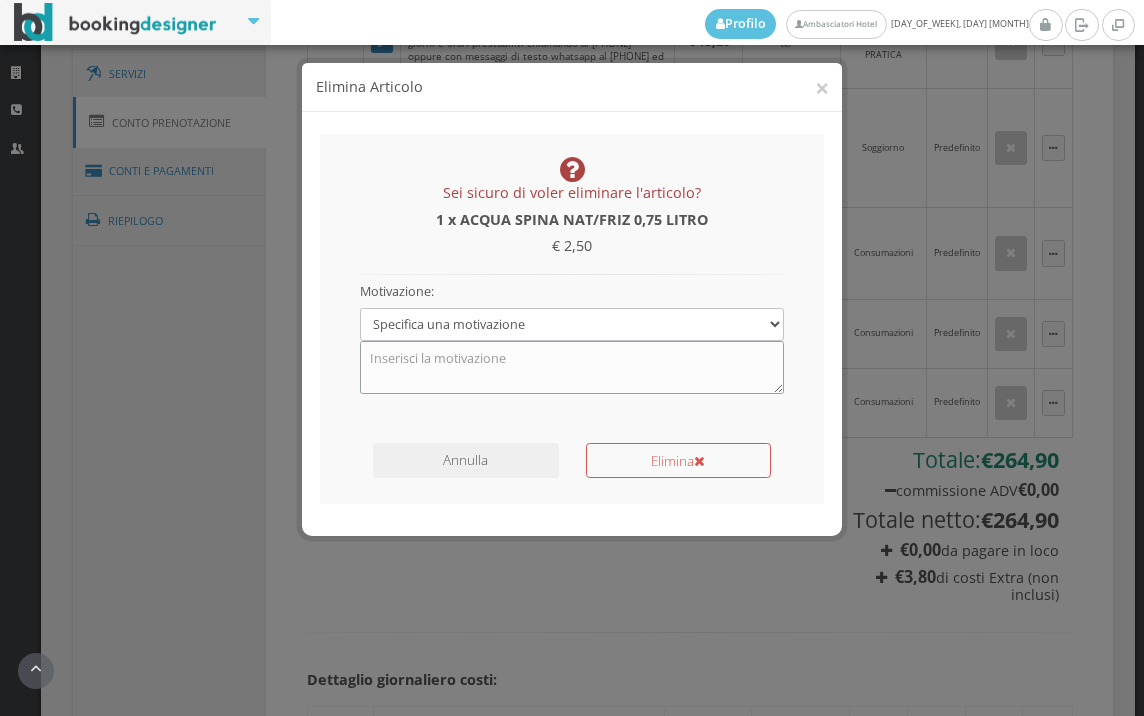 click at bounding box center (572, 367) 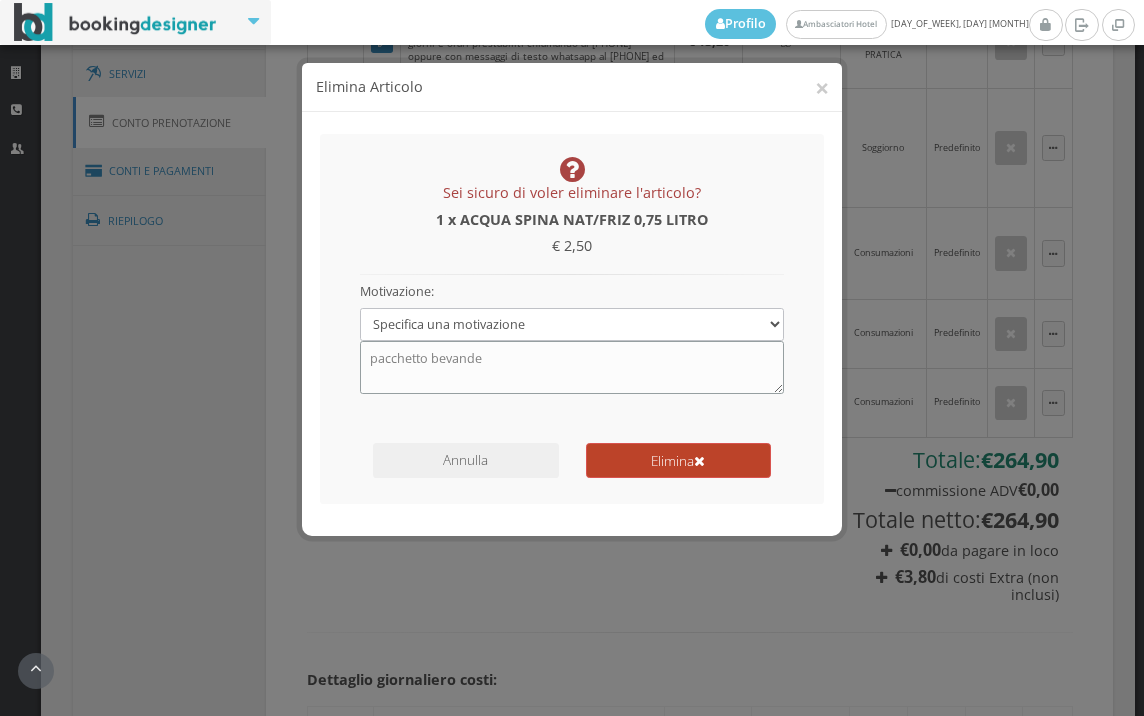 type on "pacchetto bevande" 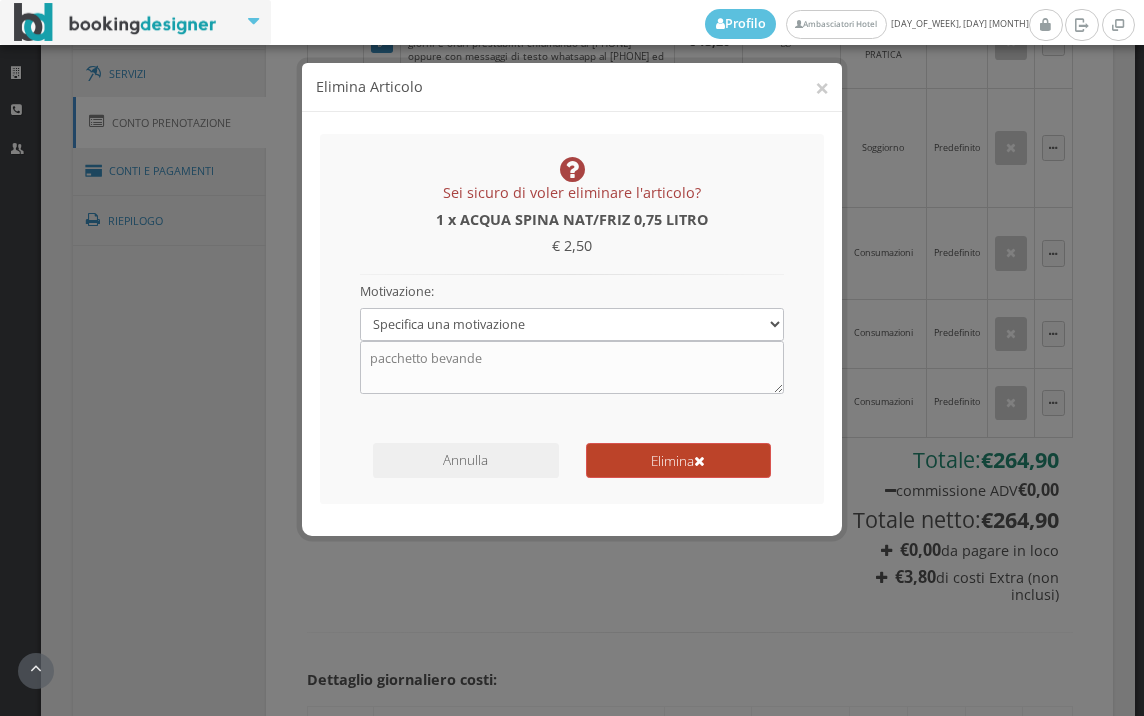 click on "Elimina" at bounding box center [678, 460] 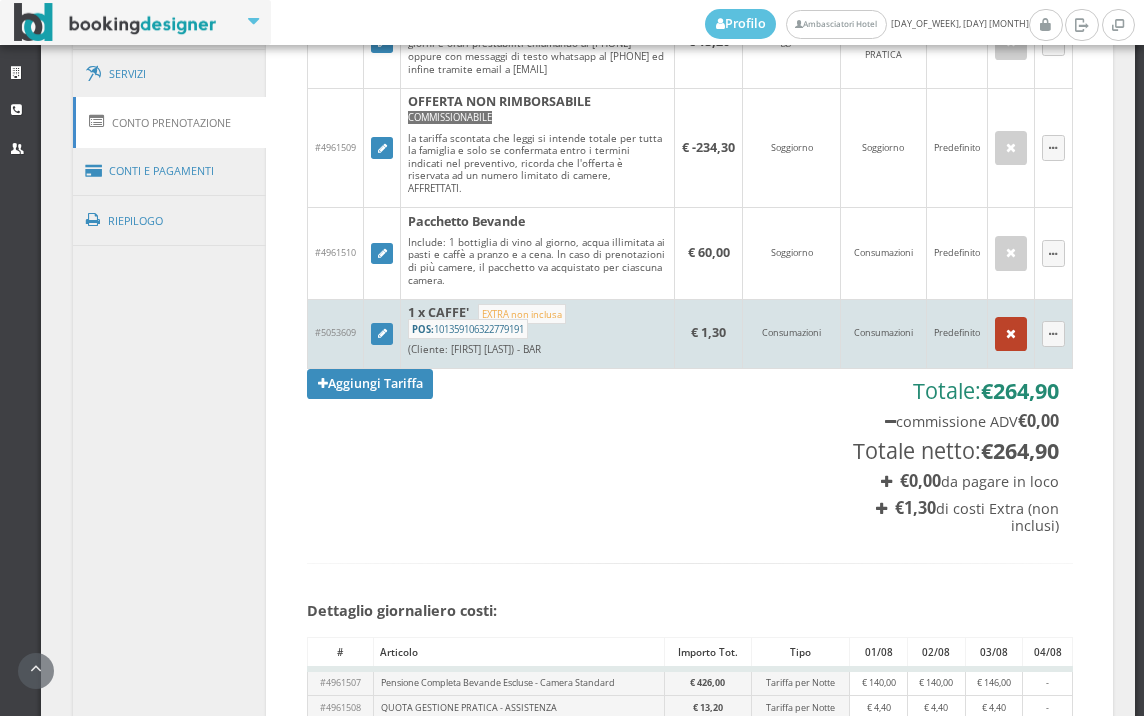 click at bounding box center (1011, 334) 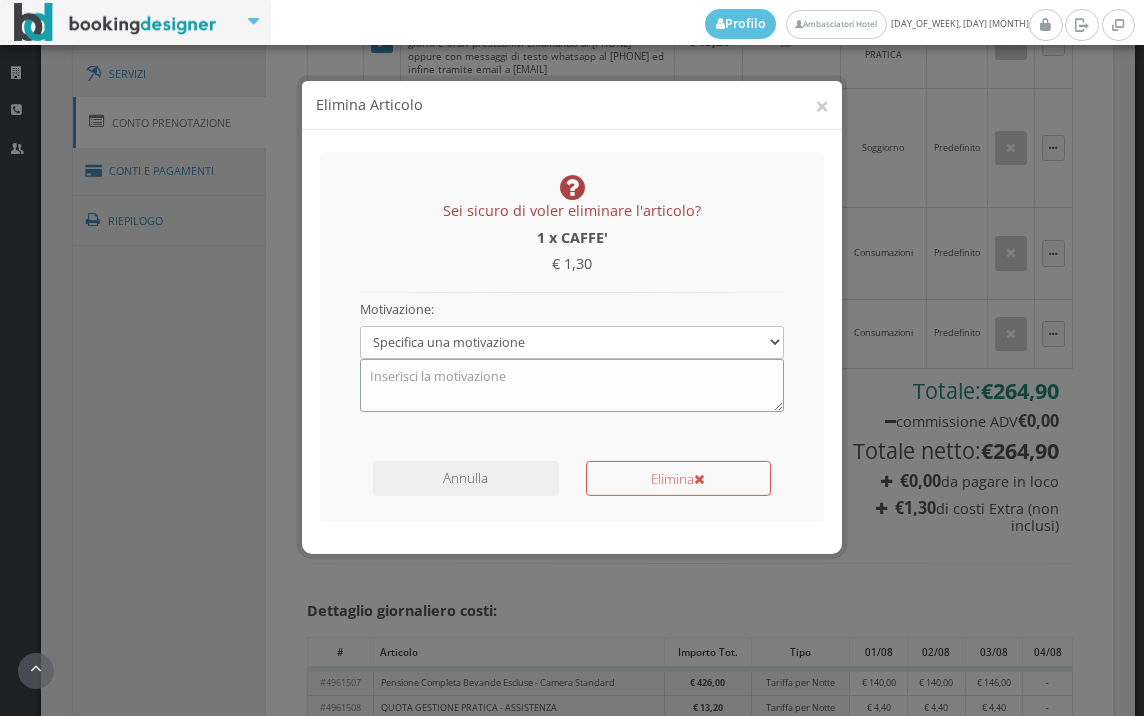 click at bounding box center [572, 367] 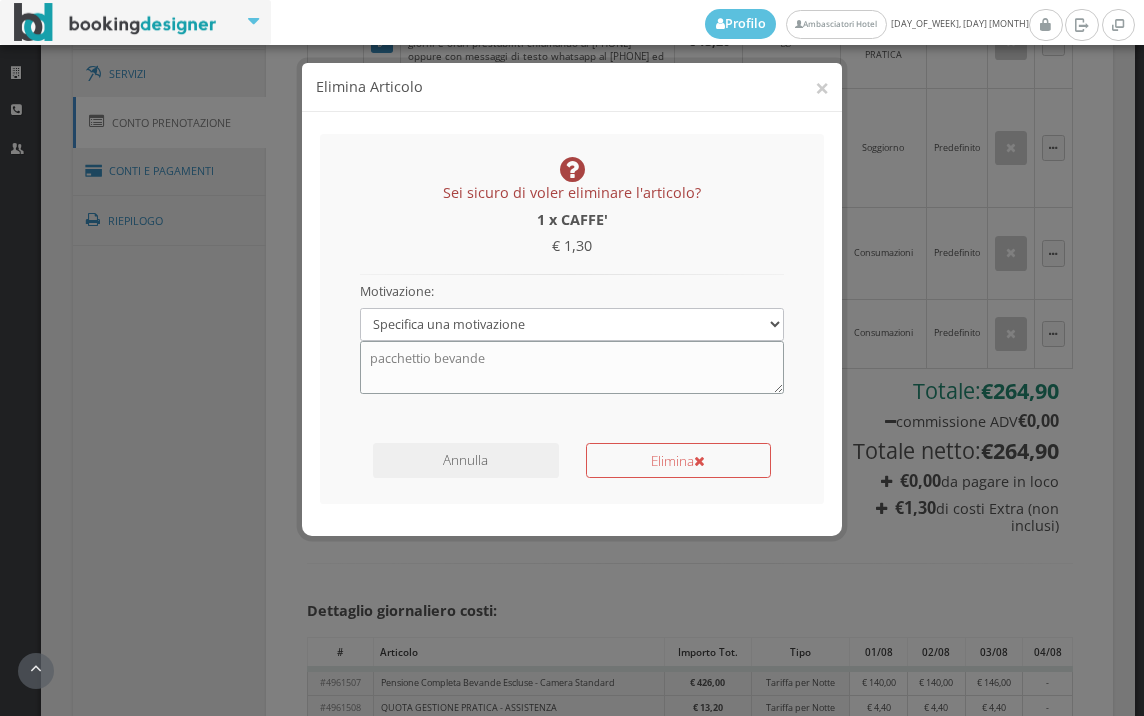 type on "pacchettio bevande" 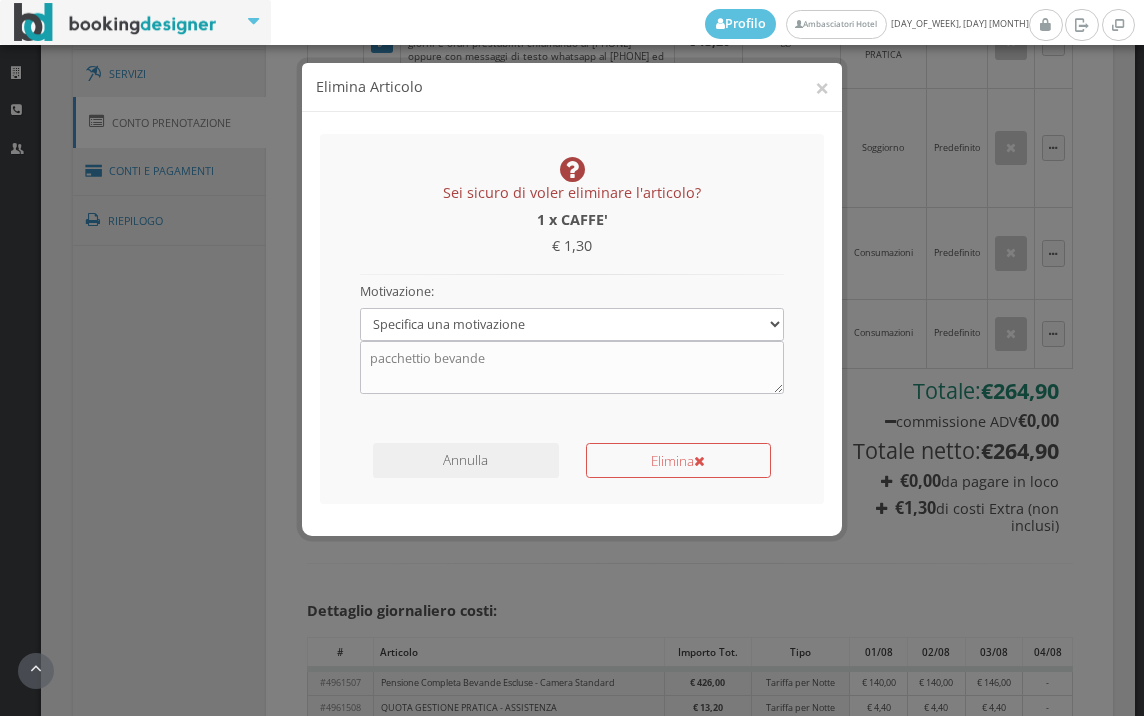 click on "Elimina" at bounding box center [678, 456] 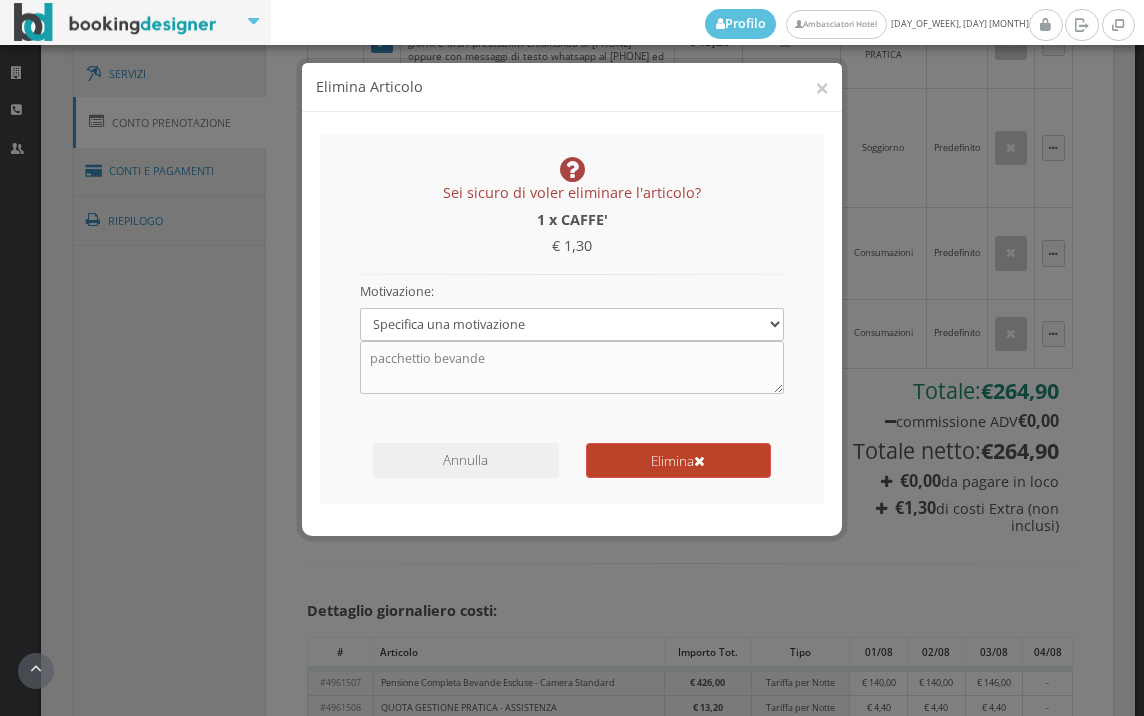 click on "Elimina" at bounding box center [678, 460] 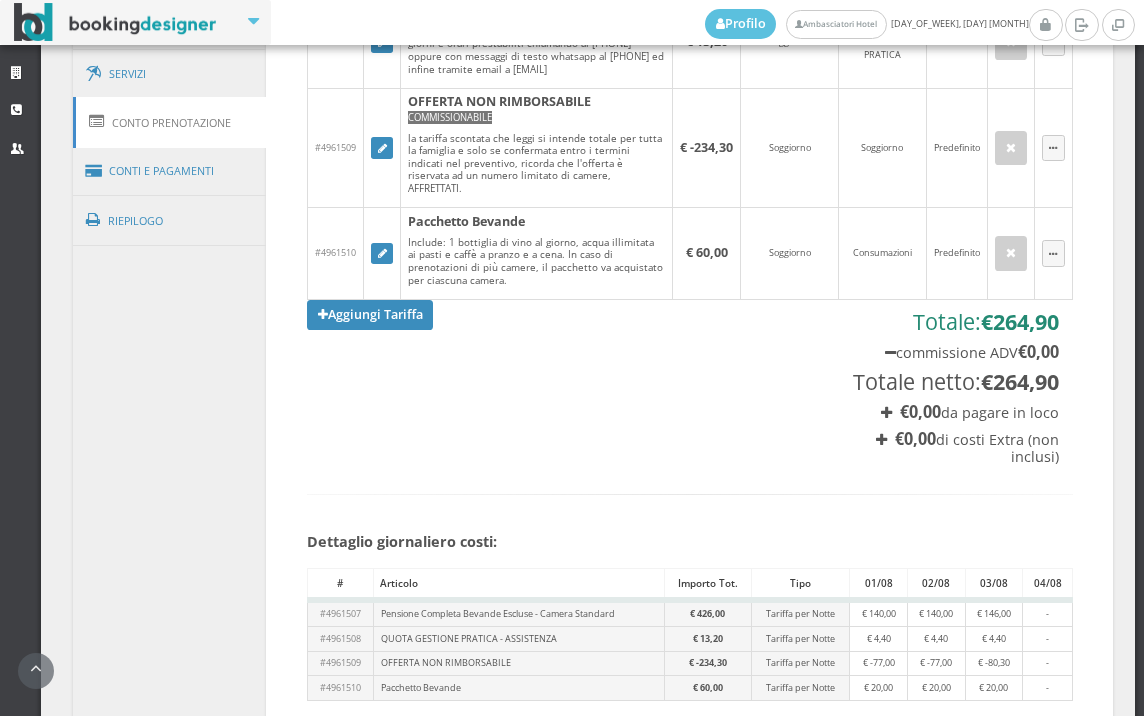 scroll, scrollTop: 1111, scrollLeft: 0, axis: vertical 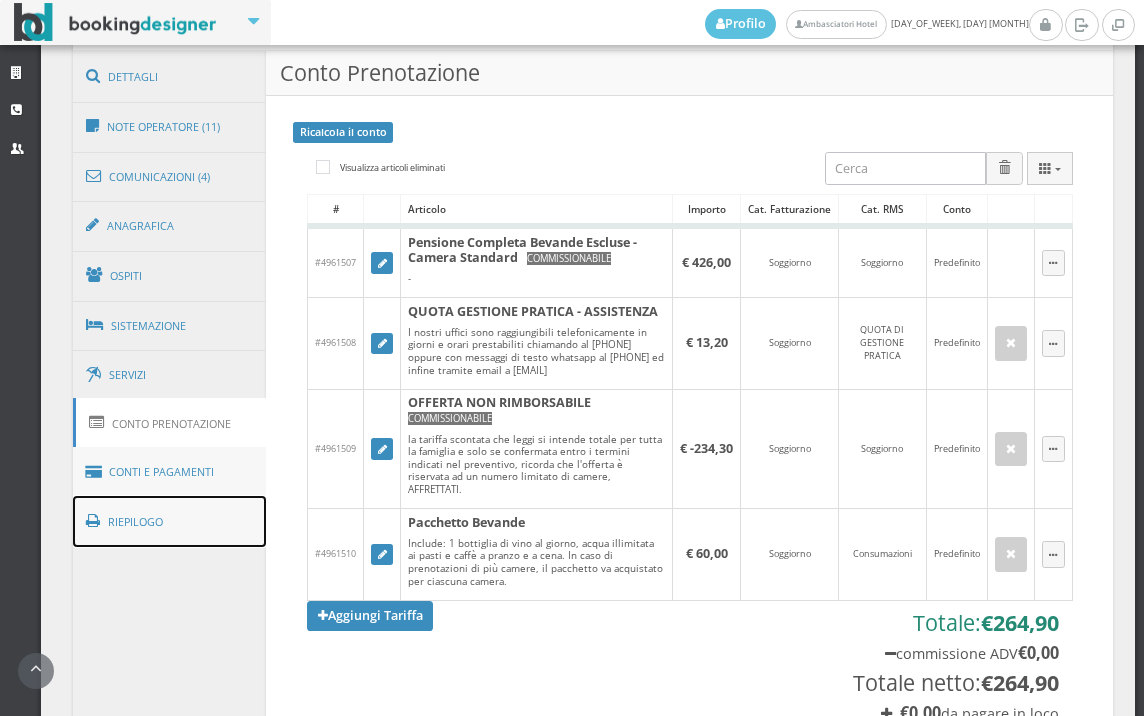 click on "Riepilogo" at bounding box center [170, 522] 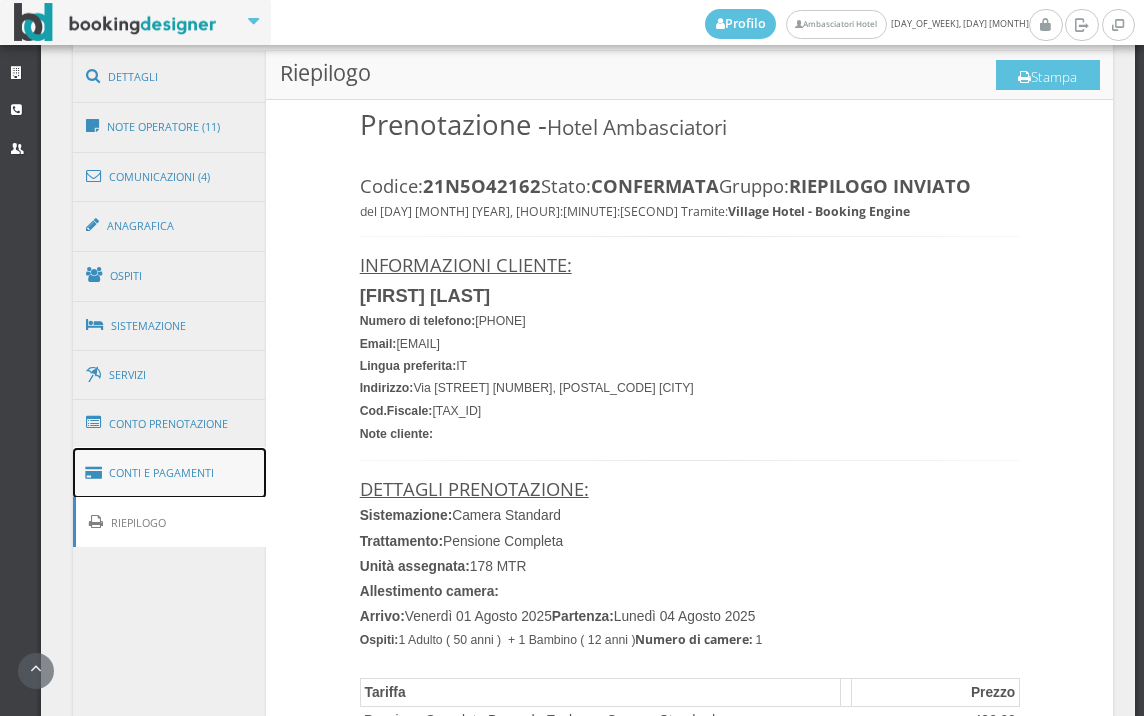 click on "Conti e Pagamenti" at bounding box center [170, 473] 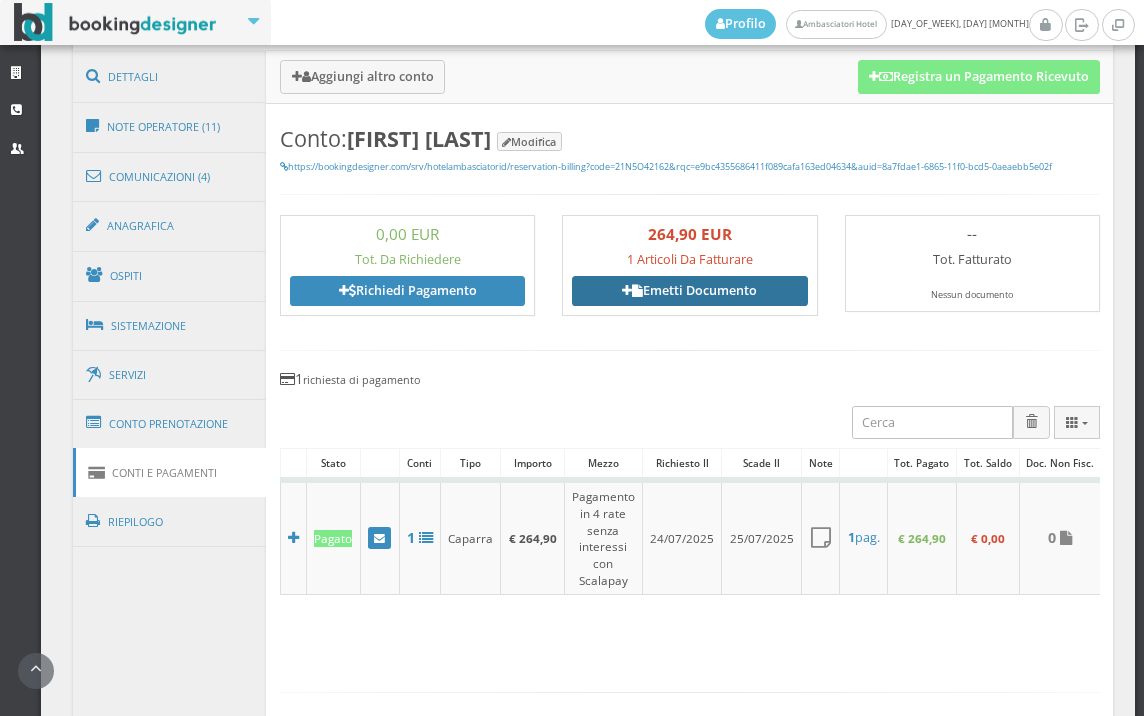 click on "Emetti Documento" at bounding box center (689, 291) 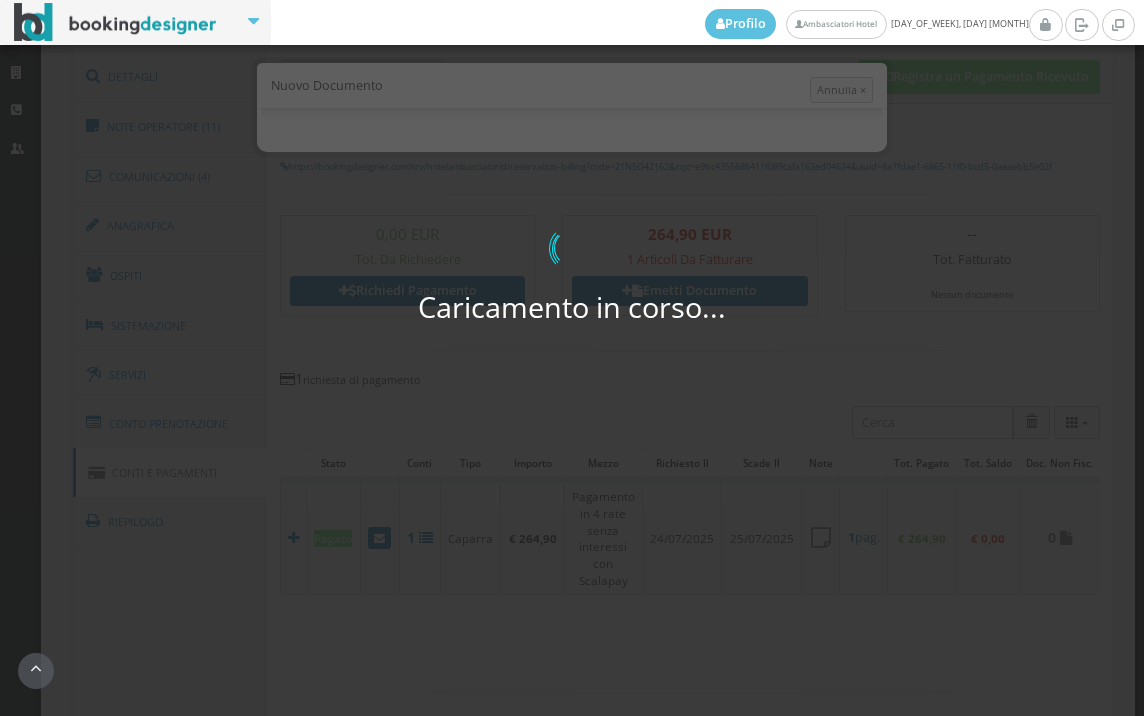 select on "PF" 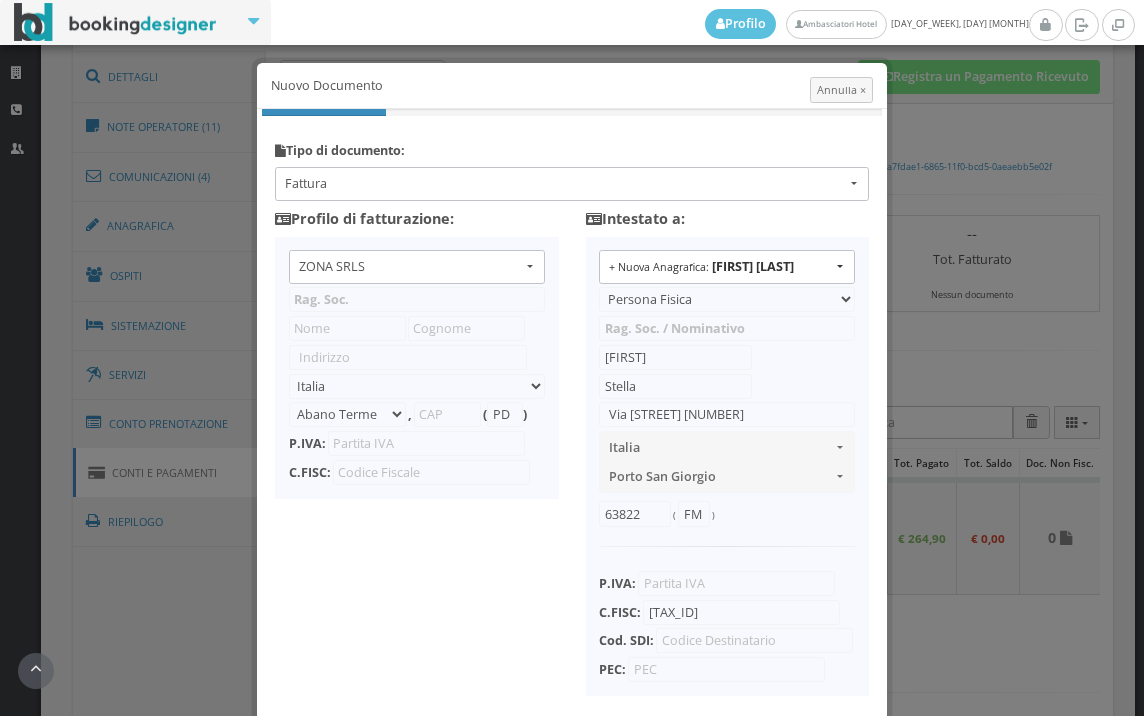 type on "ZONA SRLS" 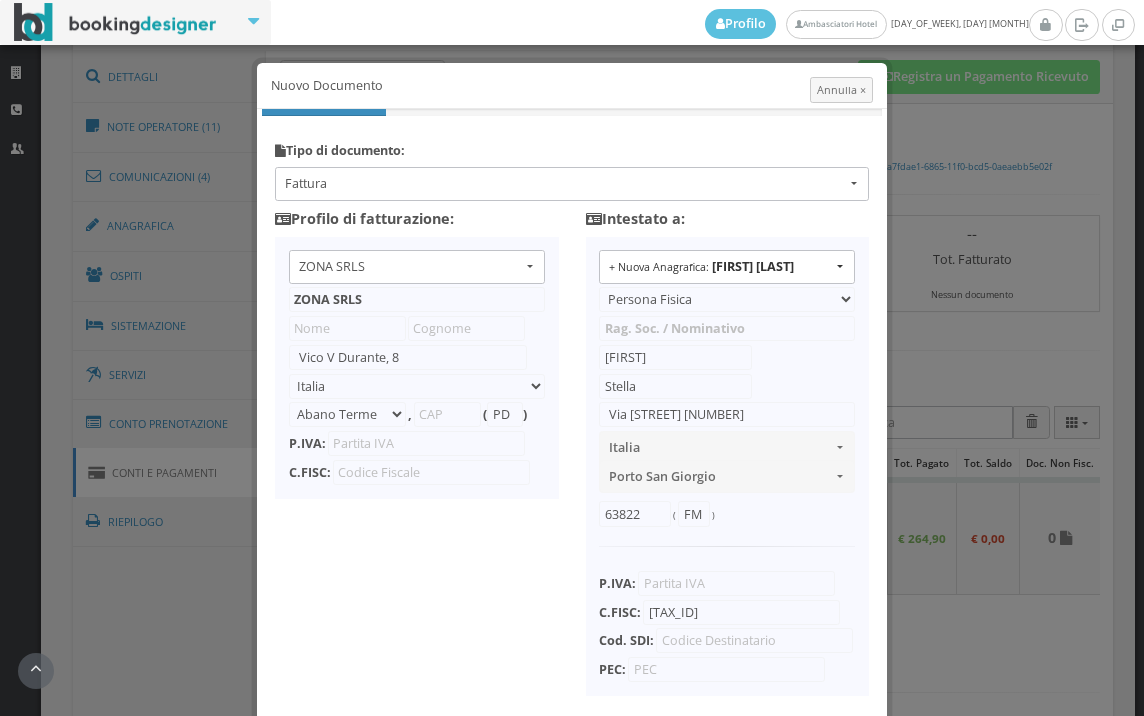 select on "Frattamaggiore" 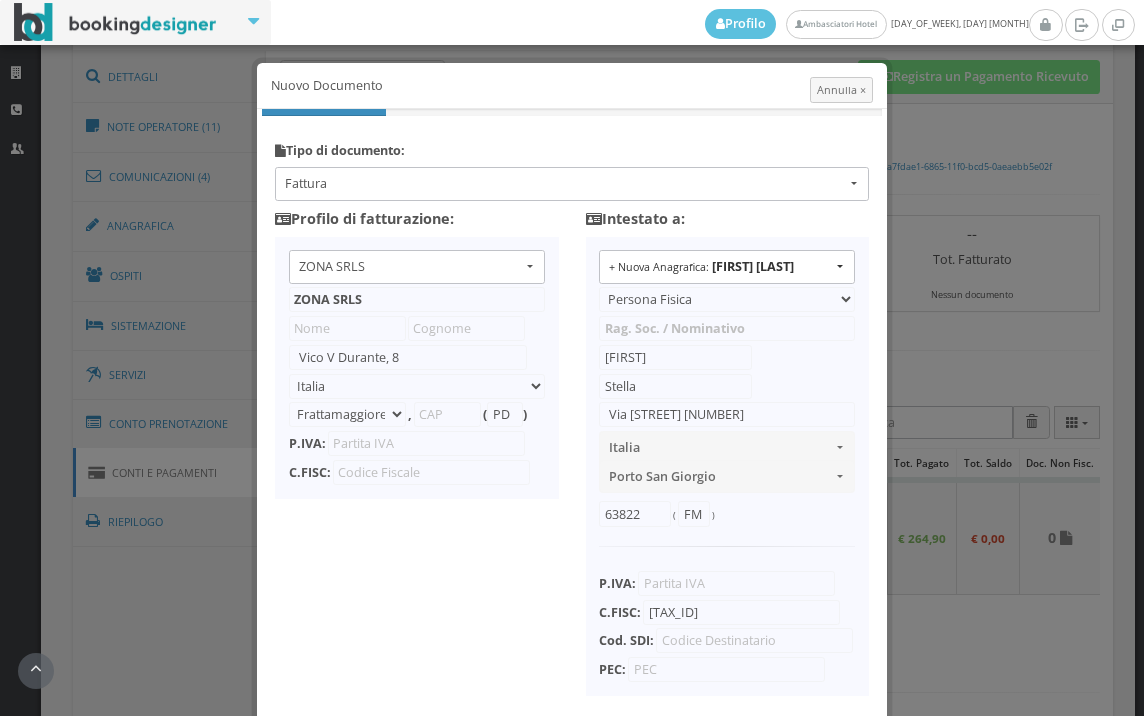 type on "80027" 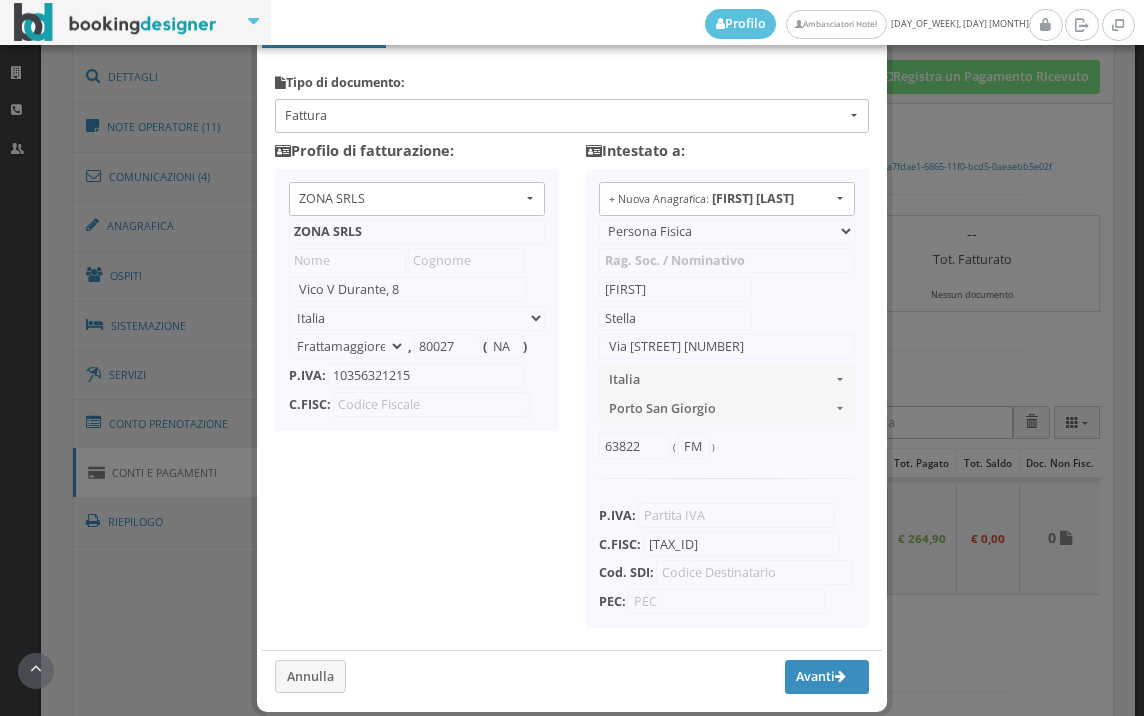 scroll, scrollTop: 158, scrollLeft: 0, axis: vertical 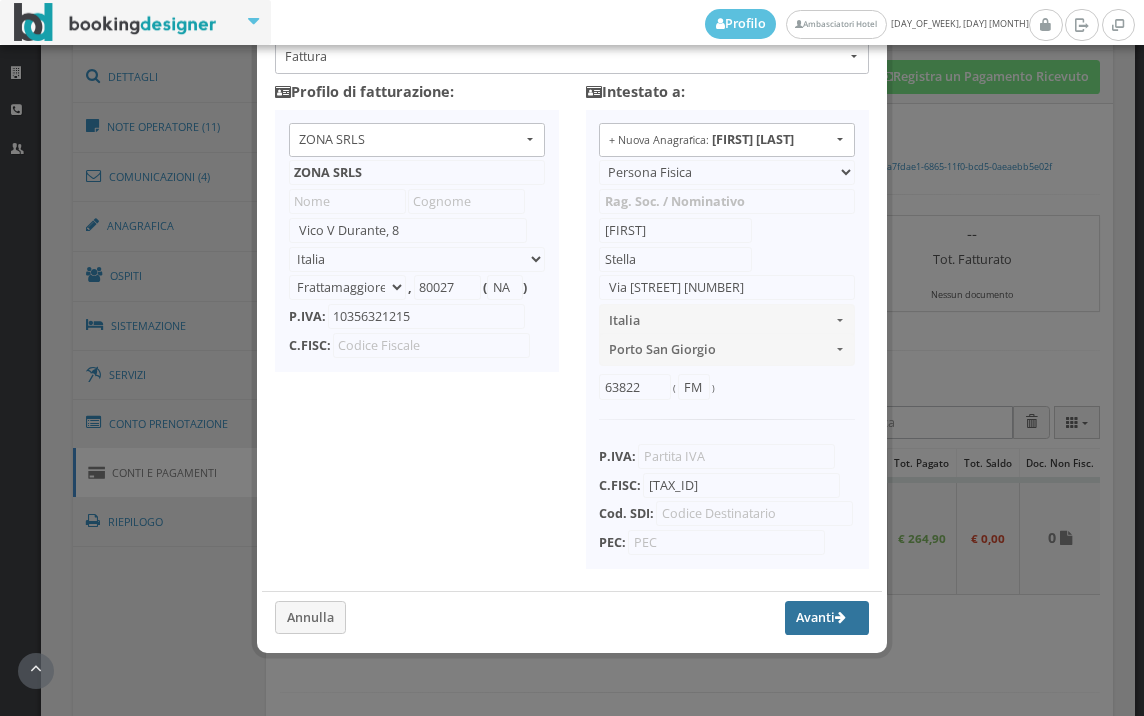 click on "Avanti" at bounding box center [827, 618] 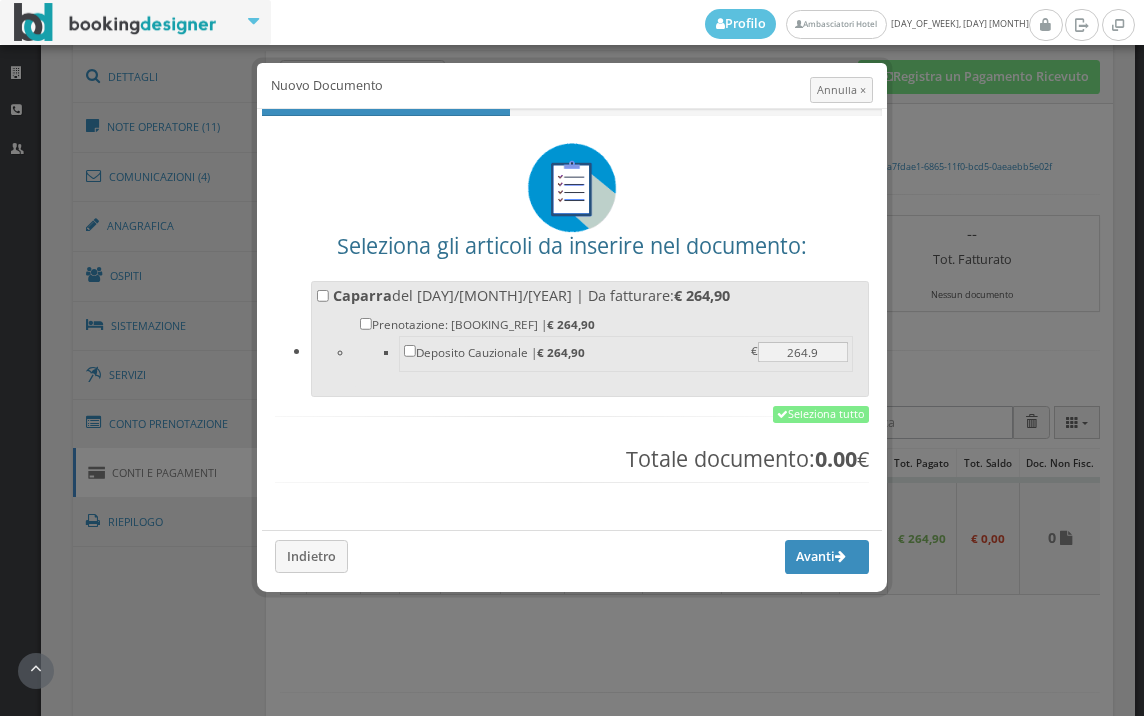 scroll, scrollTop: 0, scrollLeft: 0, axis: both 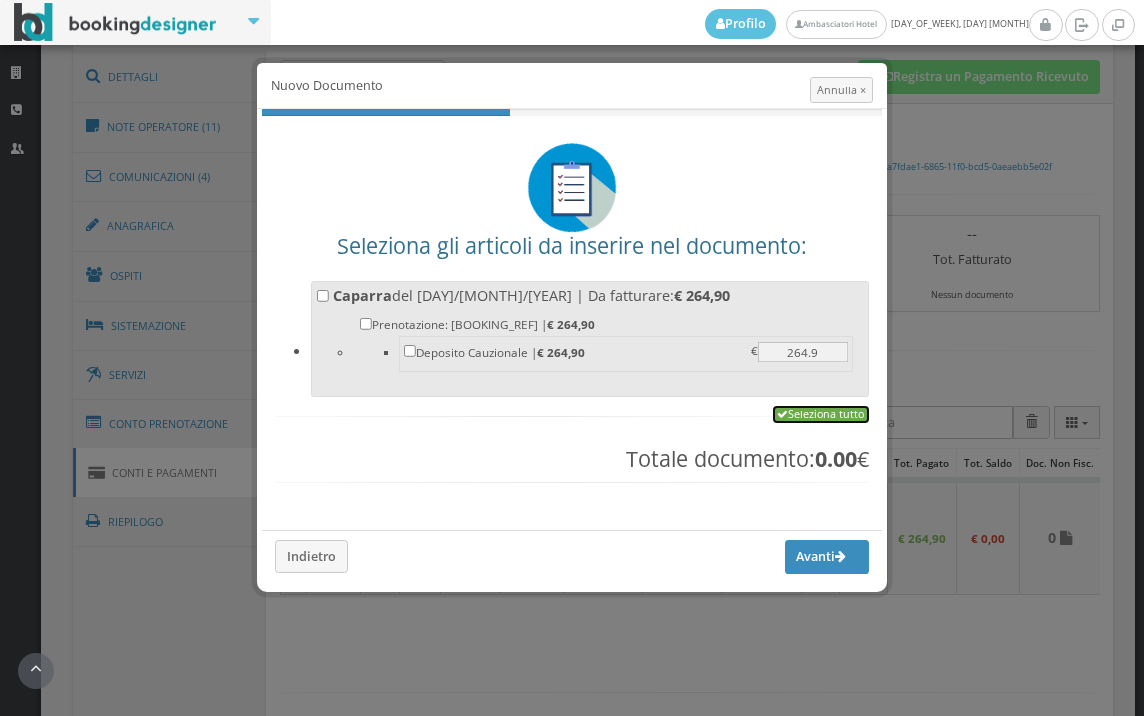 click on "Seleziona tutto" at bounding box center (821, 415) 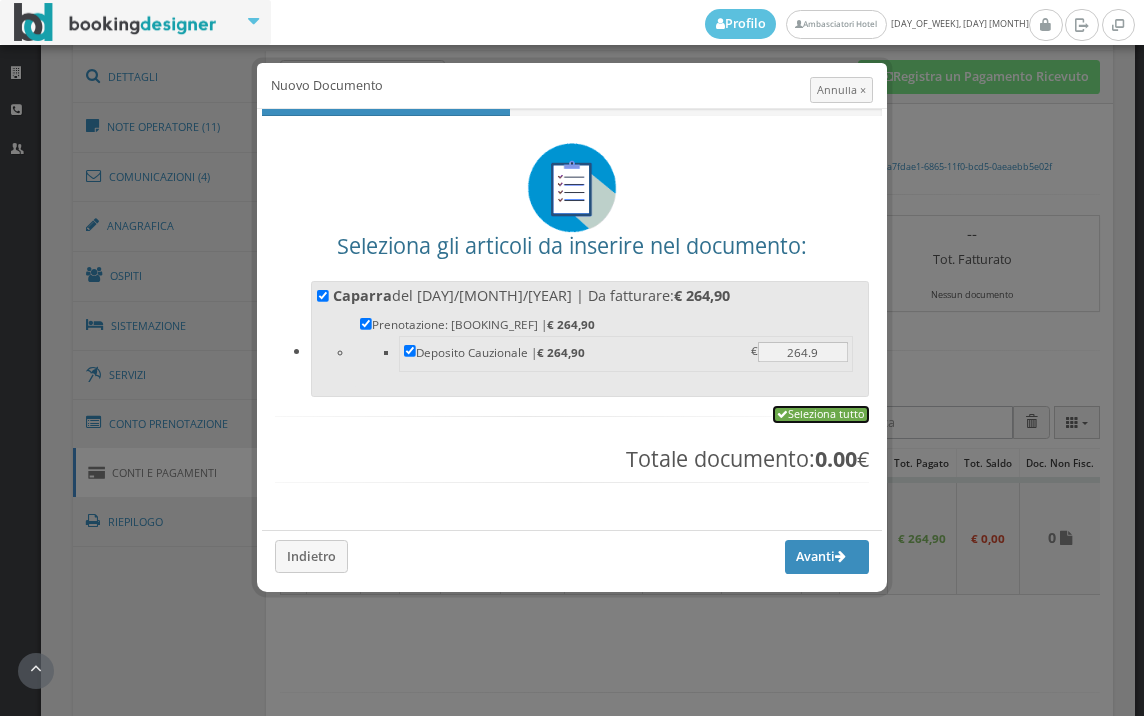 checkbox on "true" 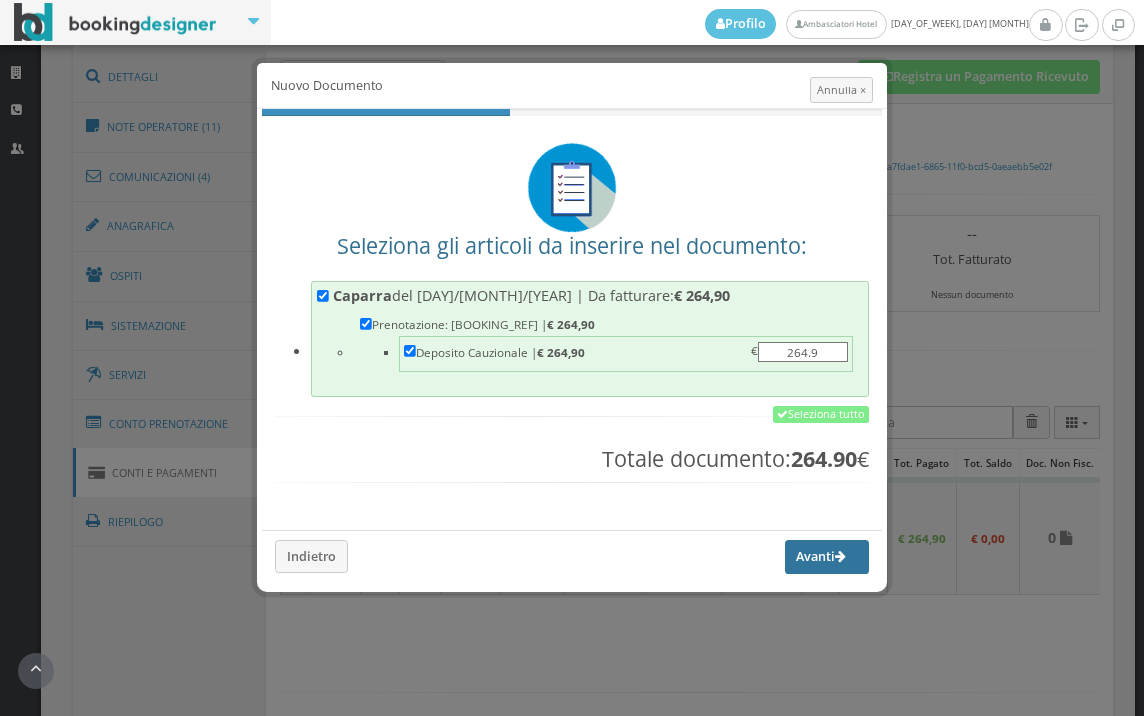 click on "Avanti" at bounding box center [827, 557] 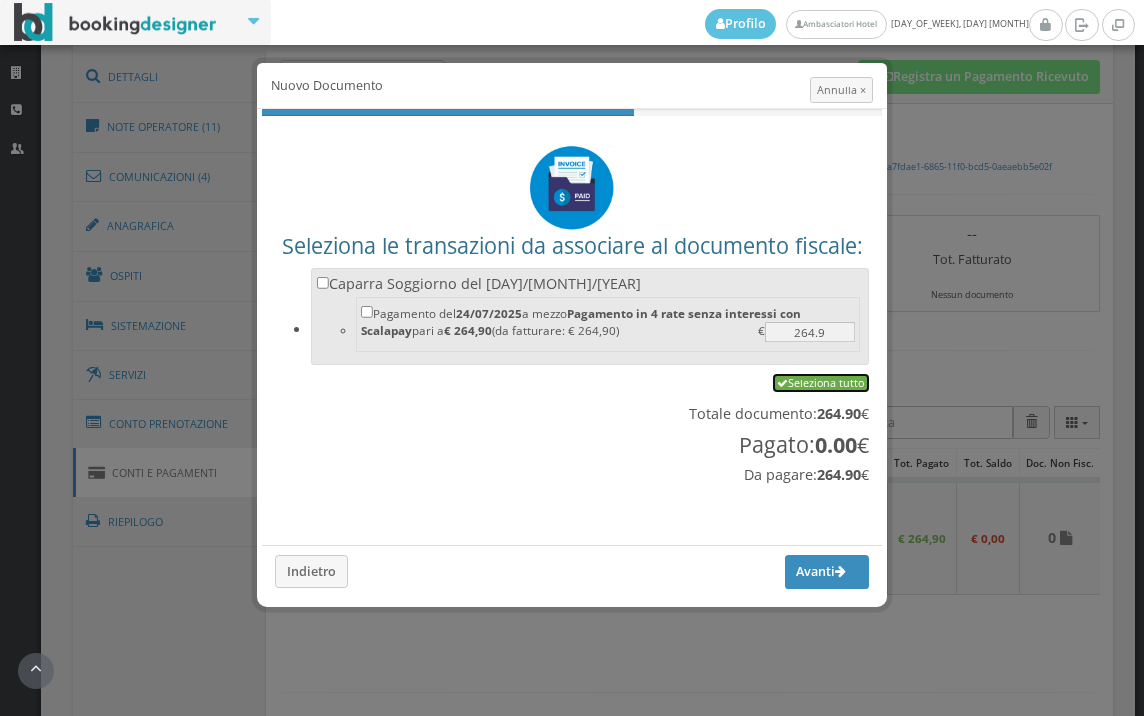 click on "Seleziona tutto" at bounding box center (821, 383) 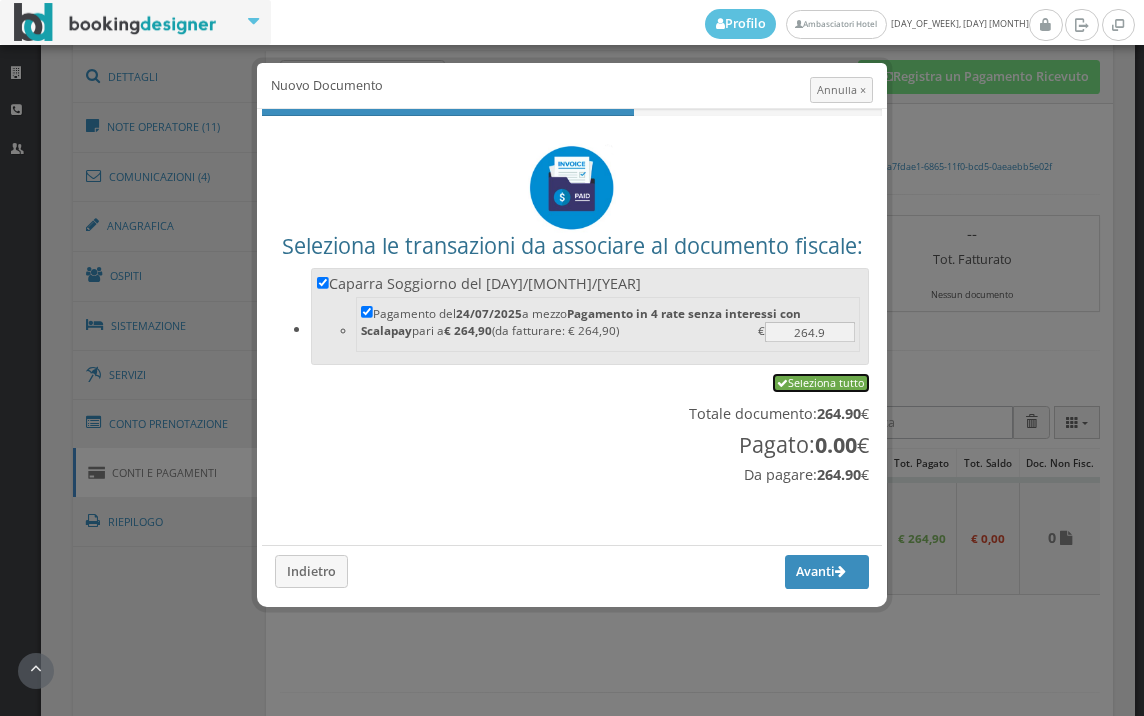 checkbox on "true" 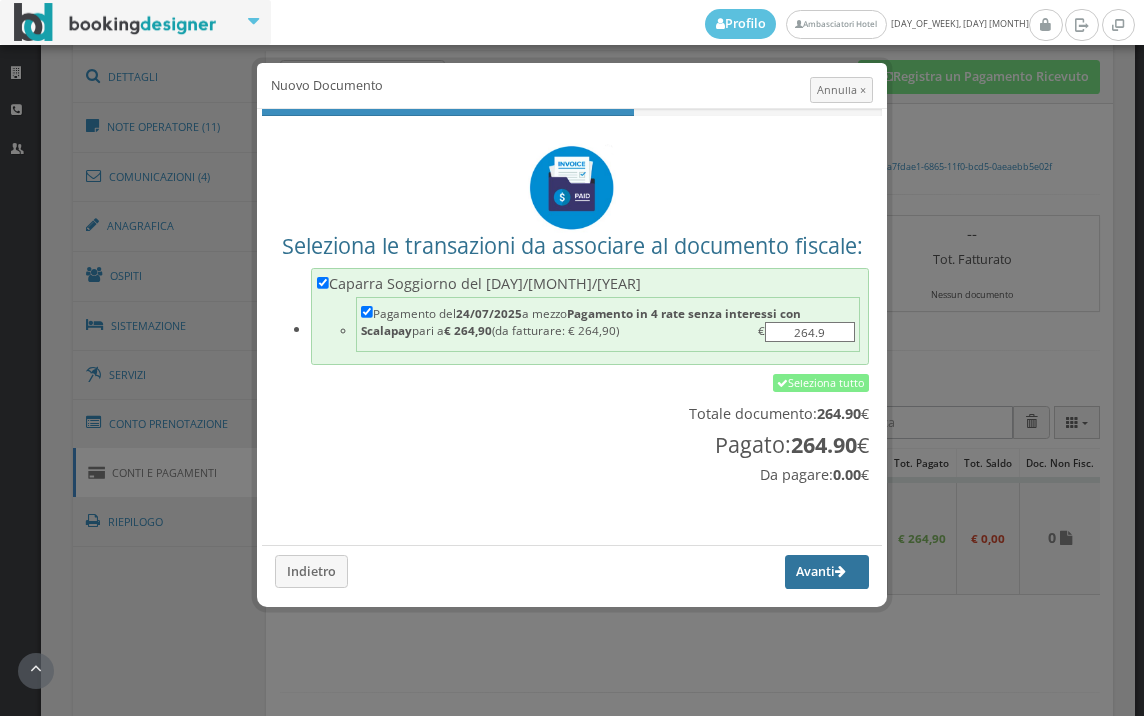 click on "Avanti" at bounding box center [827, 572] 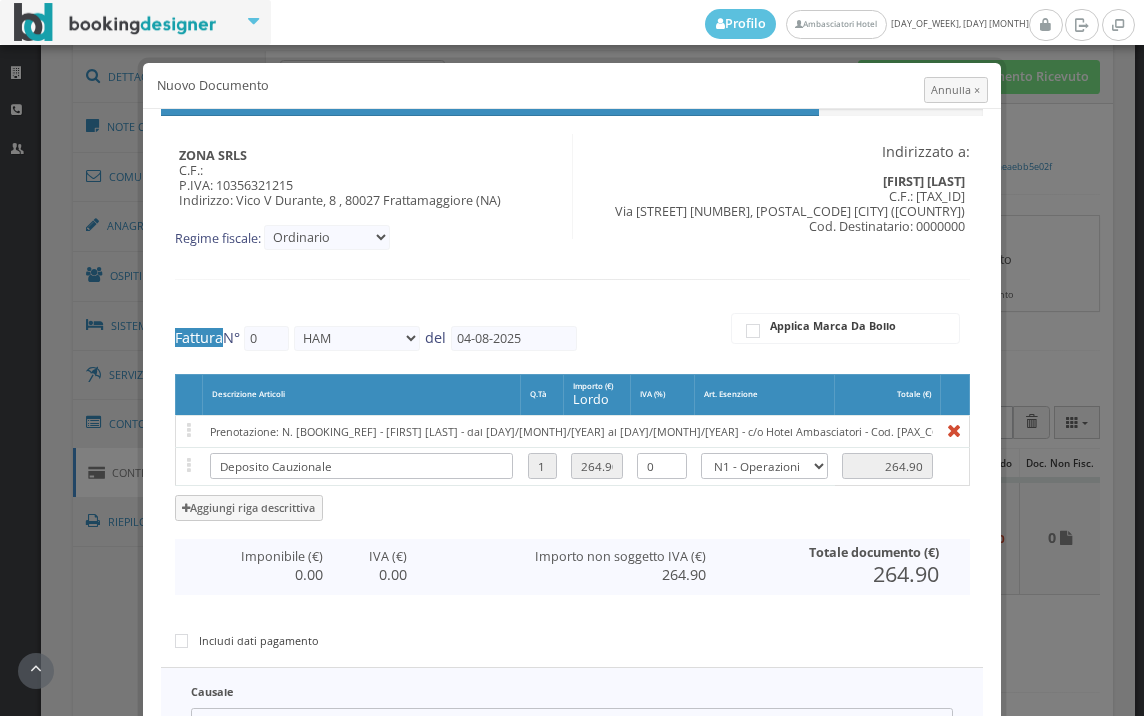 type on "410" 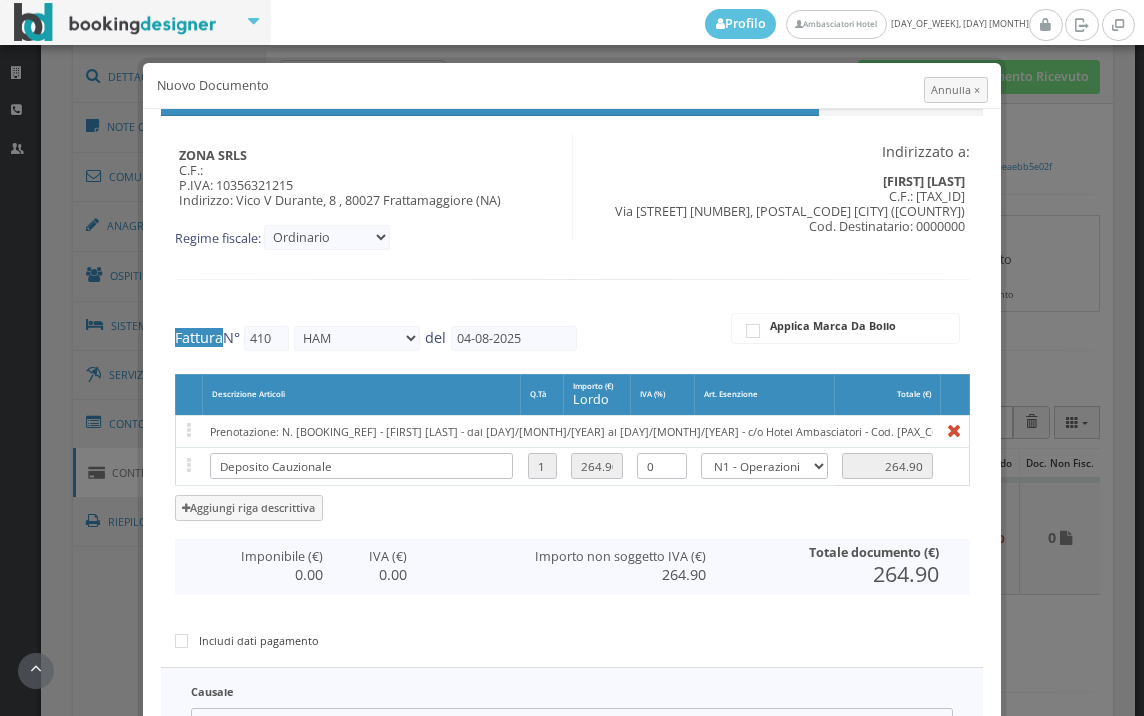 scroll, scrollTop: 327, scrollLeft: 0, axis: vertical 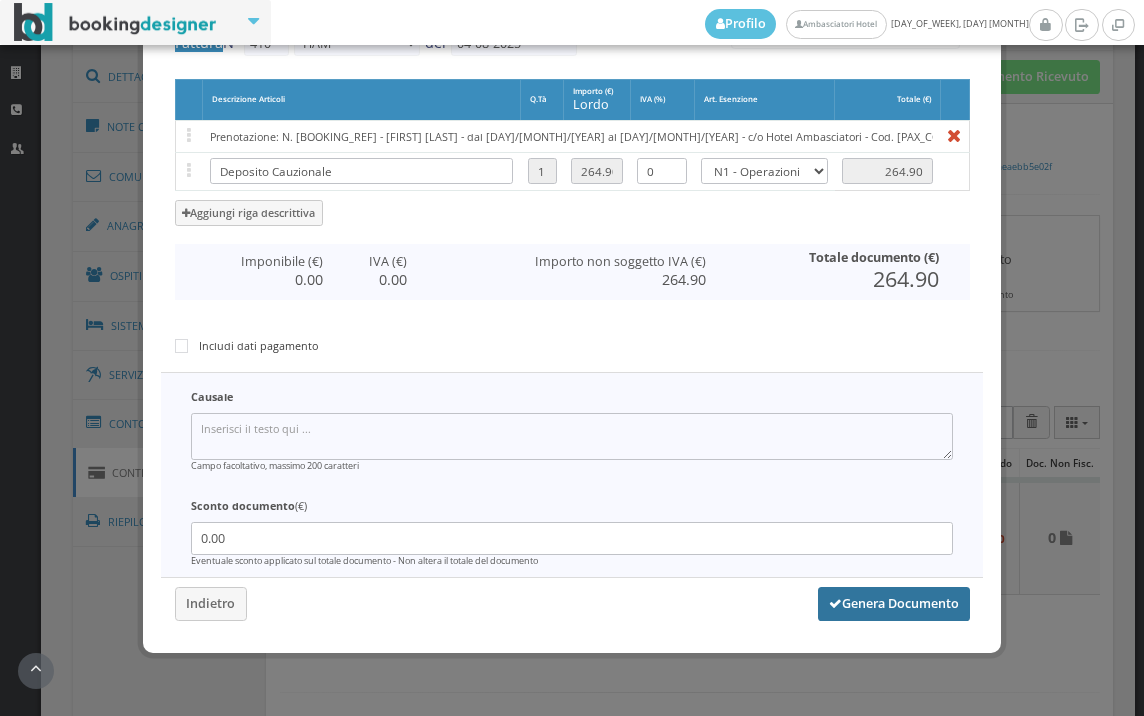 click on "Genera Documento" at bounding box center (894, 604) 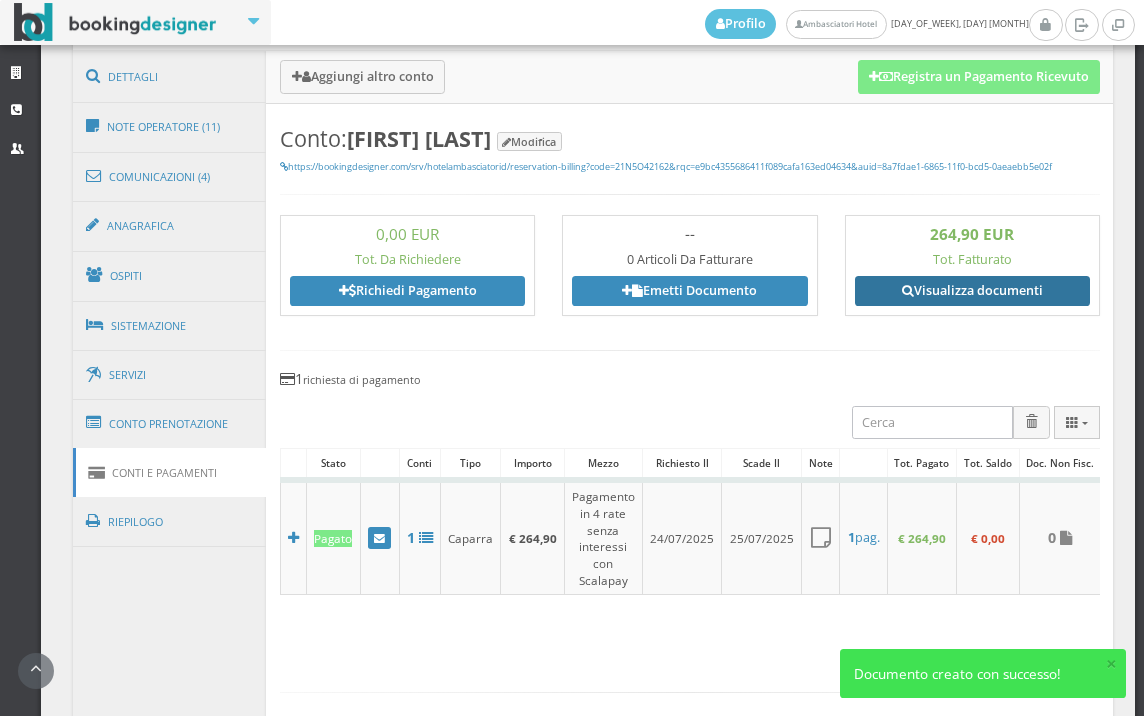 click on "Visualizza documenti" at bounding box center [972, 291] 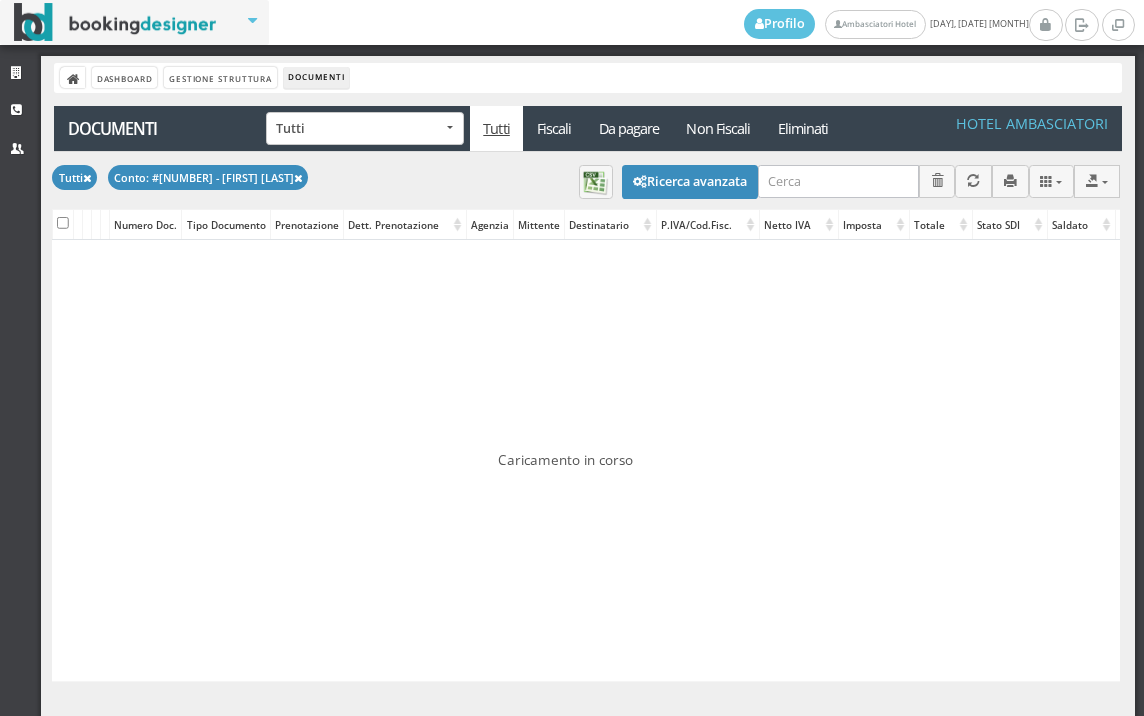 scroll, scrollTop: 0, scrollLeft: 0, axis: both 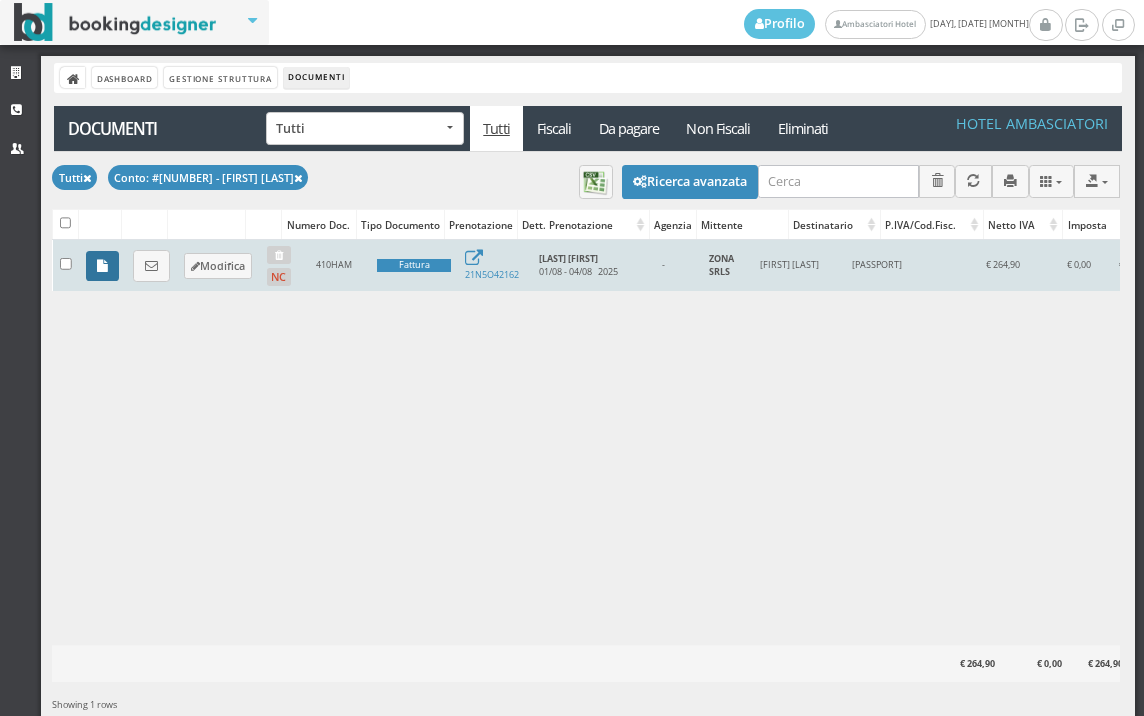 click at bounding box center (102, 266) 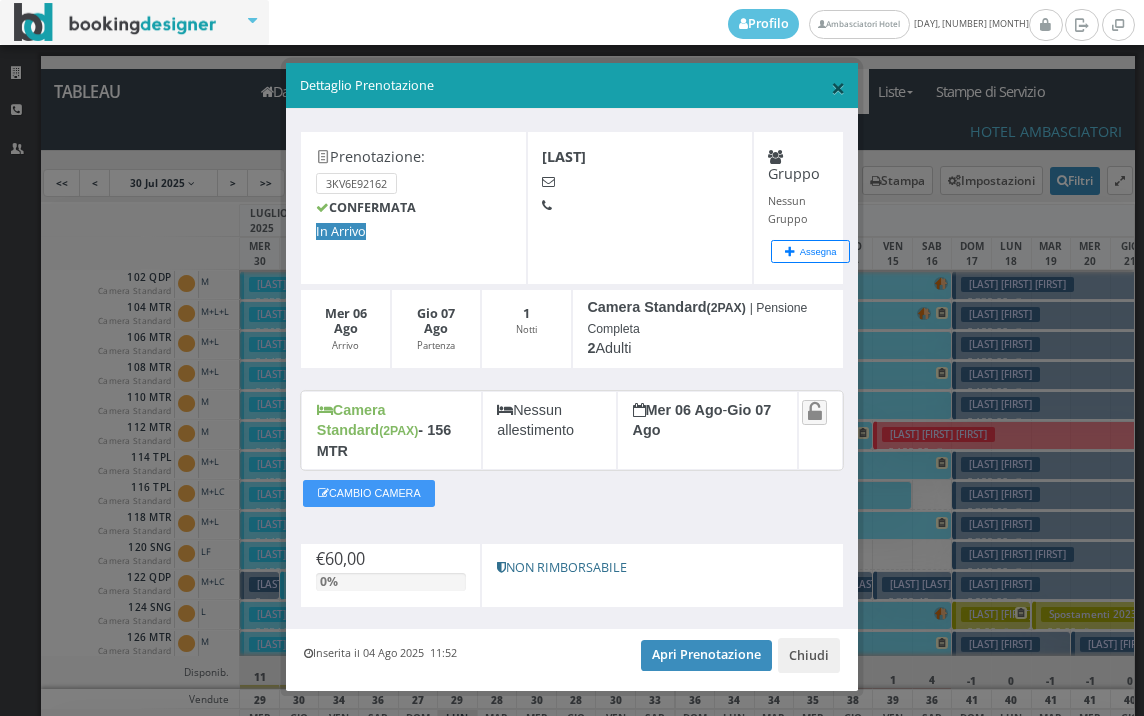scroll, scrollTop: 0, scrollLeft: 0, axis: both 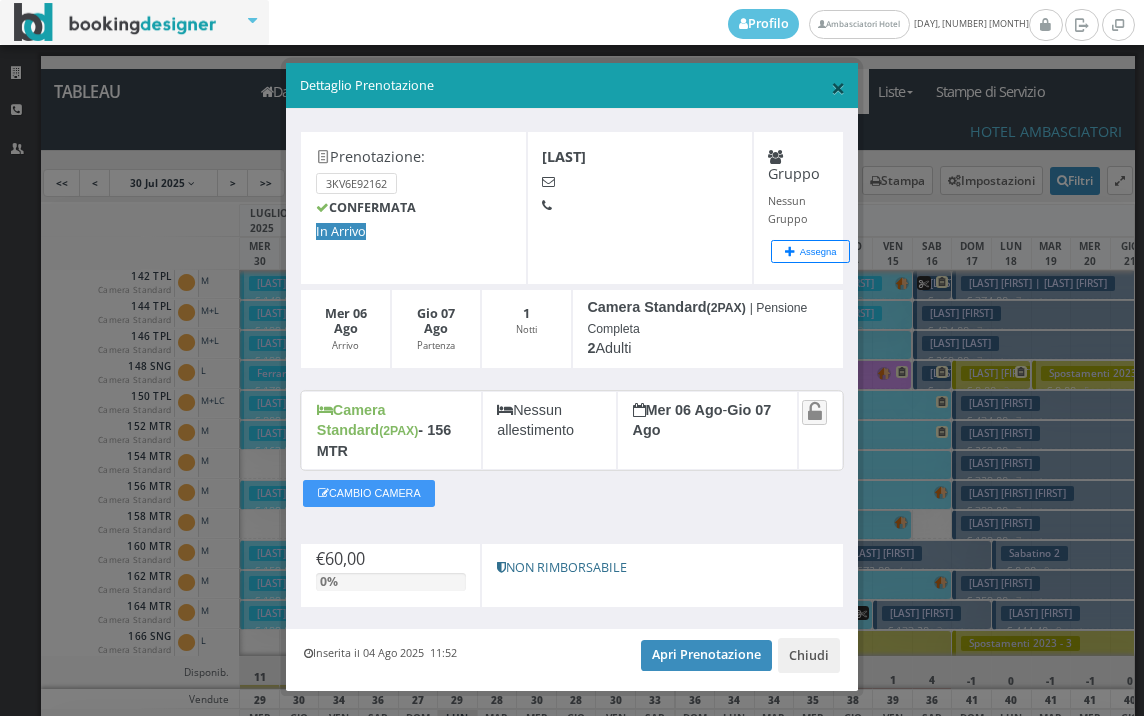 click on "×" at bounding box center (838, 87) 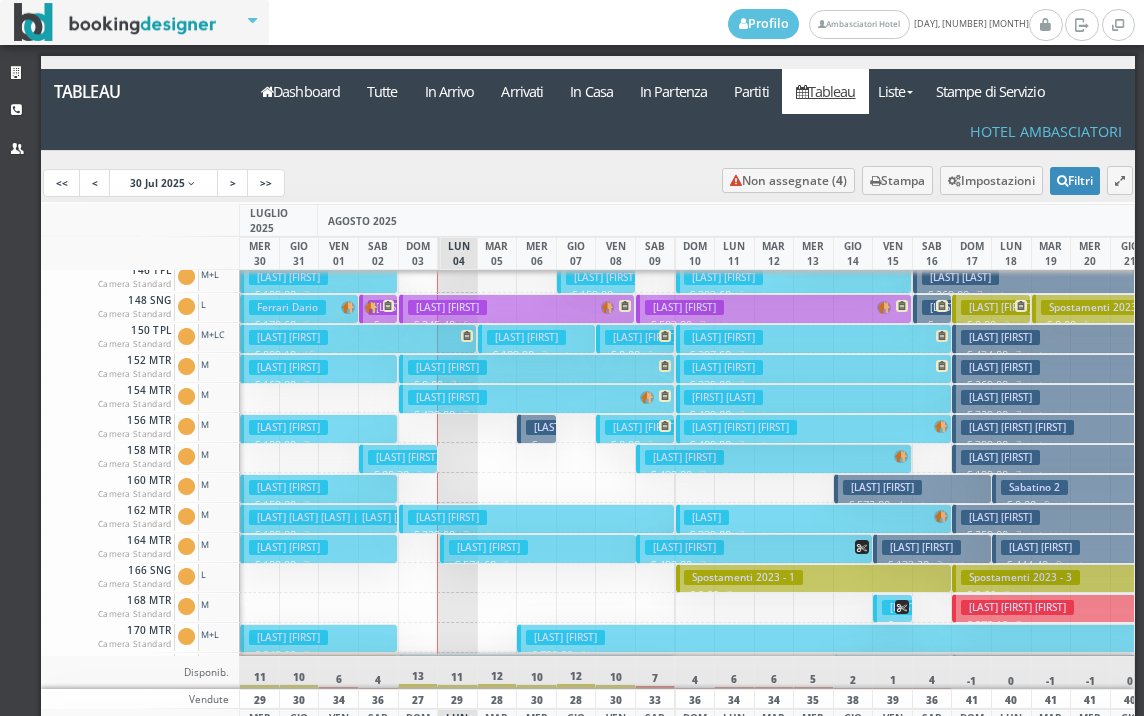 scroll, scrollTop: 600, scrollLeft: 0, axis: vertical 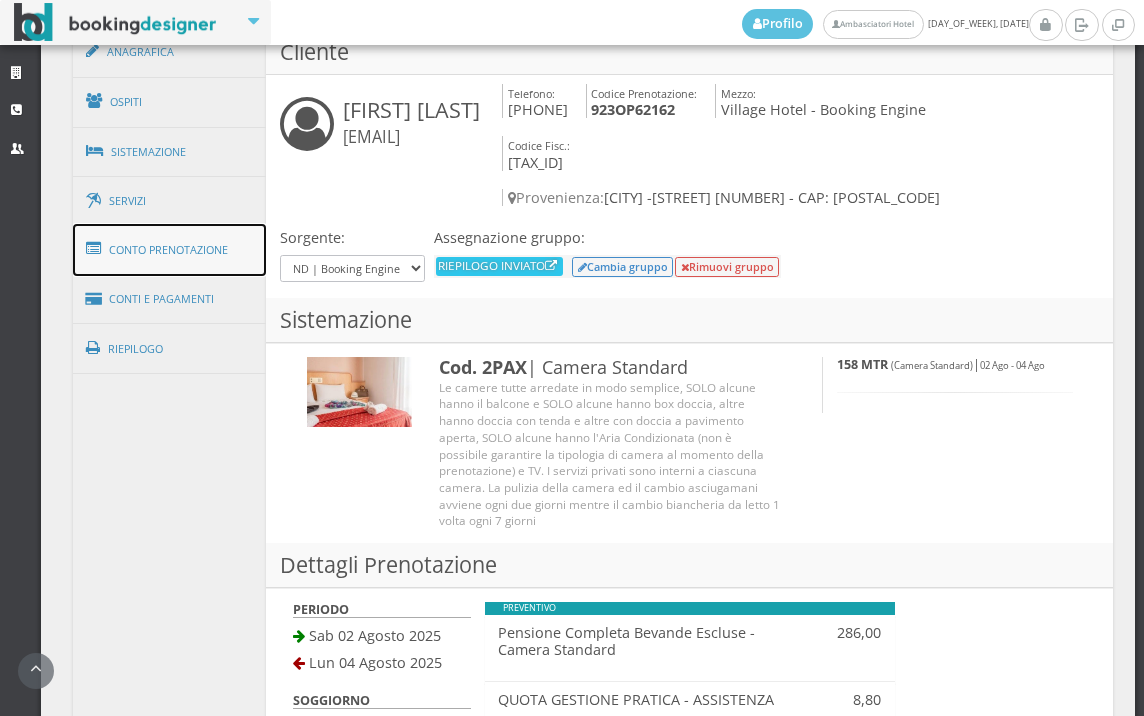 click on "Conto Prenotazione" at bounding box center (170, 250) 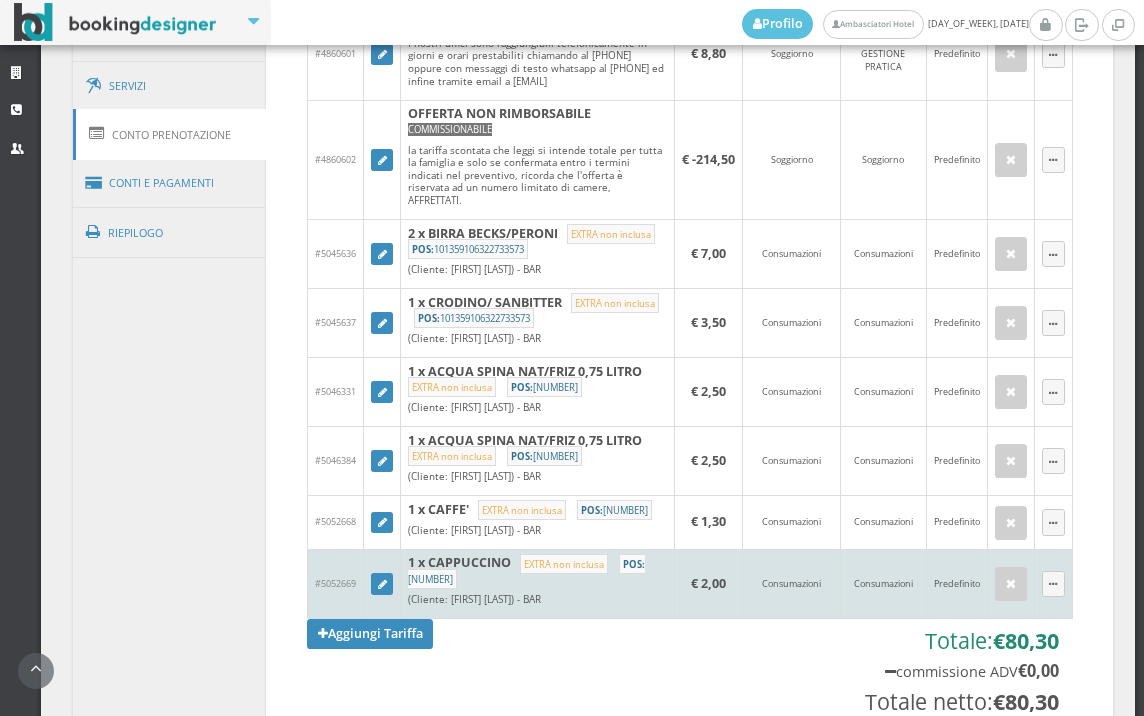 scroll, scrollTop: 1525, scrollLeft: 0, axis: vertical 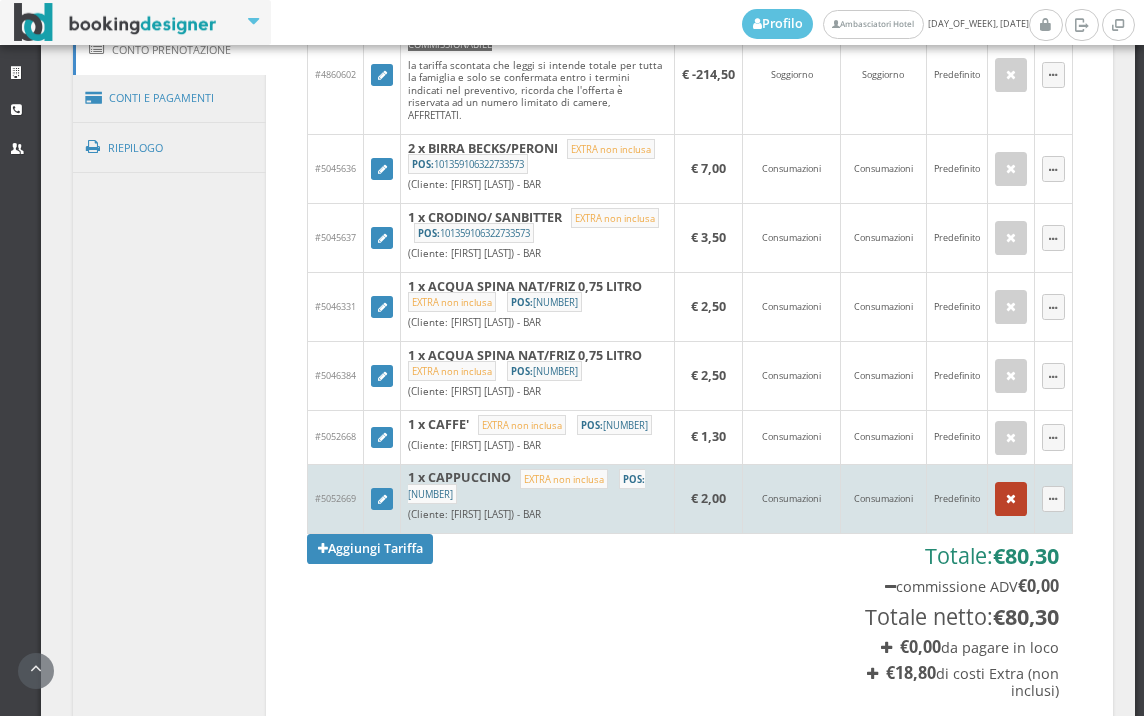 click at bounding box center (1011, 499) 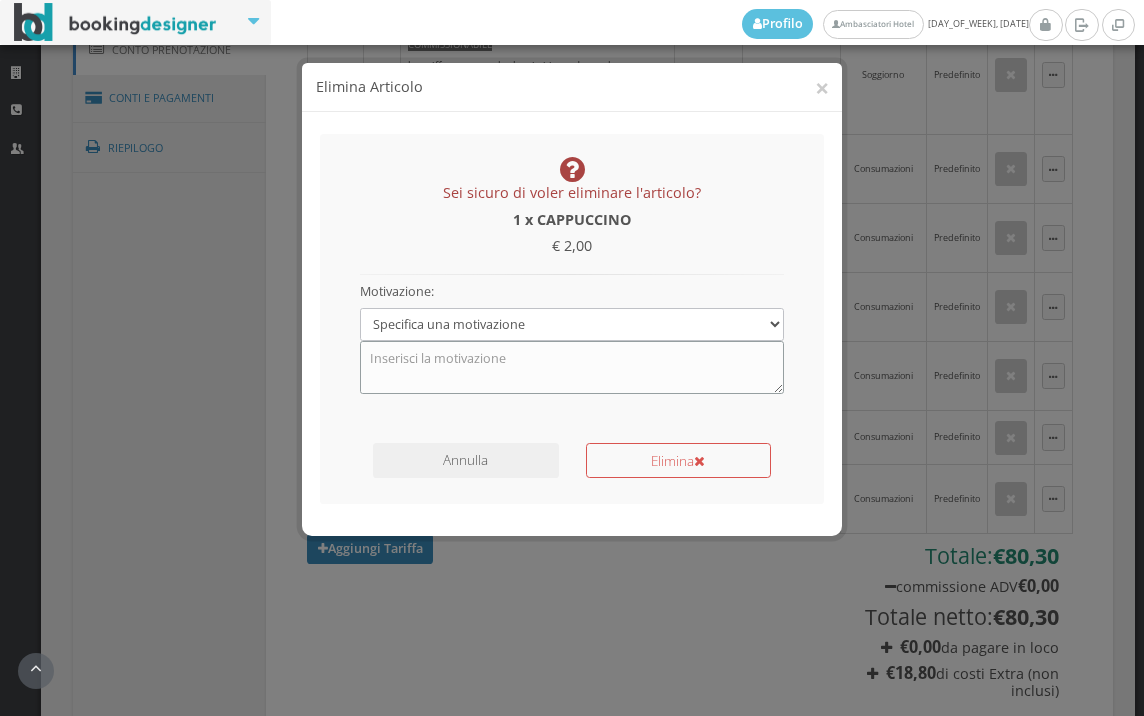 click at bounding box center [572, 367] 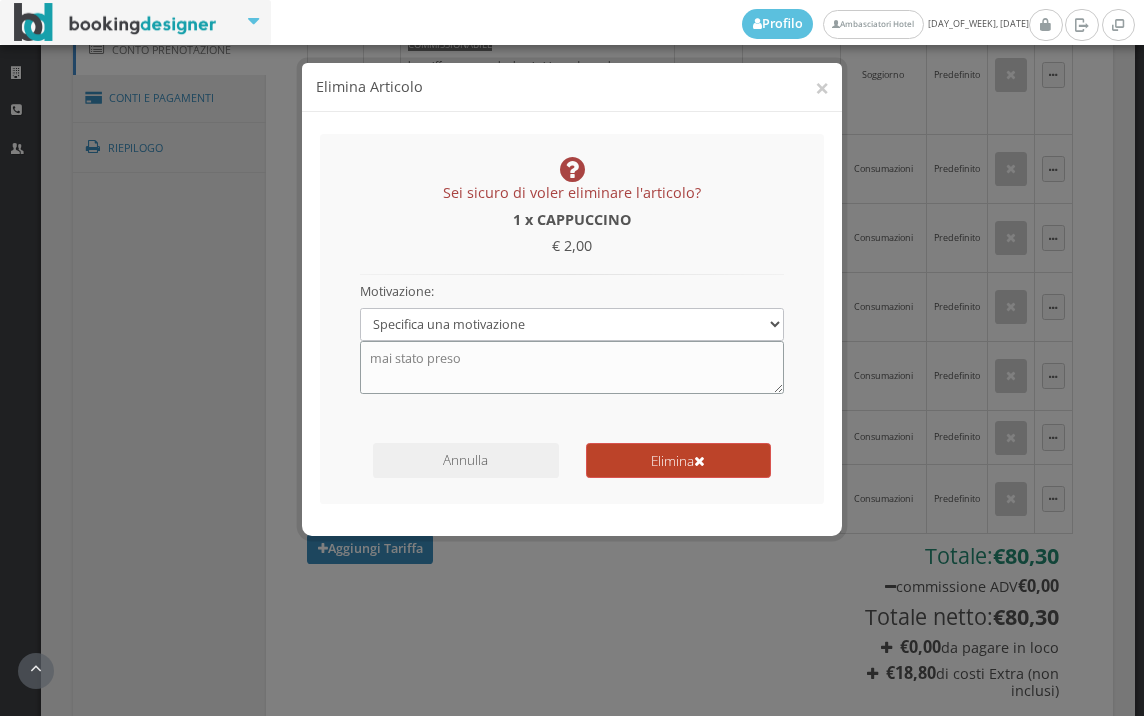 type on "mai stato preso" 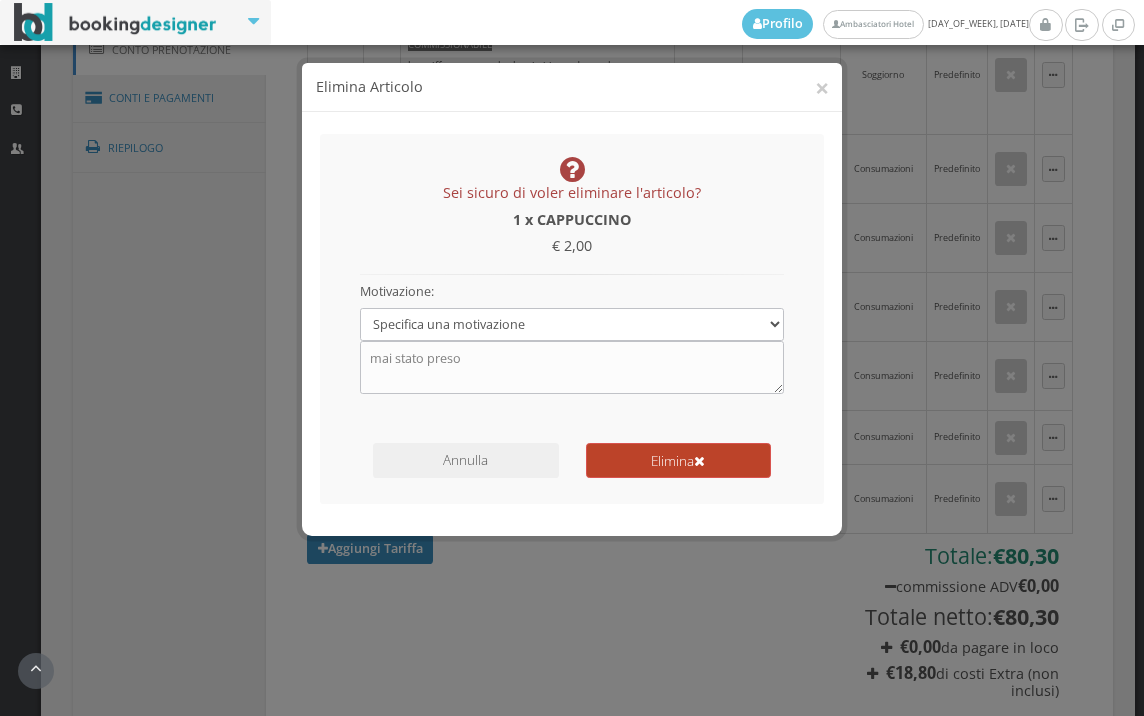 click on "Elimina" at bounding box center [678, 460] 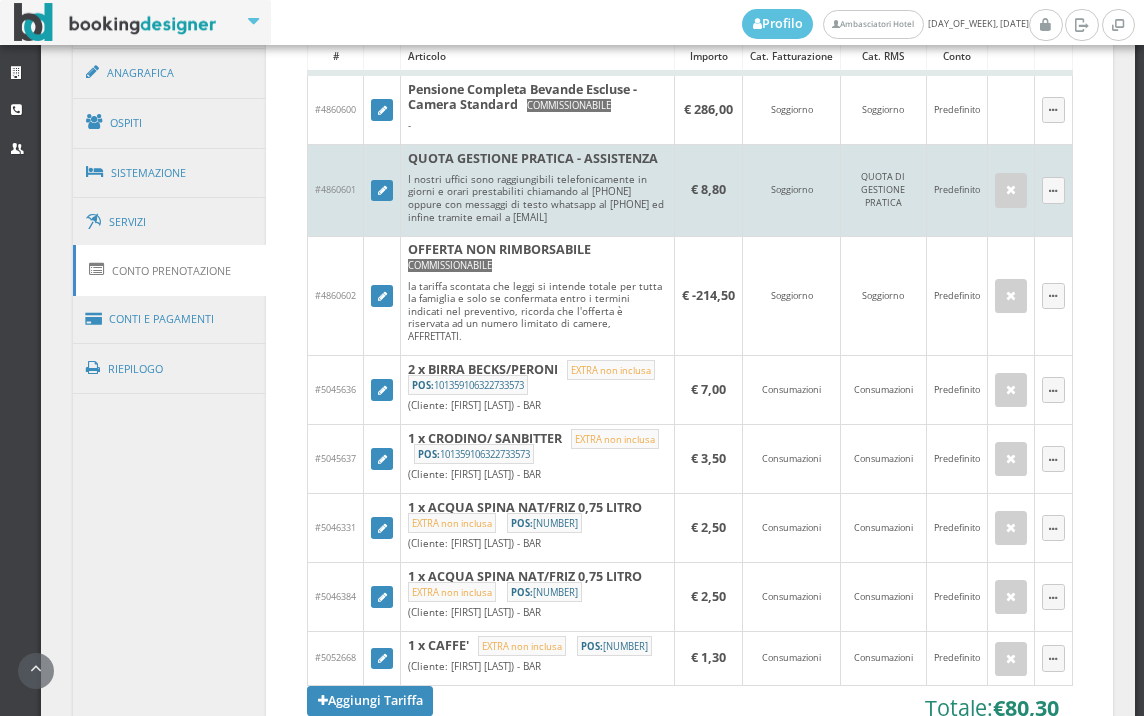 scroll, scrollTop: 970, scrollLeft: 0, axis: vertical 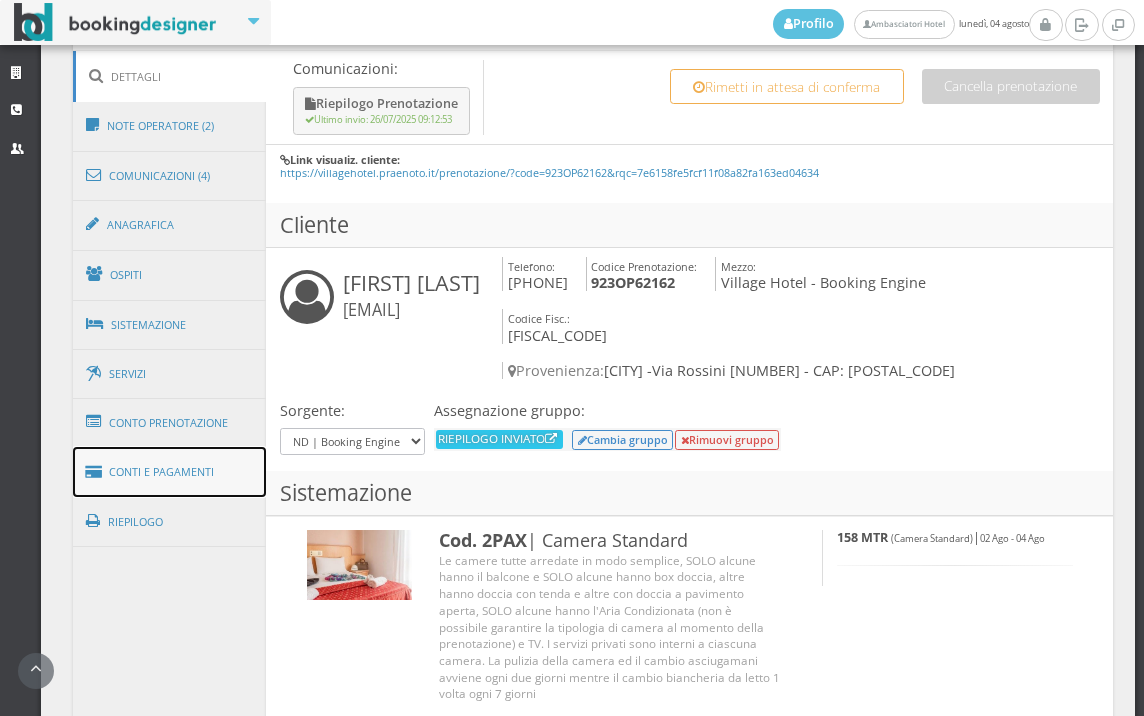 click on "Conti e Pagamenti" at bounding box center [170, 472] 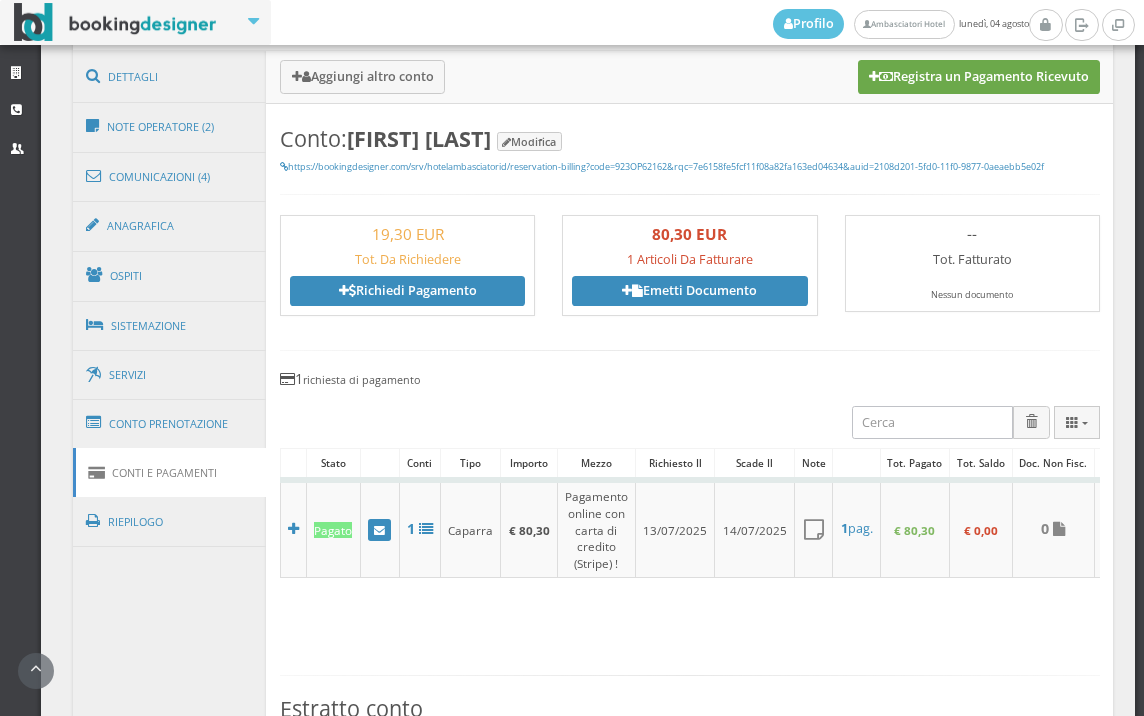 click on "Registra un Pagamento Ricevuto" at bounding box center [979, 77] 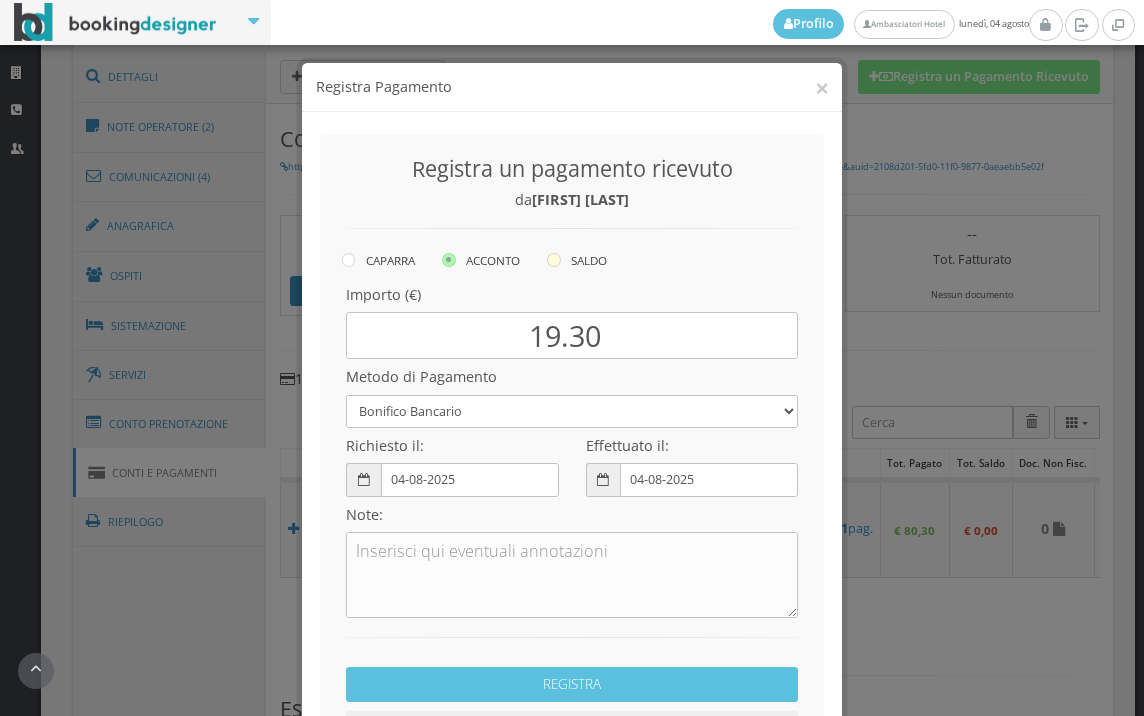 click at bounding box center (554, 260) 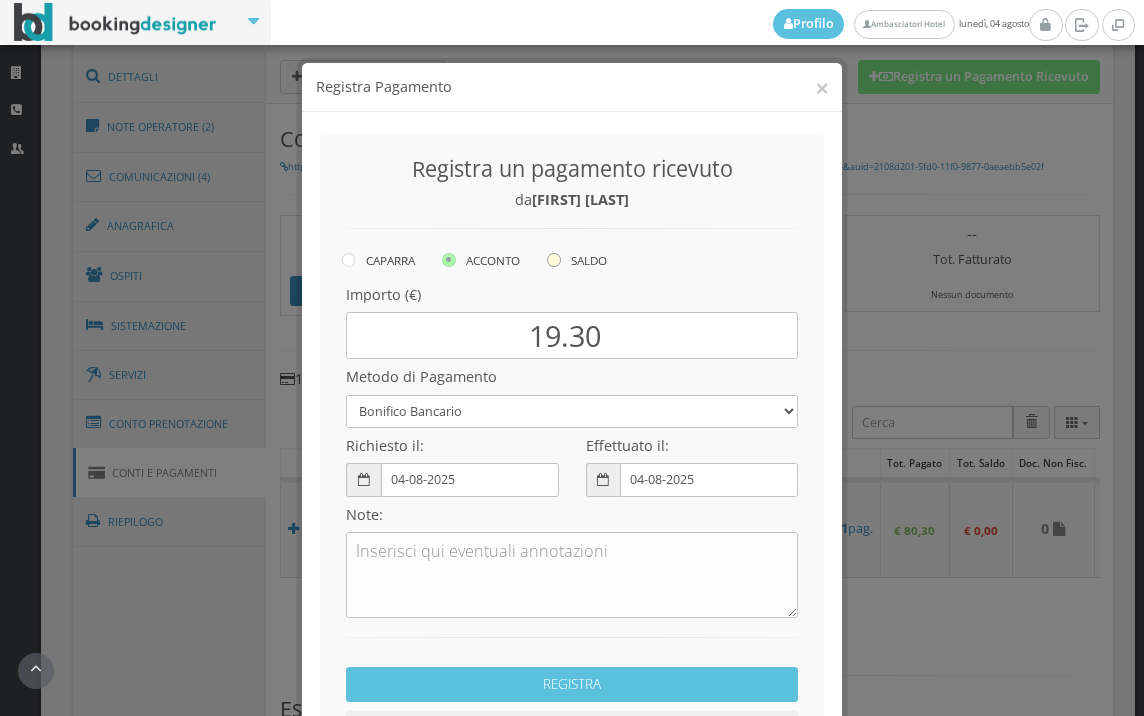 click on "SALDO" at bounding box center (-8464, 258) 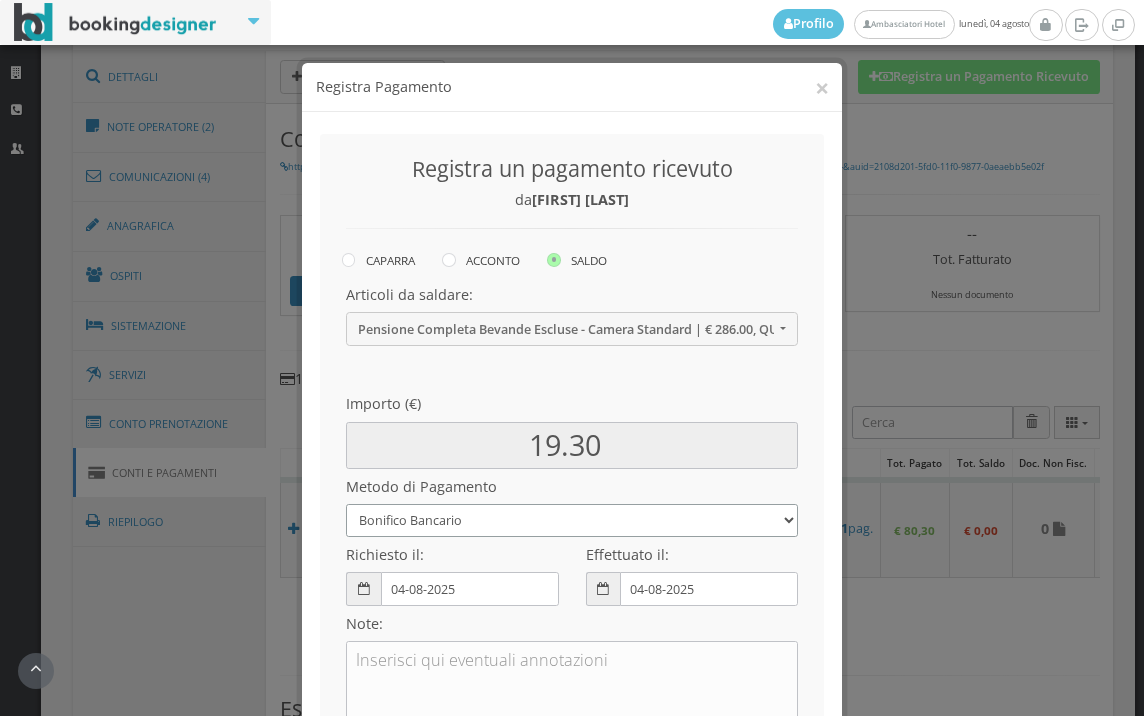 click on "Bonifico Bancario
BONIFICO SUM UP
Contanti
Assegno Bancario
Assegno Circolare
Vaglia Postale
Voucher
Tramite BOOKING.COM
Bonus vacanze (Dl n. 34/2020)
POS (in loco)
Pagamento online con carta di credito (Stripe)
Pagamento online con carta di credito (Stripe) !
Pagamento in 3 rate senza interessi con Scalapay
Pagamento in 4 rate senza interessi con Scalapay
Tramite PROMOTODAY" at bounding box center [572, 520] 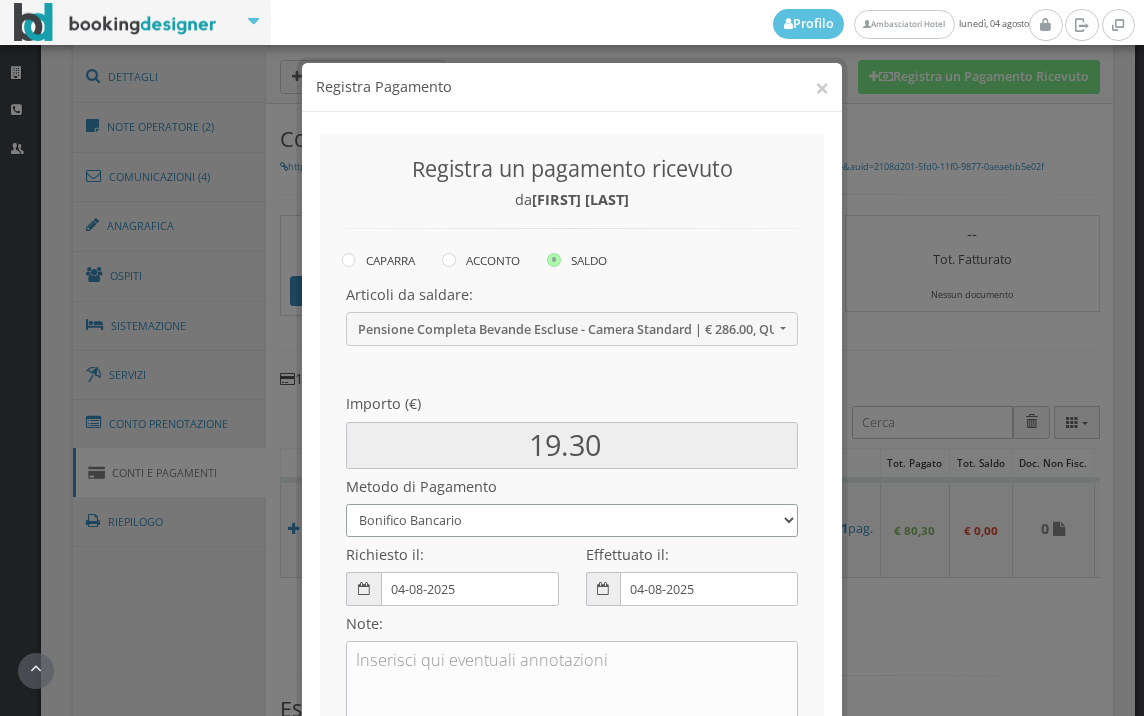 select 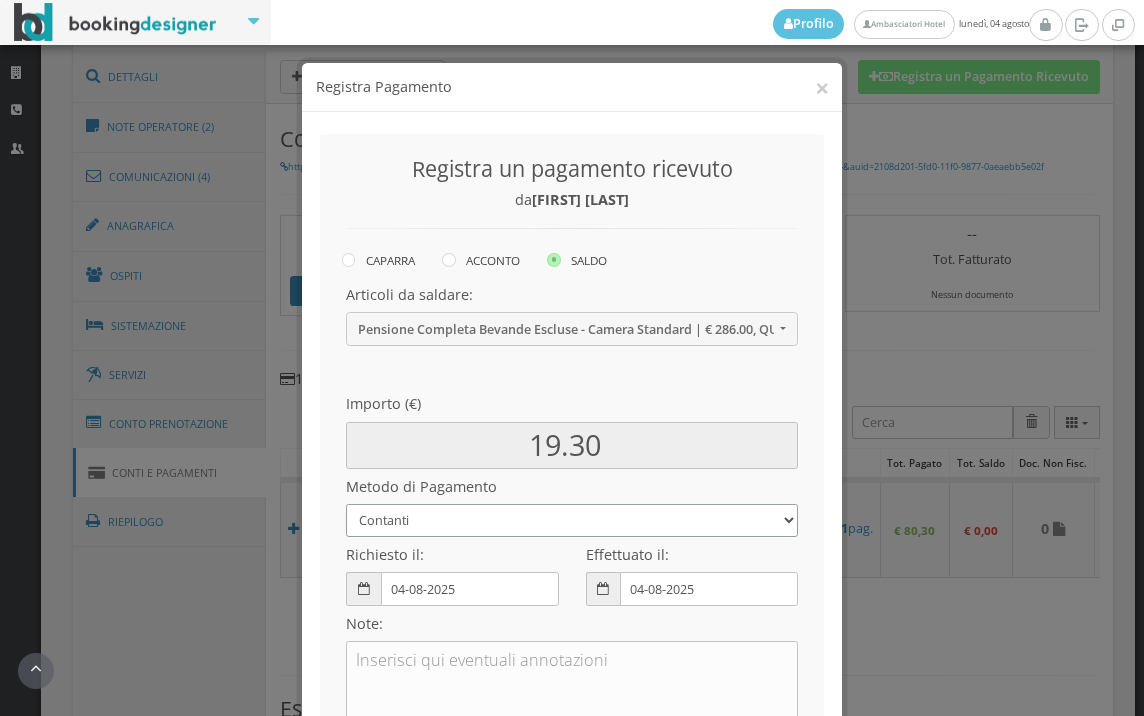 click on "Bonifico Bancario
BONIFICO SUM UP
Contanti
Assegno Bancario
Assegno Circolare
Vaglia Postale
Voucher
Tramite BOOKING.COM
Bonus vacanze (Dl n. 34/2020)
POS (in loco)
Pagamento online con carta di credito (Stripe)
Pagamento online con carta di credito (Stripe) !
Pagamento in 3 rate senza interessi con Scalapay
Pagamento in 4 rate senza interessi con Scalapay
Tramite PROMOTODAY" at bounding box center [572, 520] 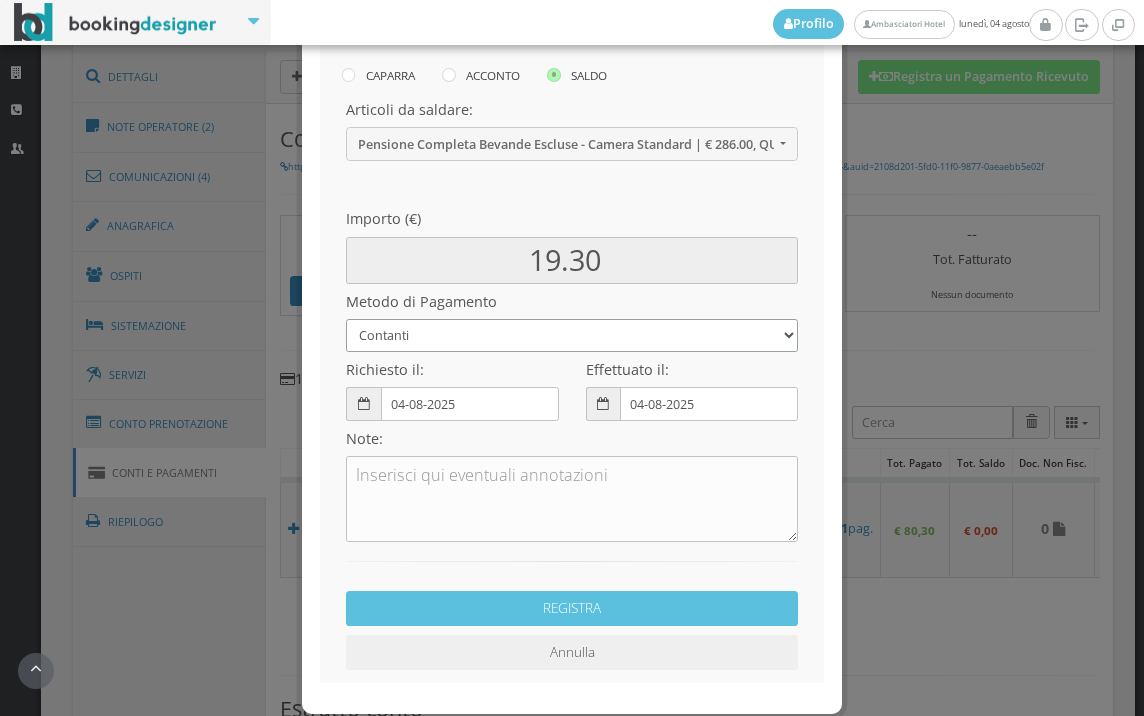 scroll, scrollTop: 222, scrollLeft: 0, axis: vertical 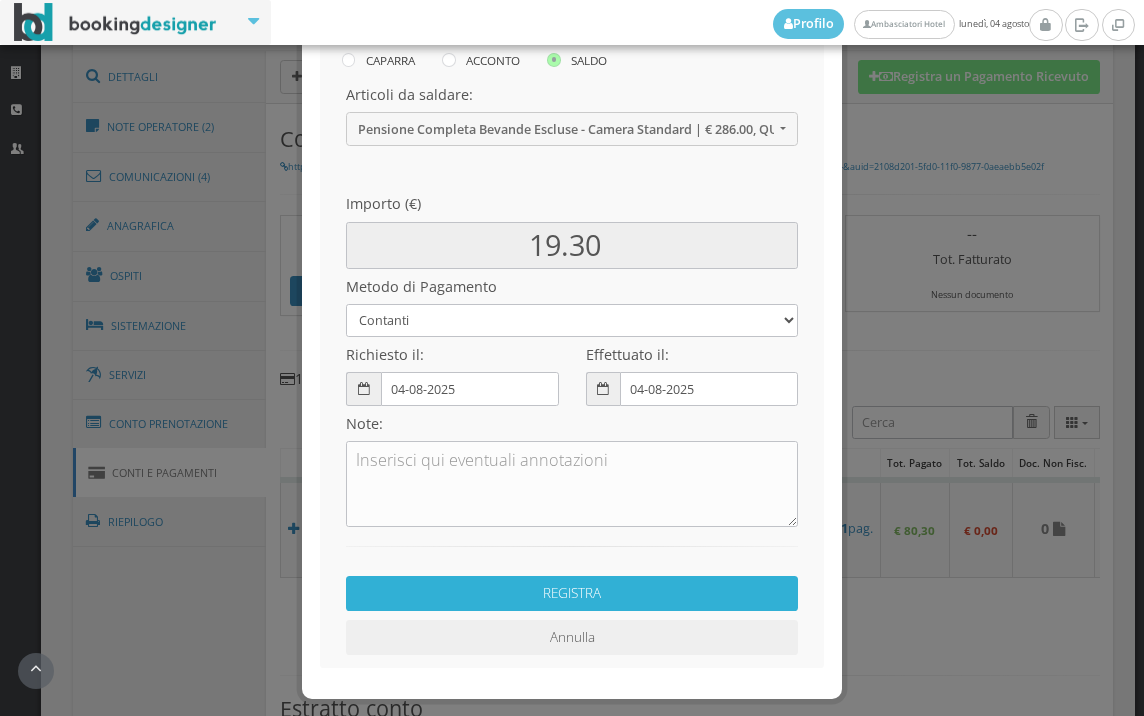 click on "REGISTRA" at bounding box center [572, 593] 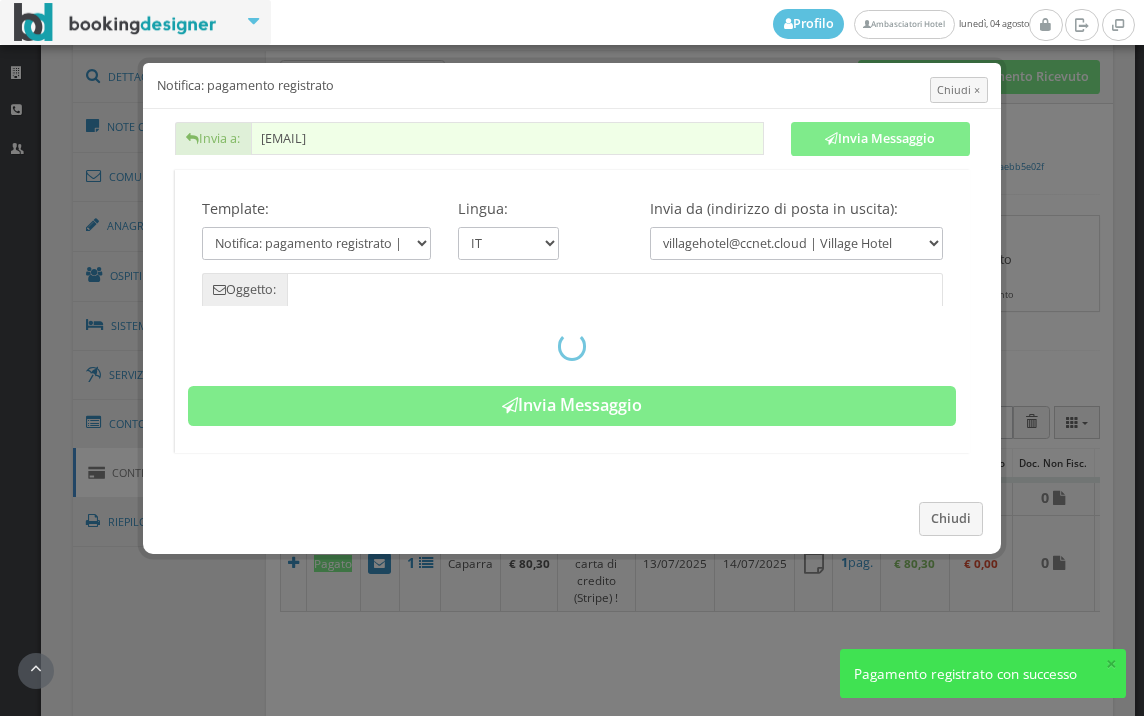 type on "Pagamento registrato - Prenotazione: [BOOKING_REF] - [FIRST] [LAST]" 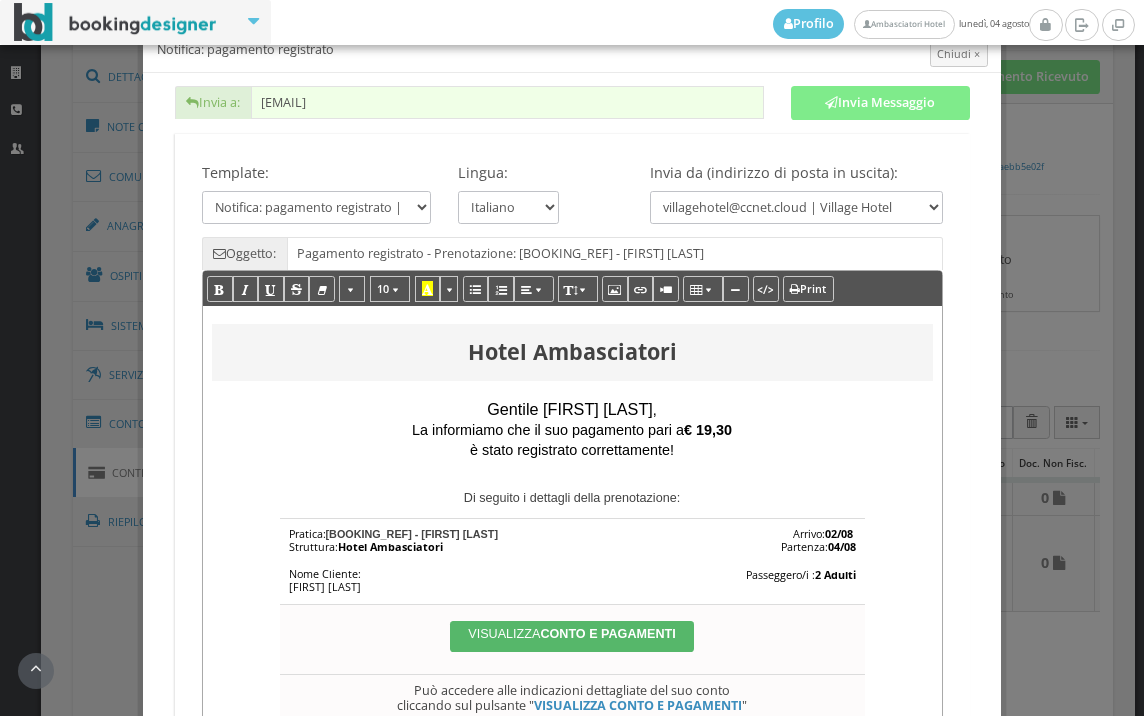 scroll, scrollTop: 0, scrollLeft: 0, axis: both 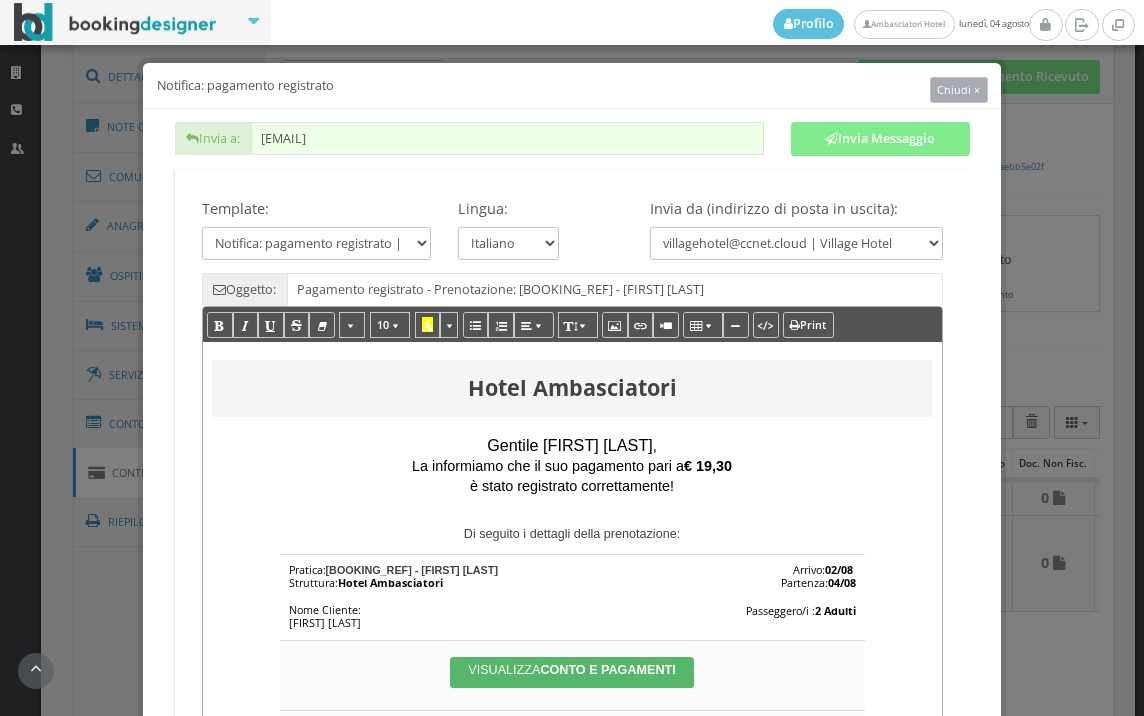 click on "Chiudi ×" at bounding box center (958, 89) 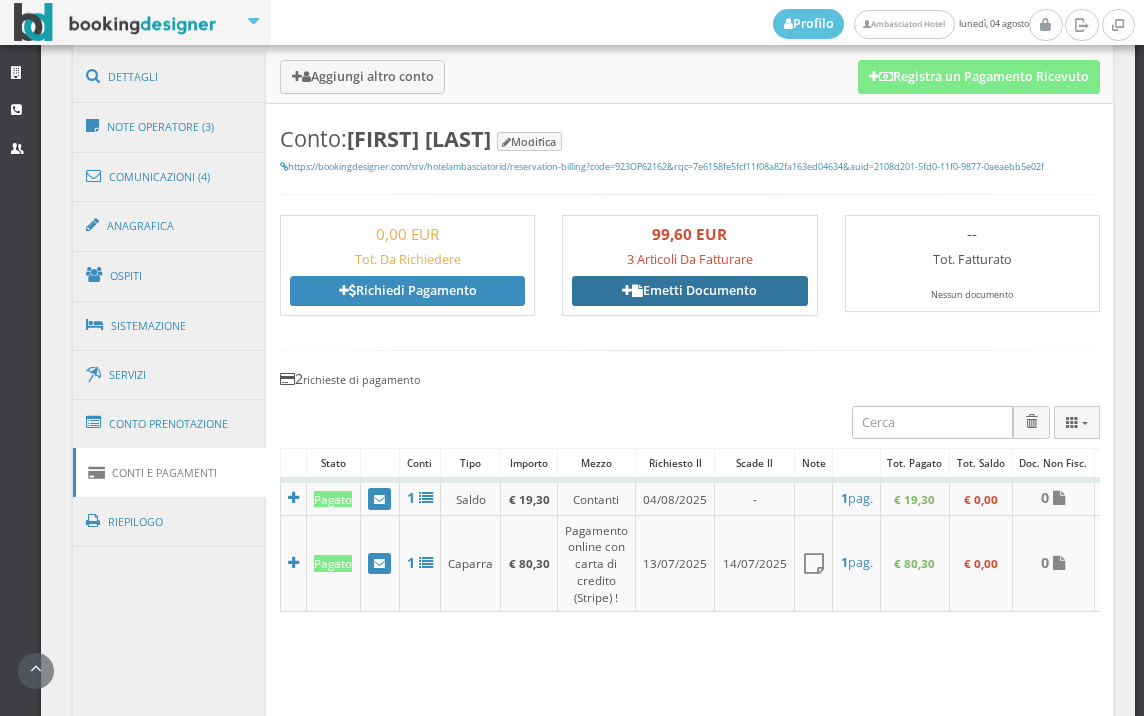 click on "Emetti Documento" at bounding box center (689, 291) 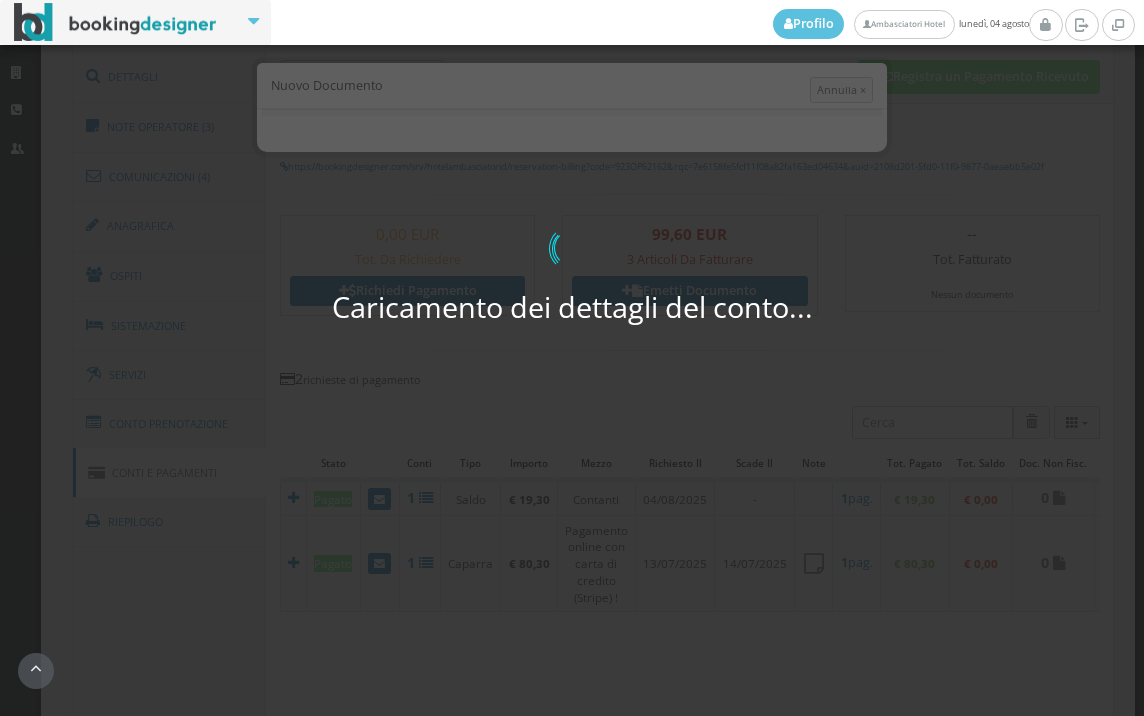 select on "PF" 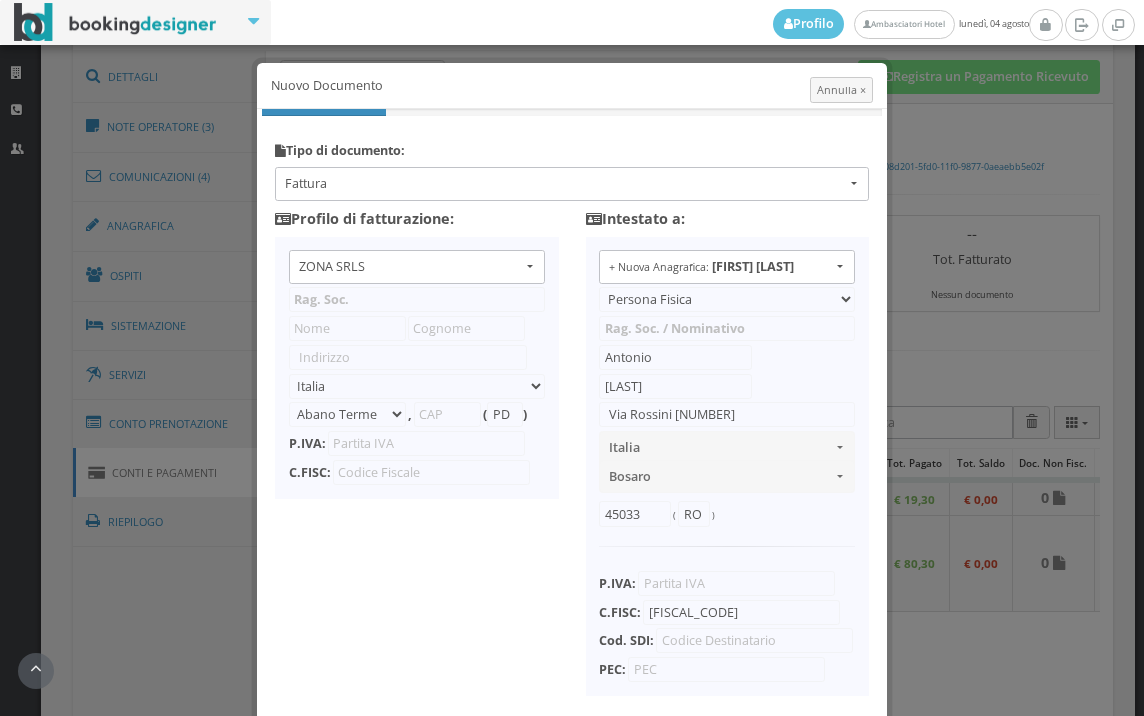type on "ZONA SRLS" 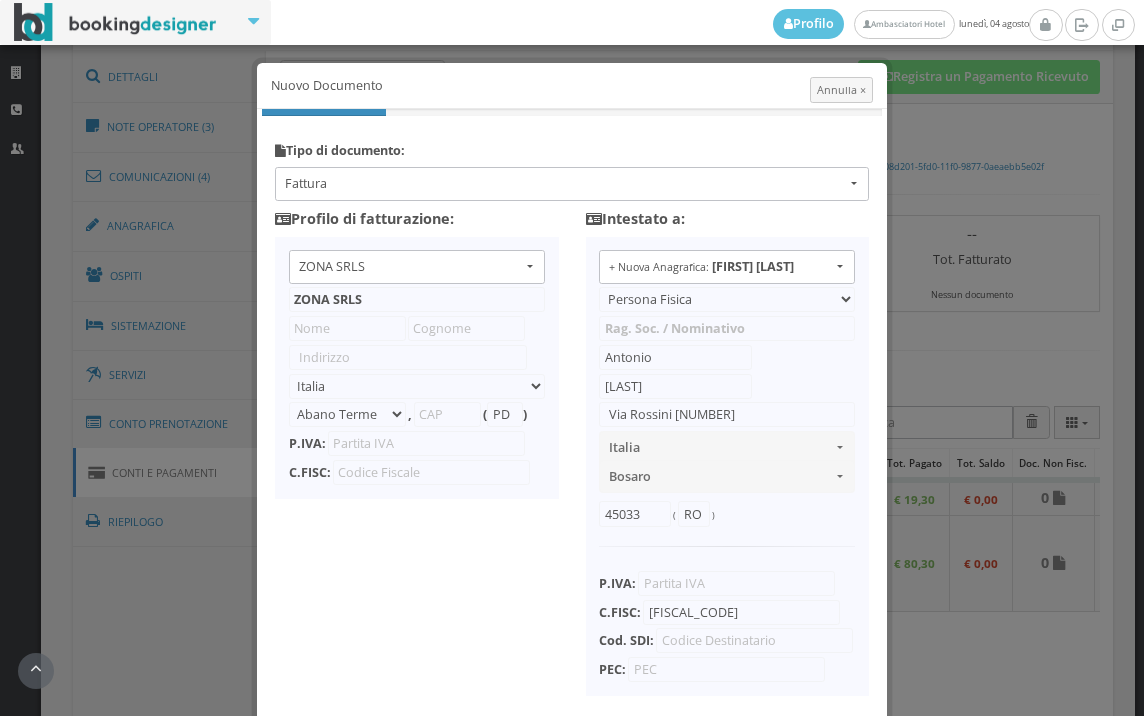 type on "Vico V Durante, 8" 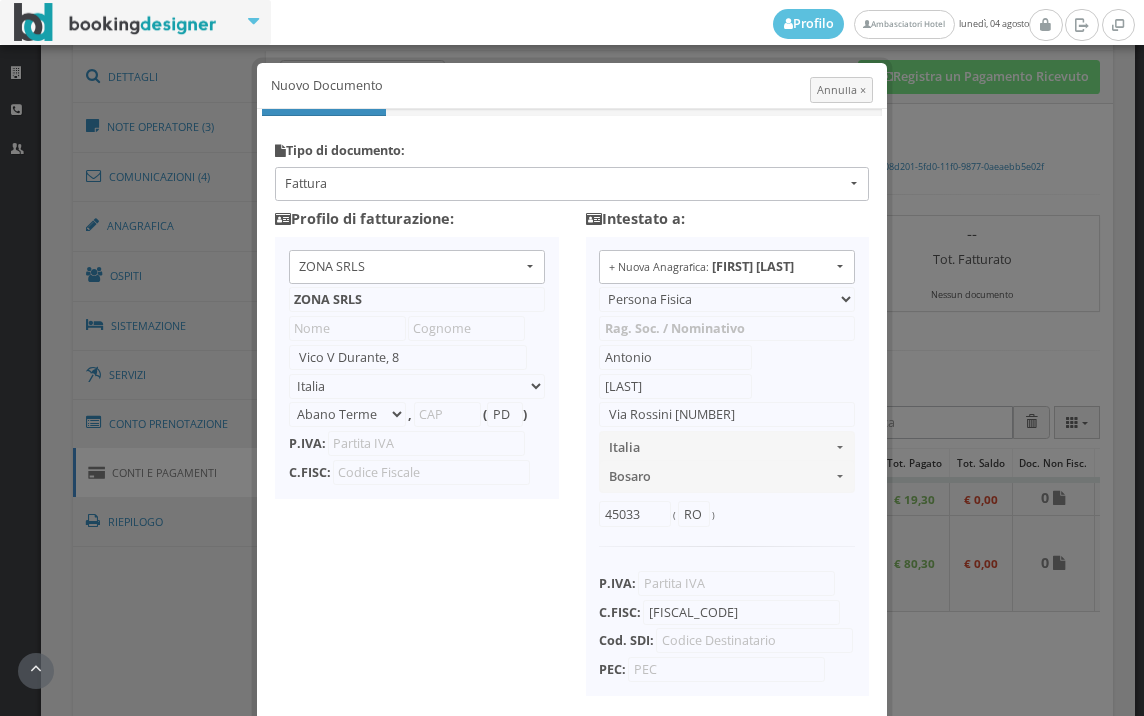 select on "Frattamaggiore" 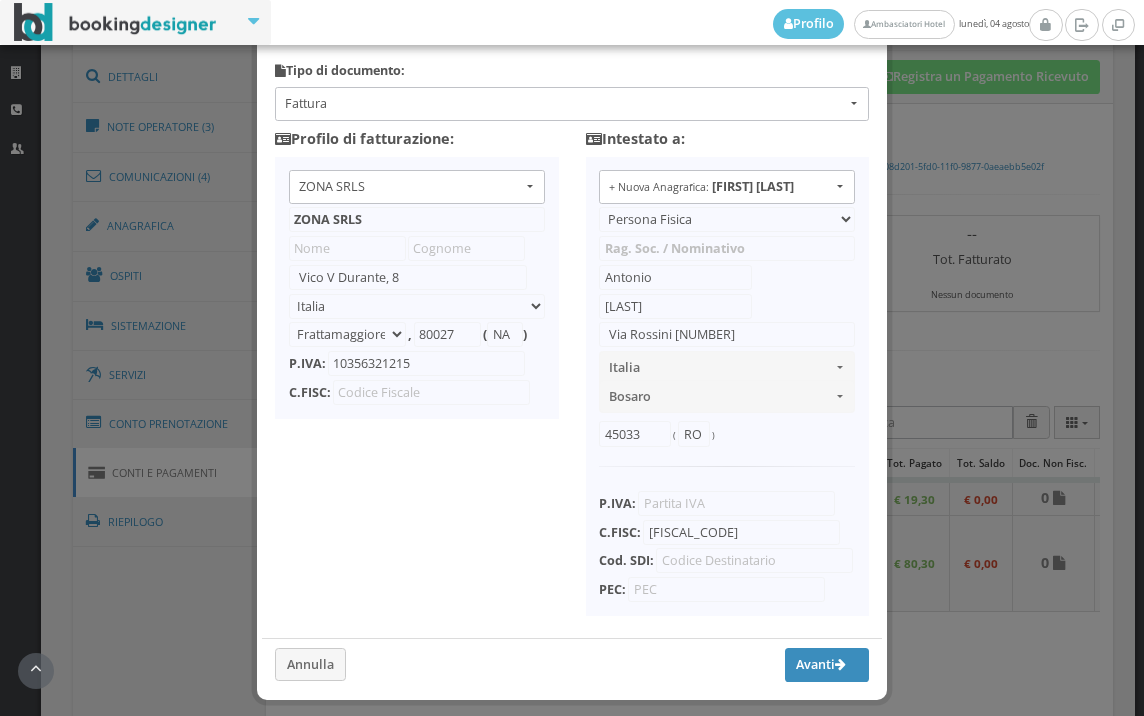 scroll, scrollTop: 158, scrollLeft: 0, axis: vertical 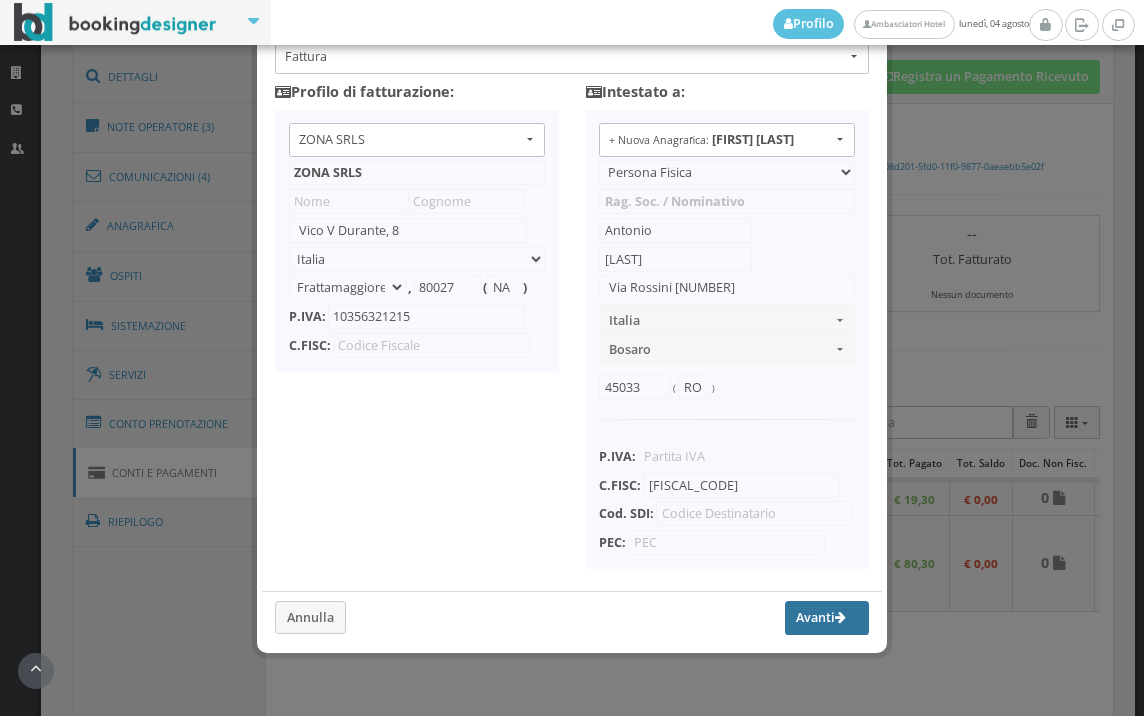 click on "Avanti" at bounding box center [827, 618] 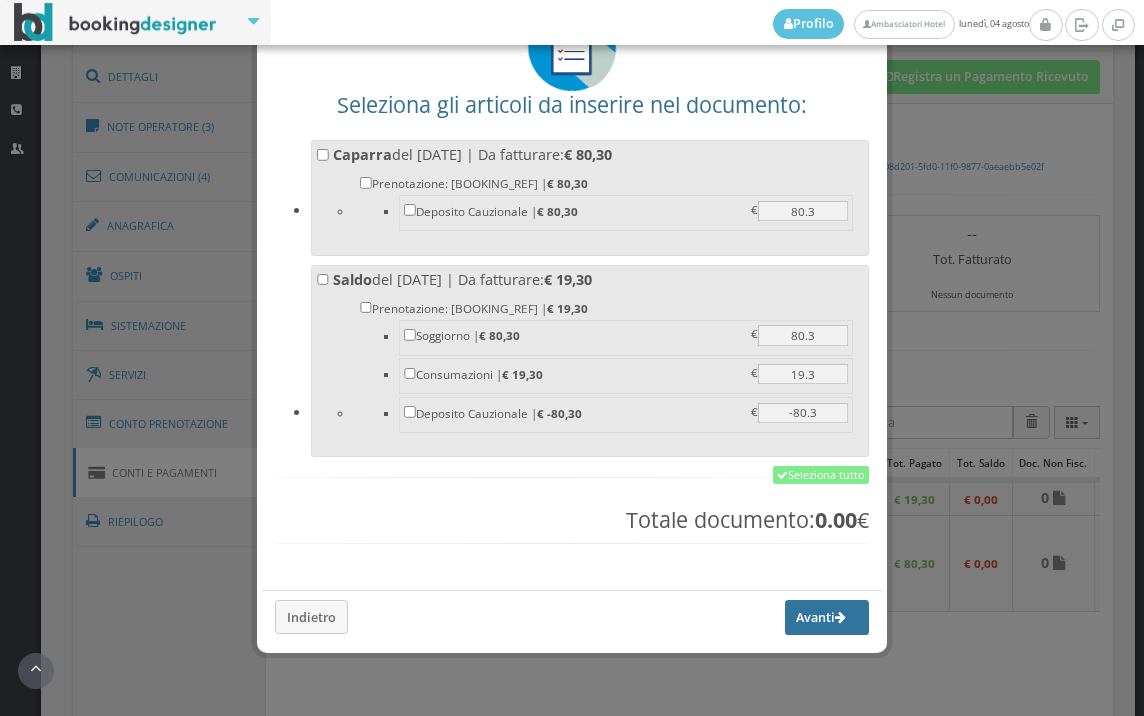 scroll, scrollTop: 156, scrollLeft: 0, axis: vertical 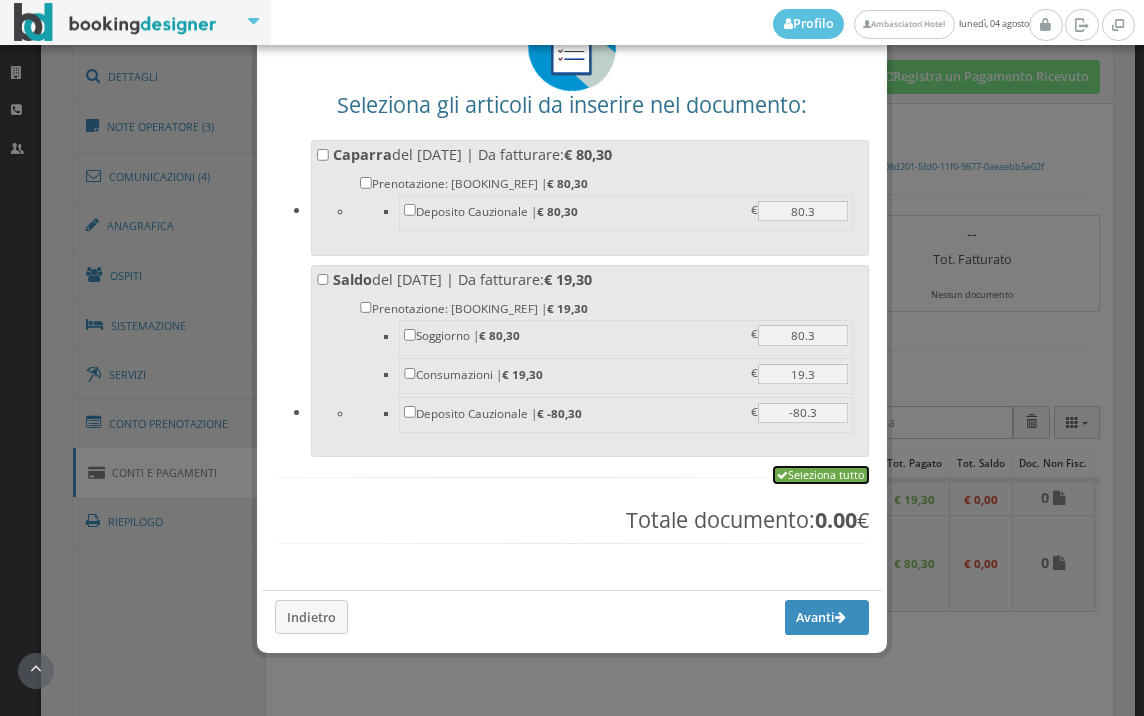 click on "Seleziona tutto" at bounding box center (821, 475) 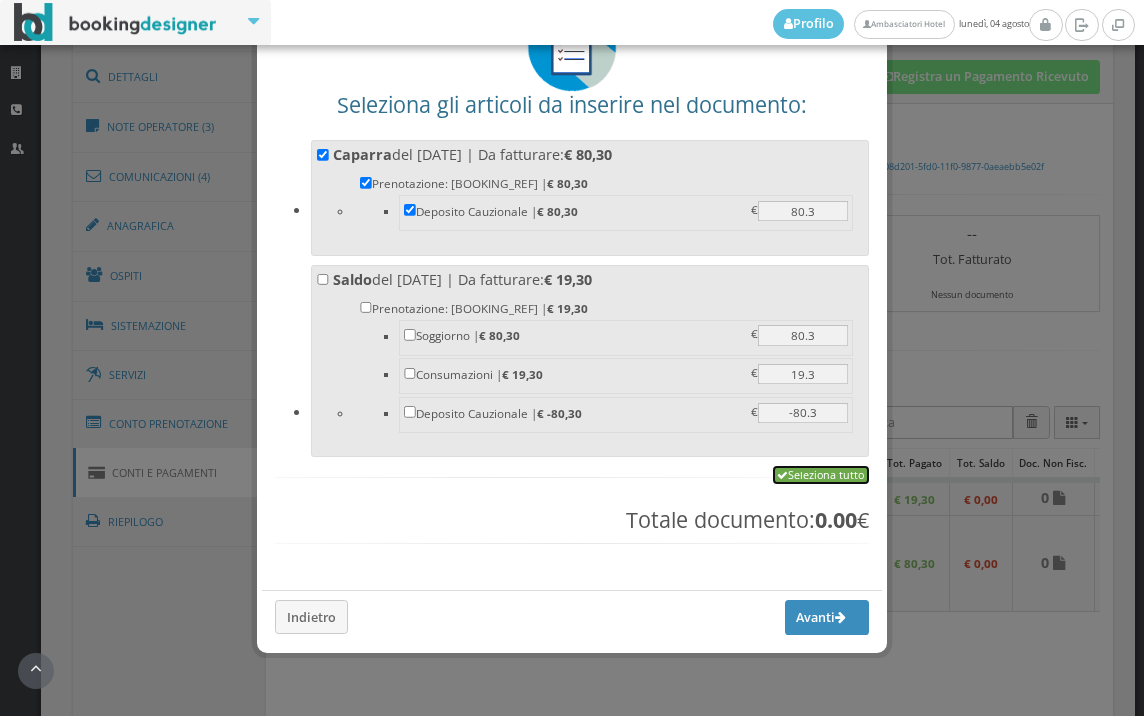 checkbox on "true" 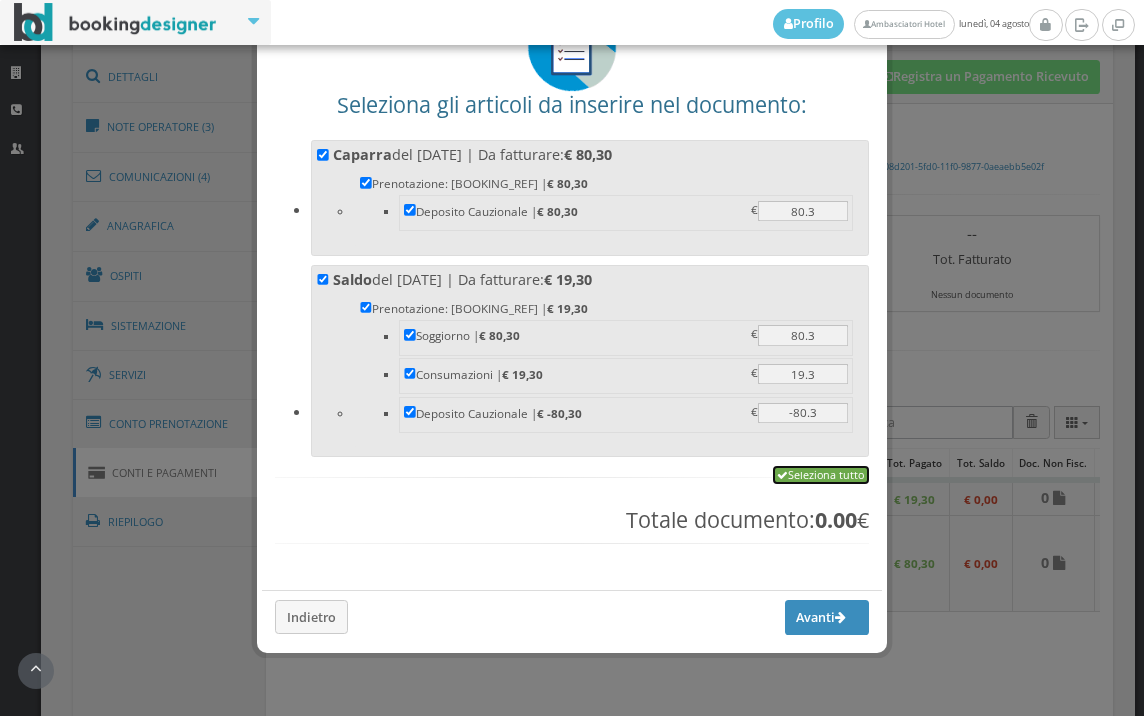 checkbox on "true" 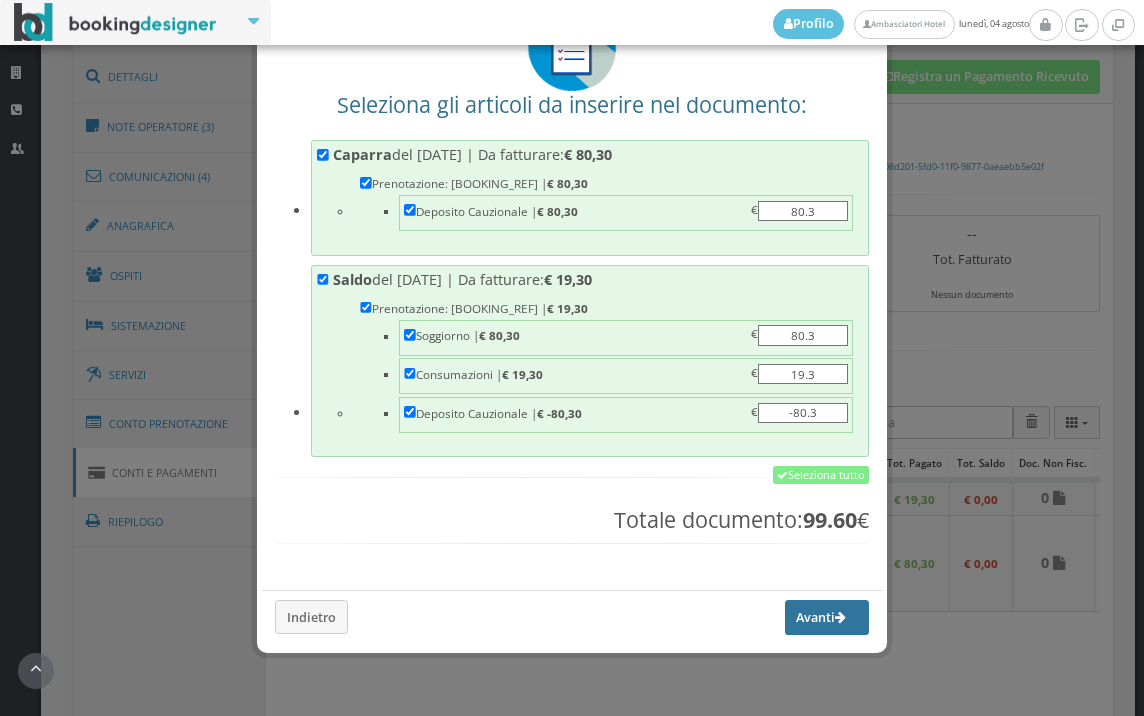 click on "Avanti" at bounding box center (827, 617) 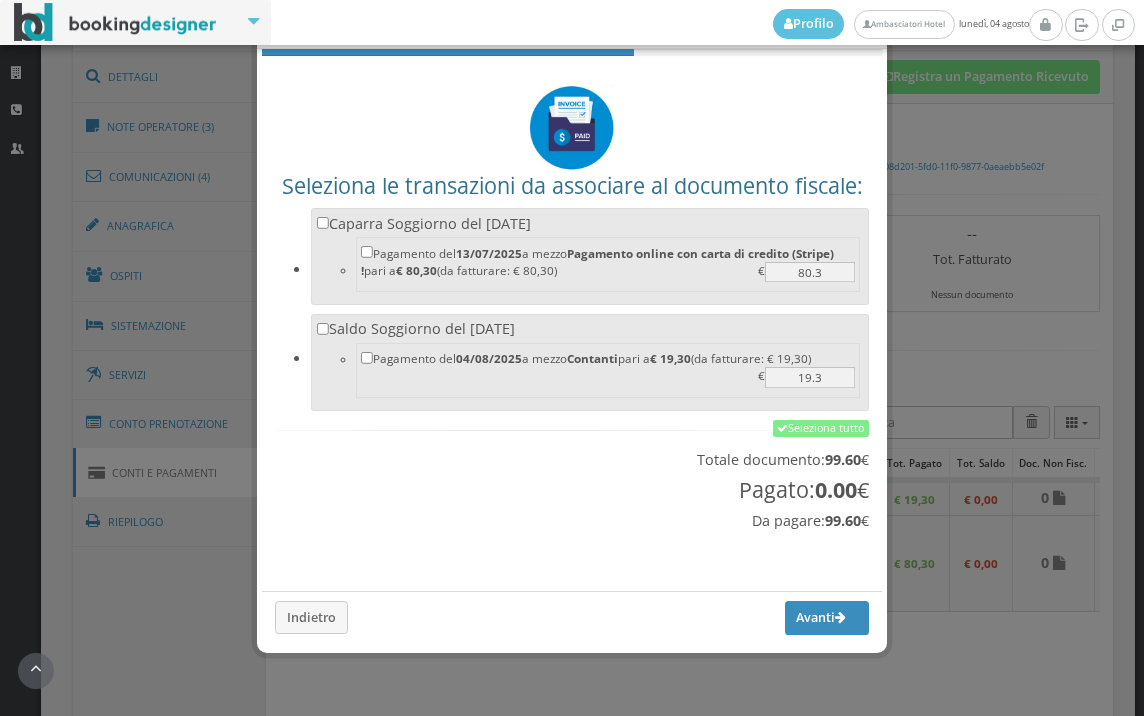 scroll, scrollTop: 66, scrollLeft: 0, axis: vertical 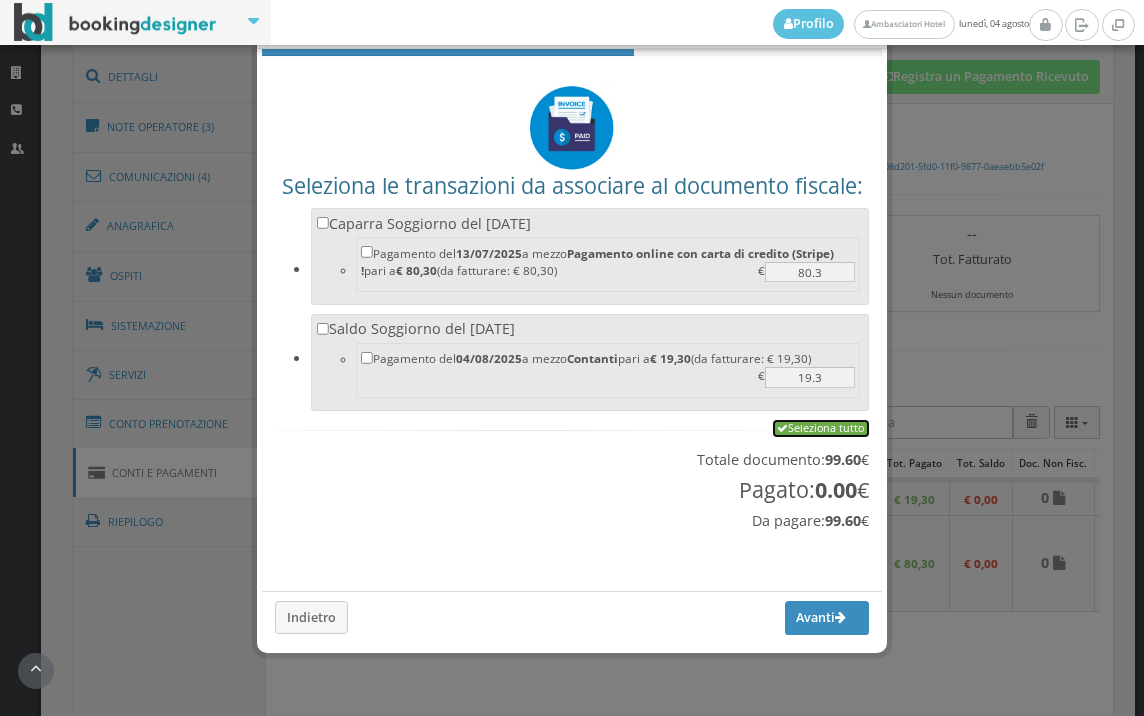 click on "Seleziona tutto" at bounding box center (821, 429) 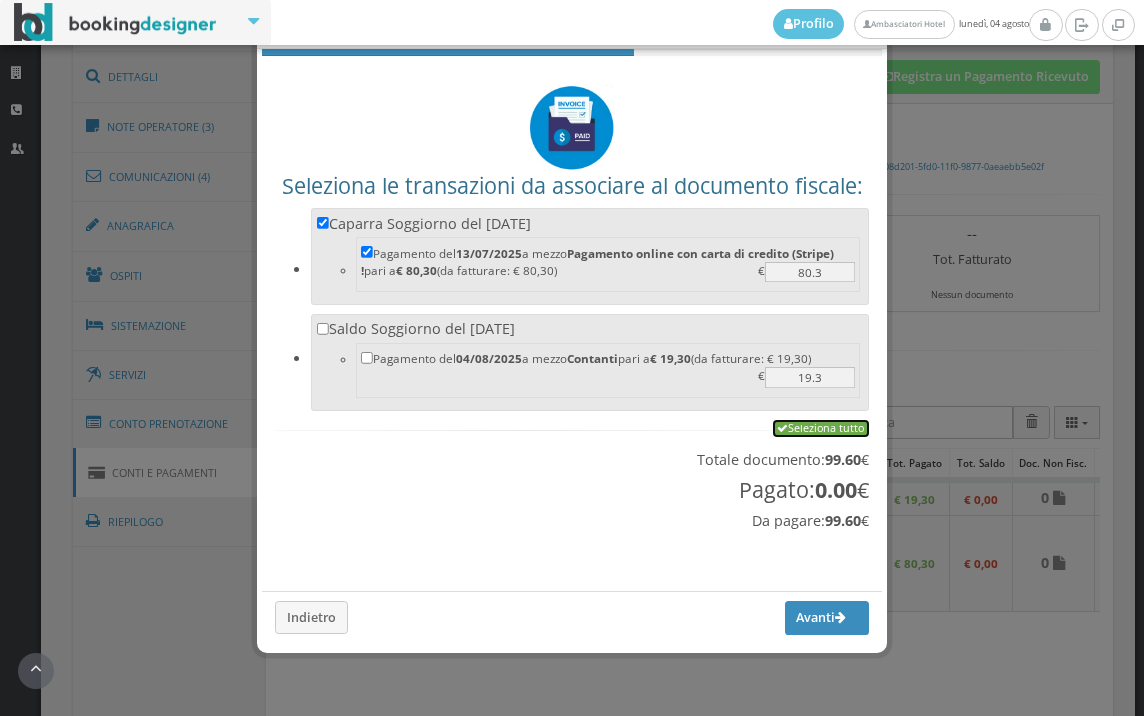 checkbox on "true" 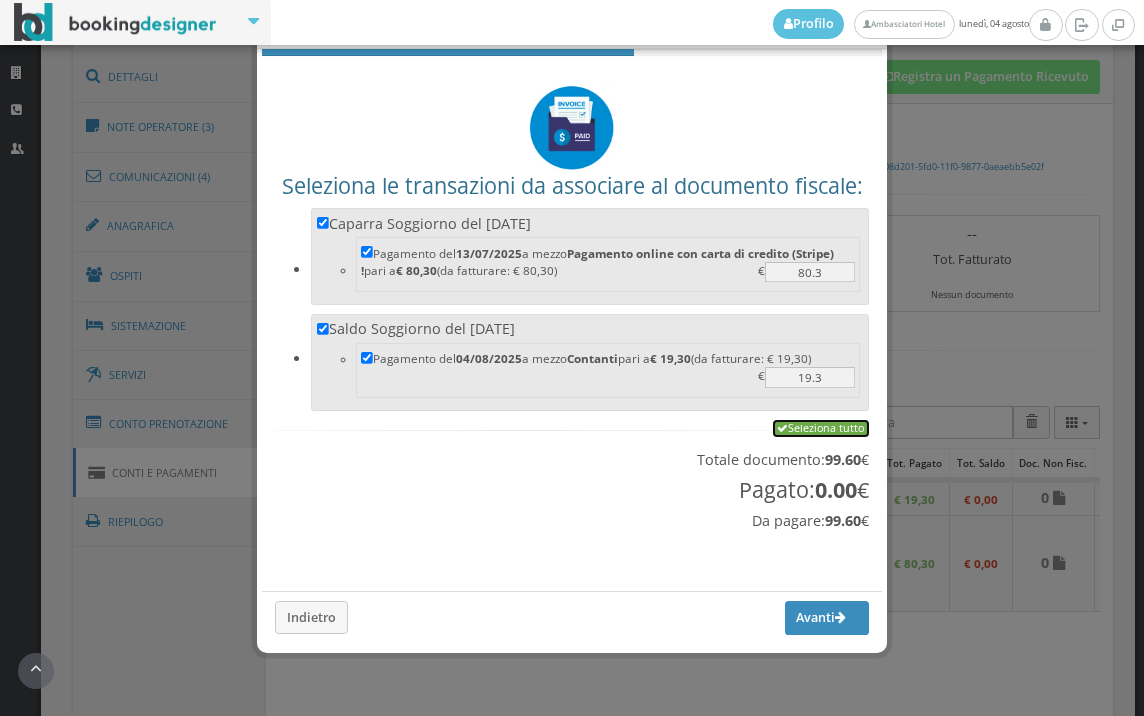 checkbox on "true" 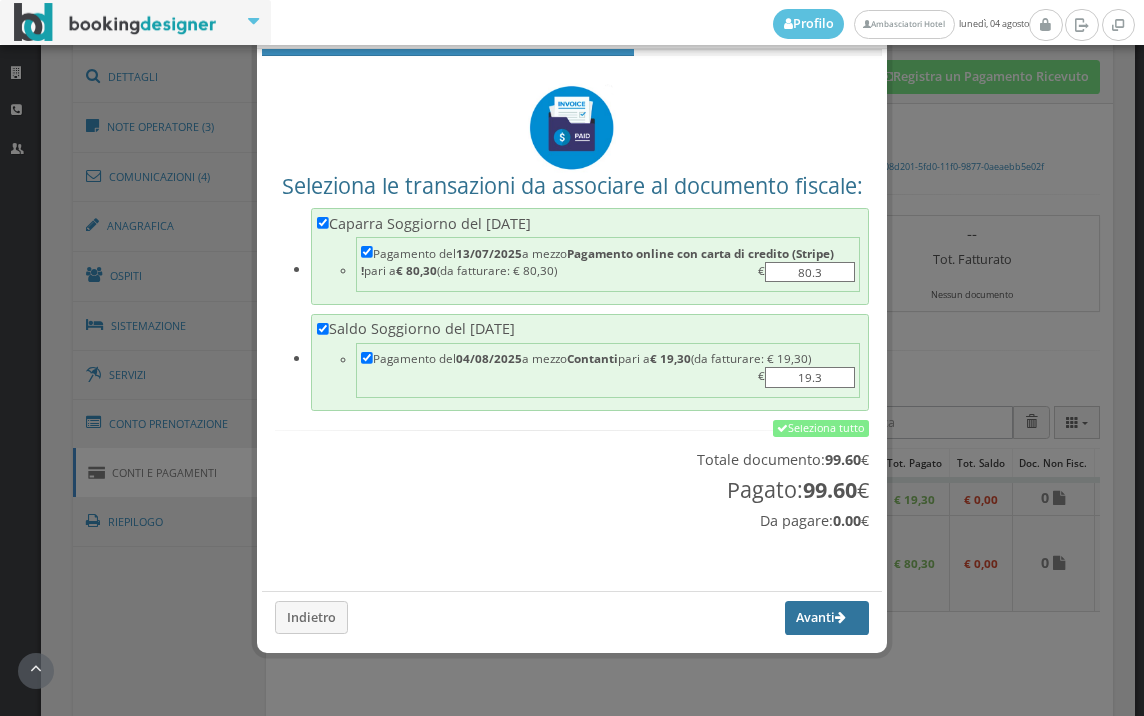 click on "Avanti" at bounding box center (827, 618) 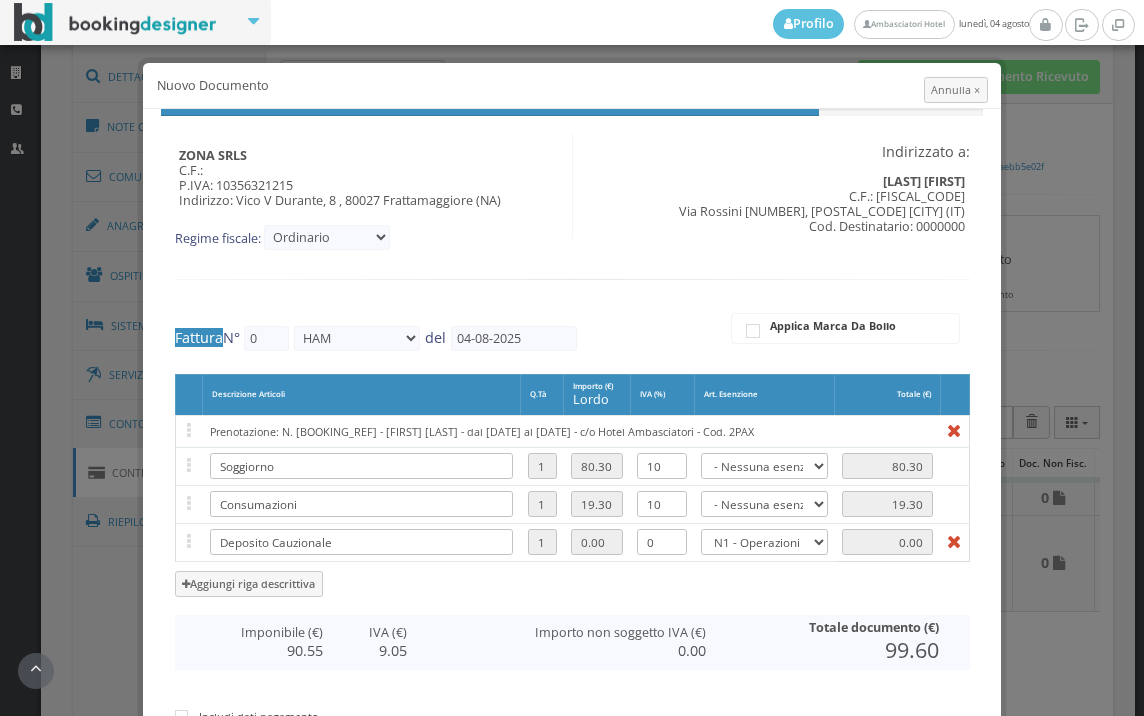 type on "411" 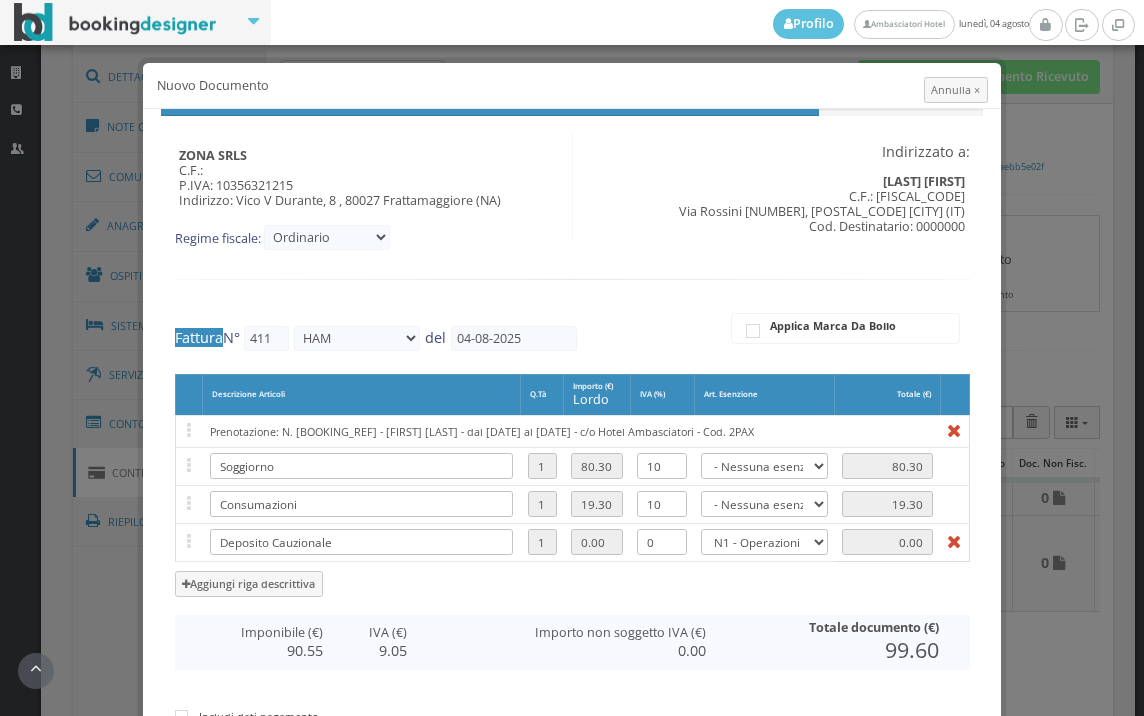 scroll, scrollTop: 412, scrollLeft: 0, axis: vertical 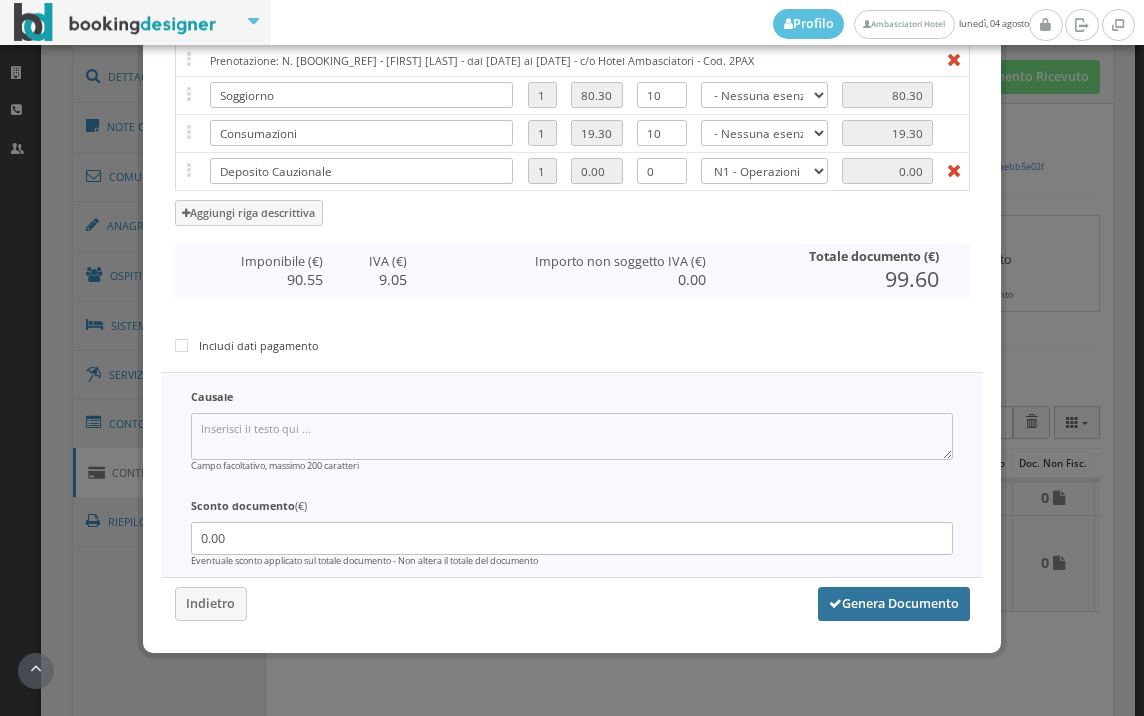 drag, startPoint x: 866, startPoint y: 611, endPoint x: 857, endPoint y: 556, distance: 55.7315 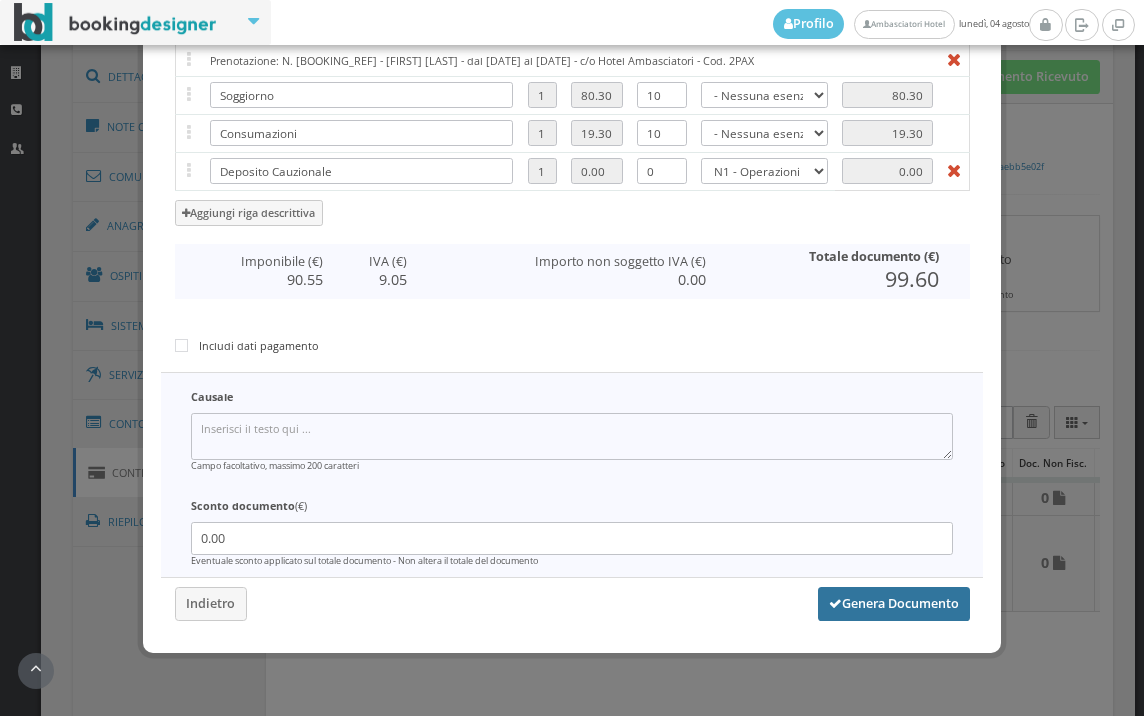 click on "Genera Documento" at bounding box center (894, 604) 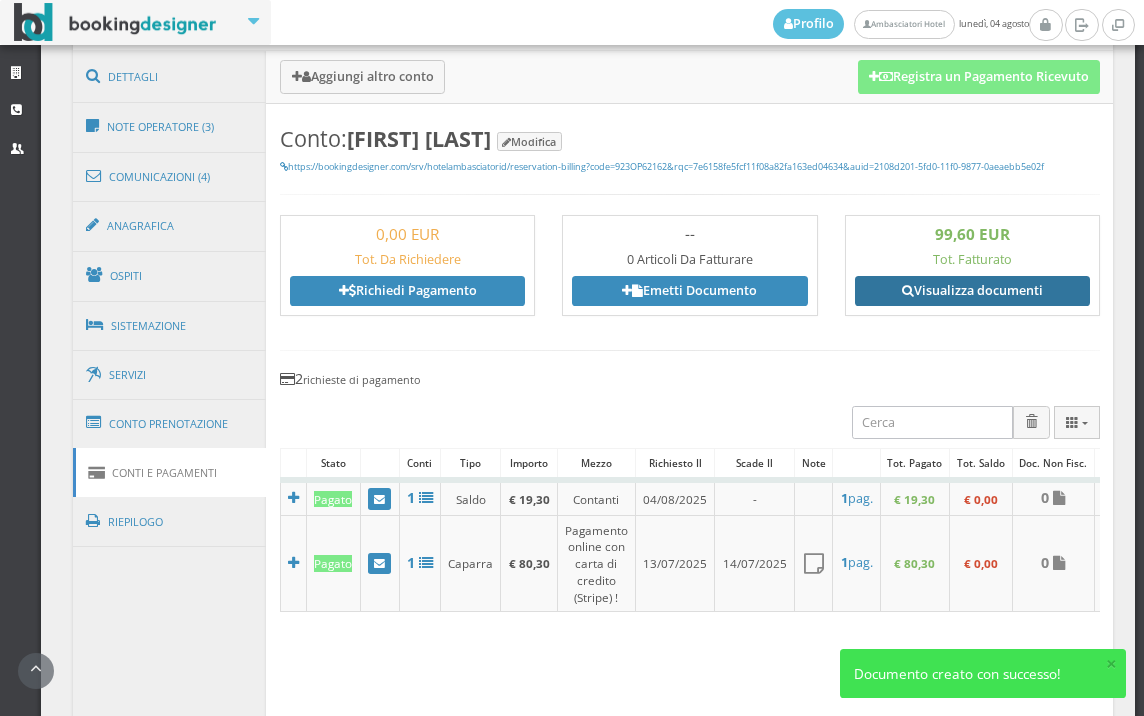click on "Visualizza documenti" at bounding box center [972, 291] 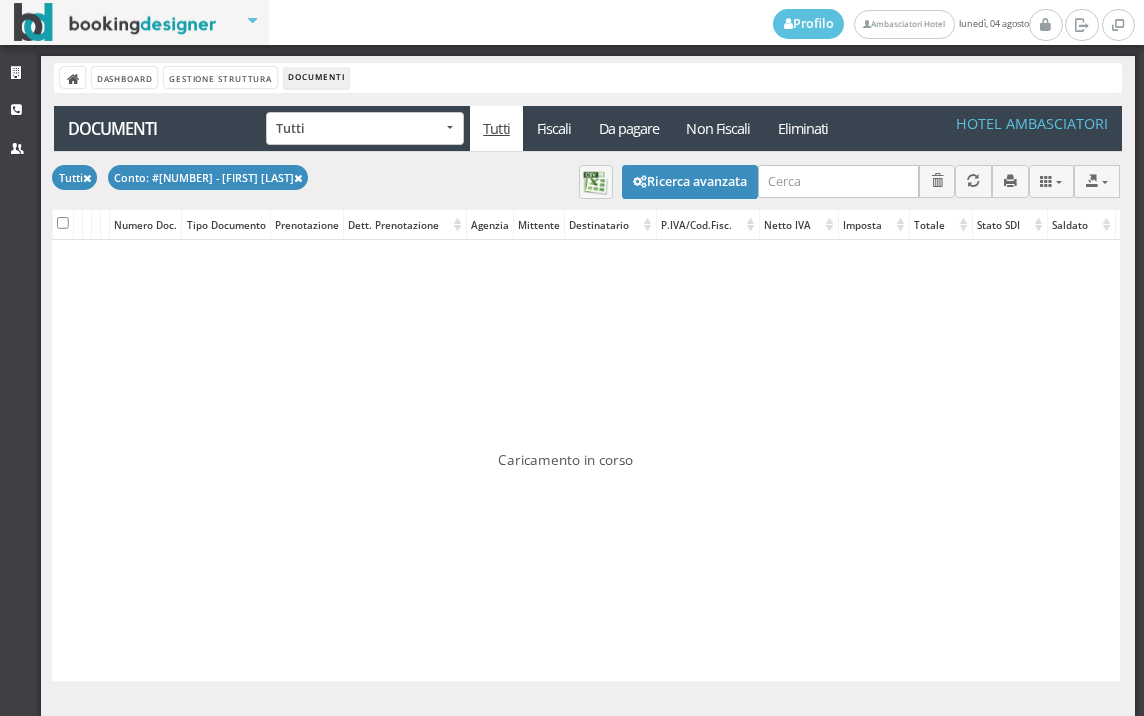 scroll, scrollTop: 0, scrollLeft: 0, axis: both 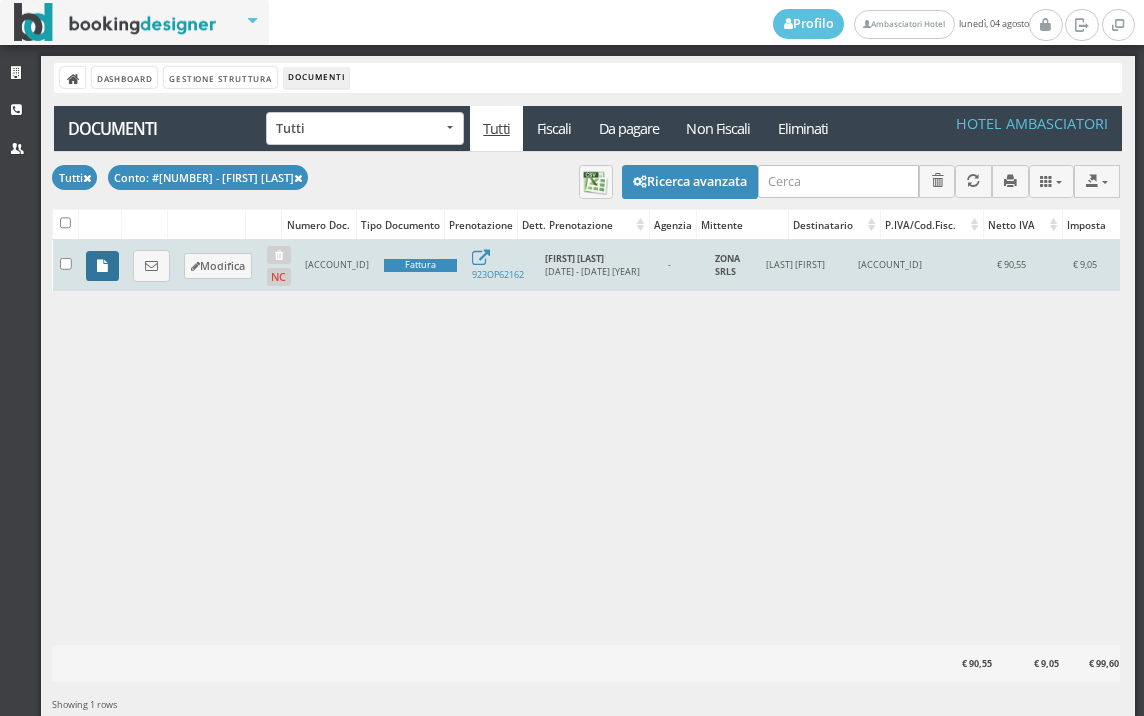 click at bounding box center [102, 266] 